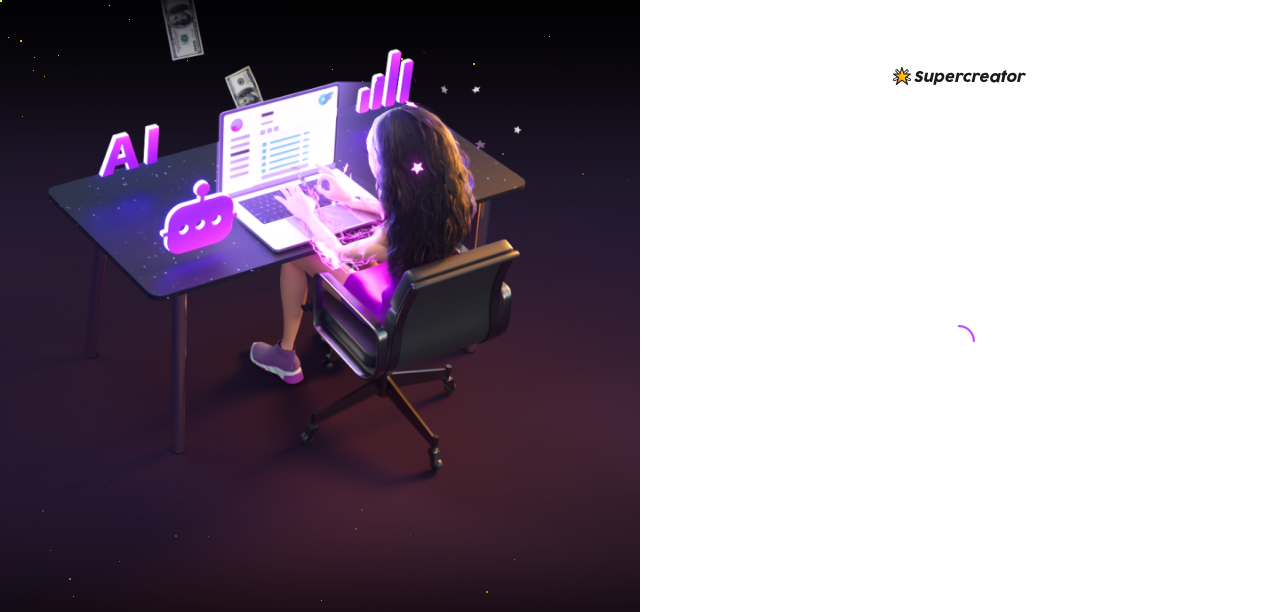 scroll, scrollTop: 0, scrollLeft: 0, axis: both 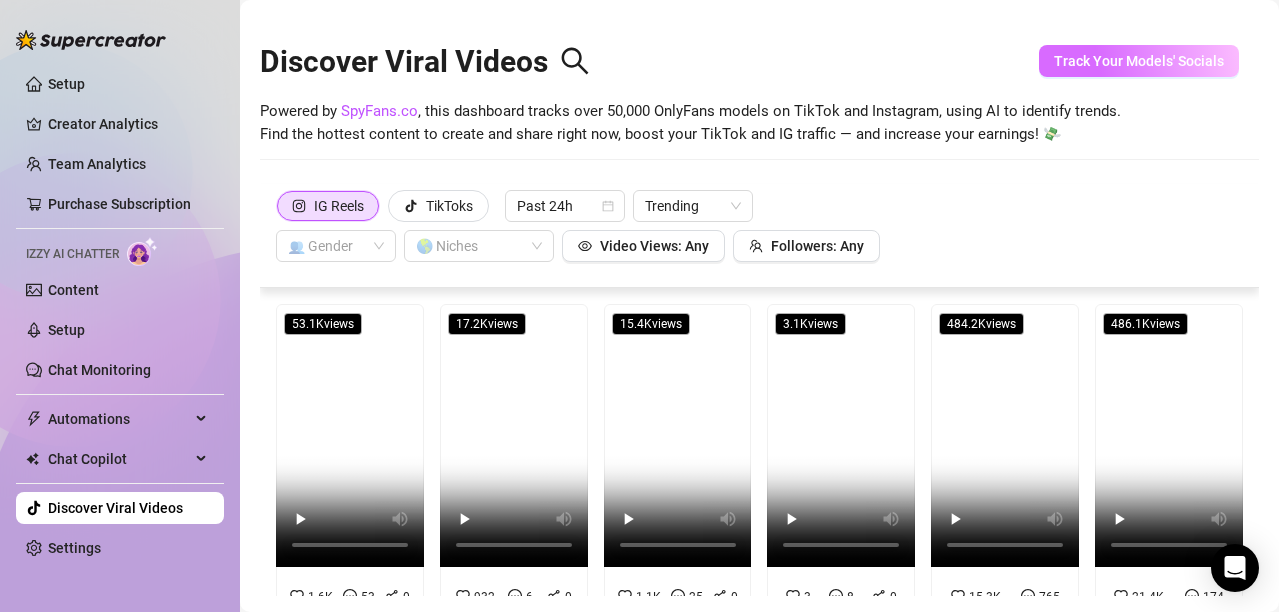 click on "Track Your Models' Socials" at bounding box center (1139, 61) 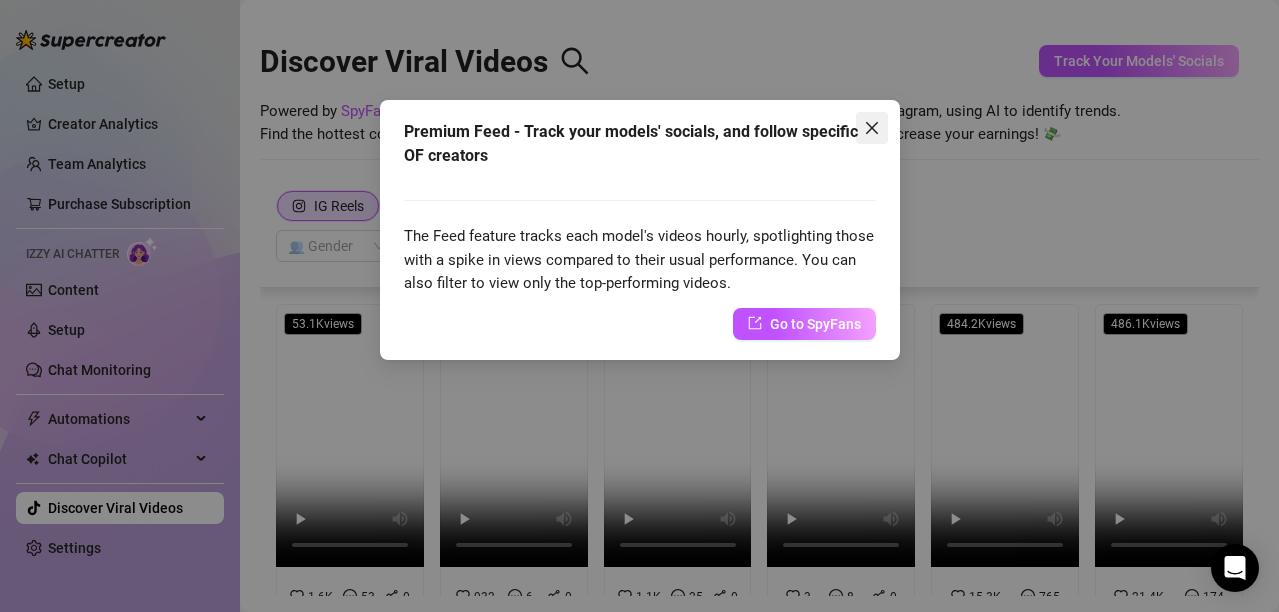 click 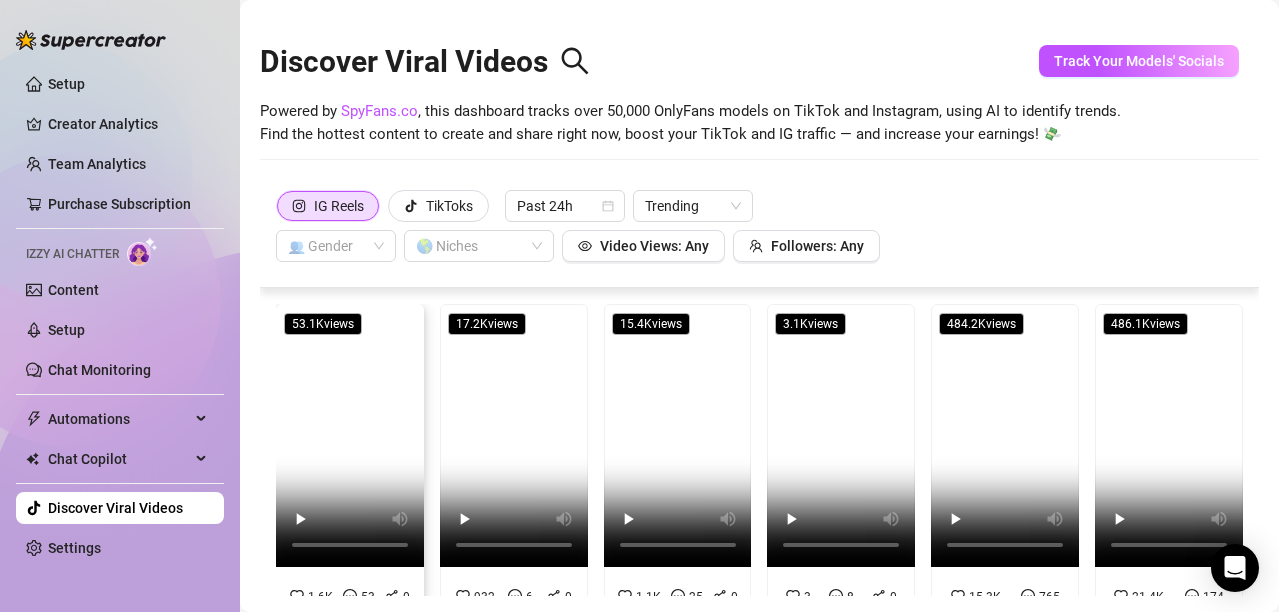 click at bounding box center [350, 435] 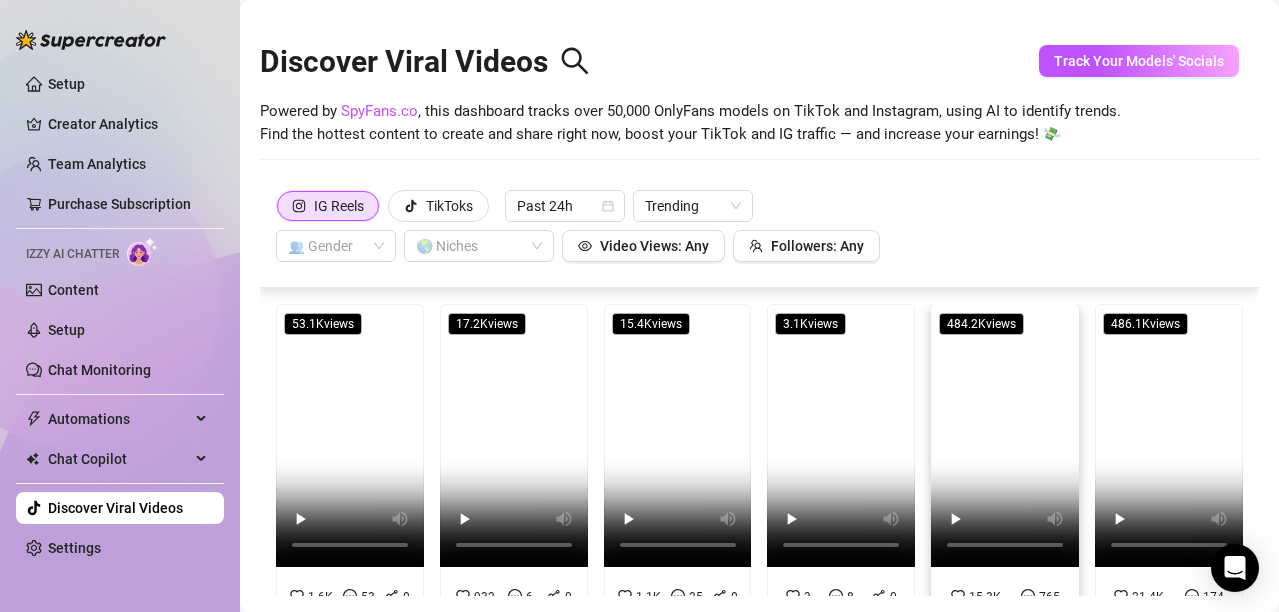 scroll, scrollTop: 100, scrollLeft: 0, axis: vertical 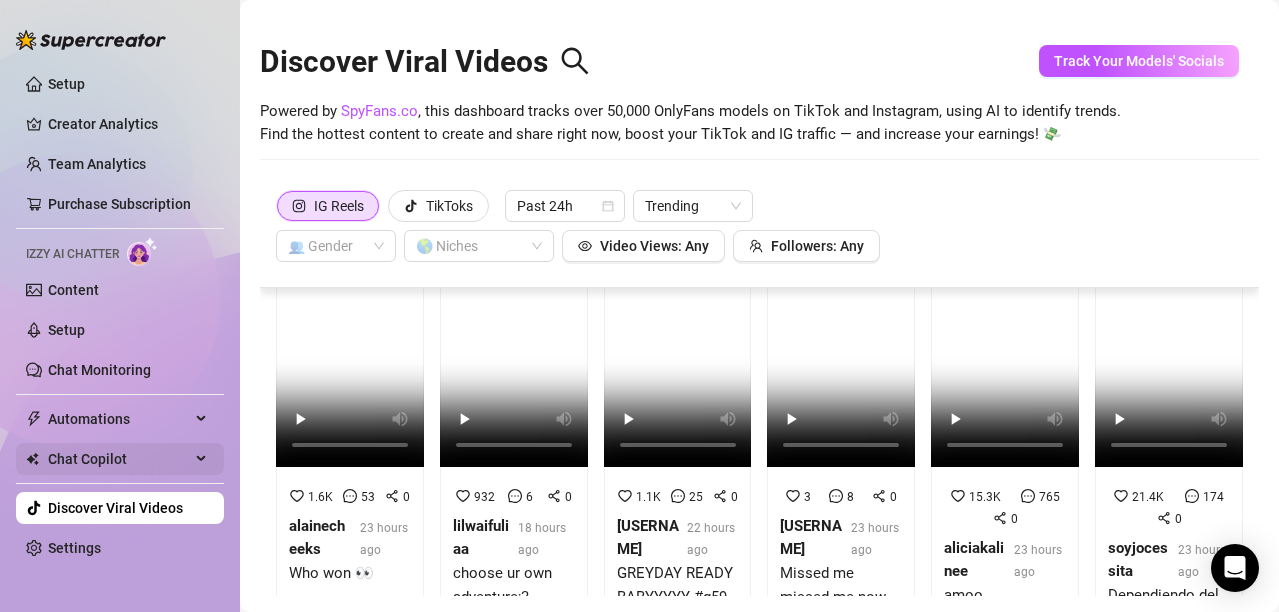 click on "Chat Copilot" at bounding box center (119, 459) 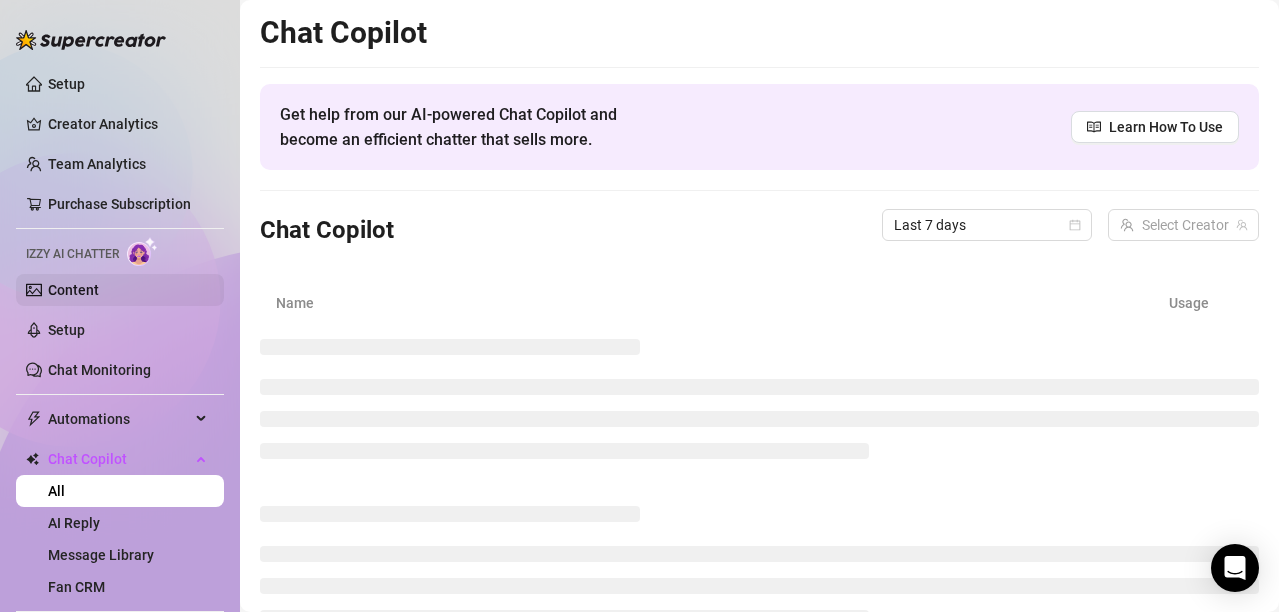 click on "Content" at bounding box center [73, 290] 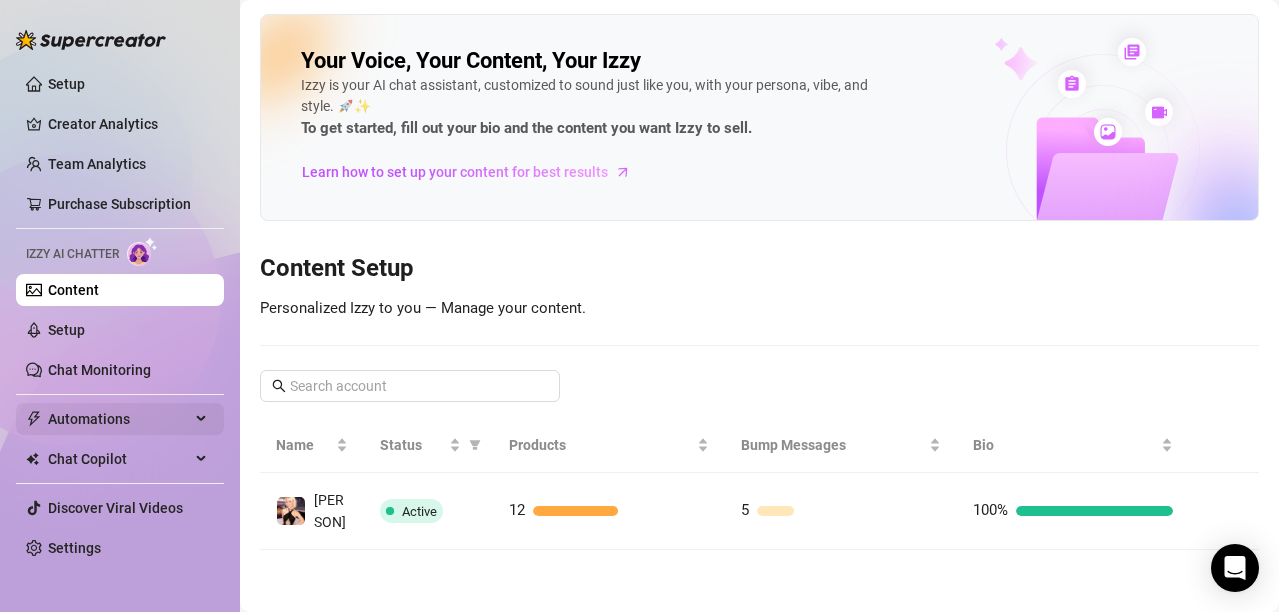 click on "Automations" at bounding box center [119, 419] 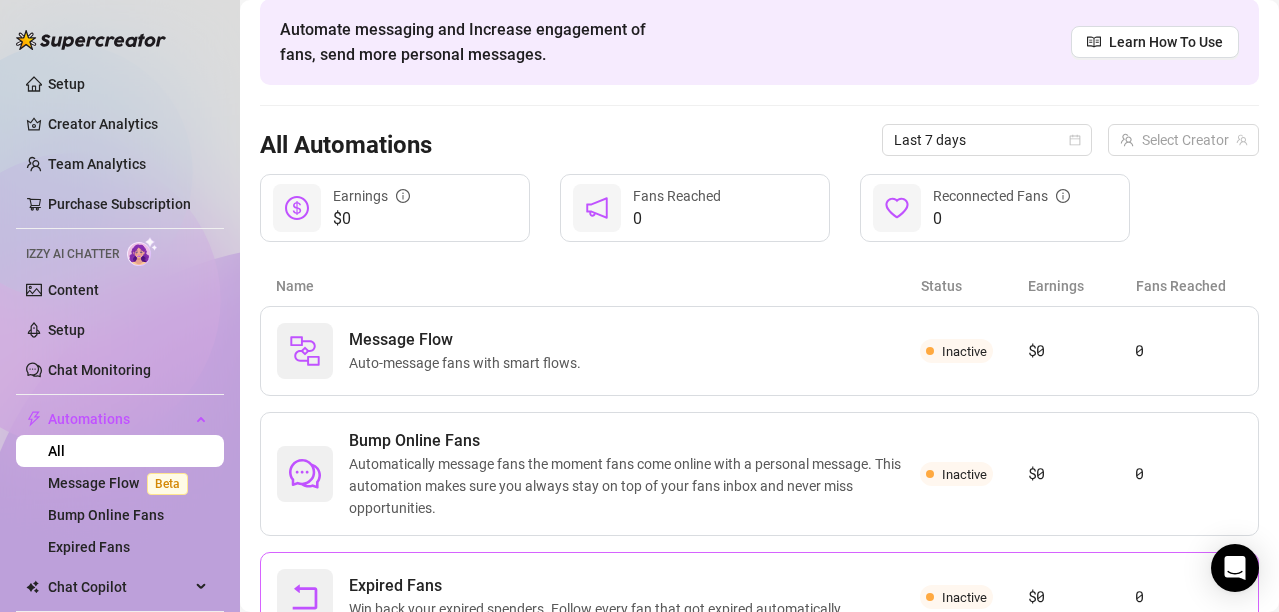 scroll, scrollTop: 0, scrollLeft: 0, axis: both 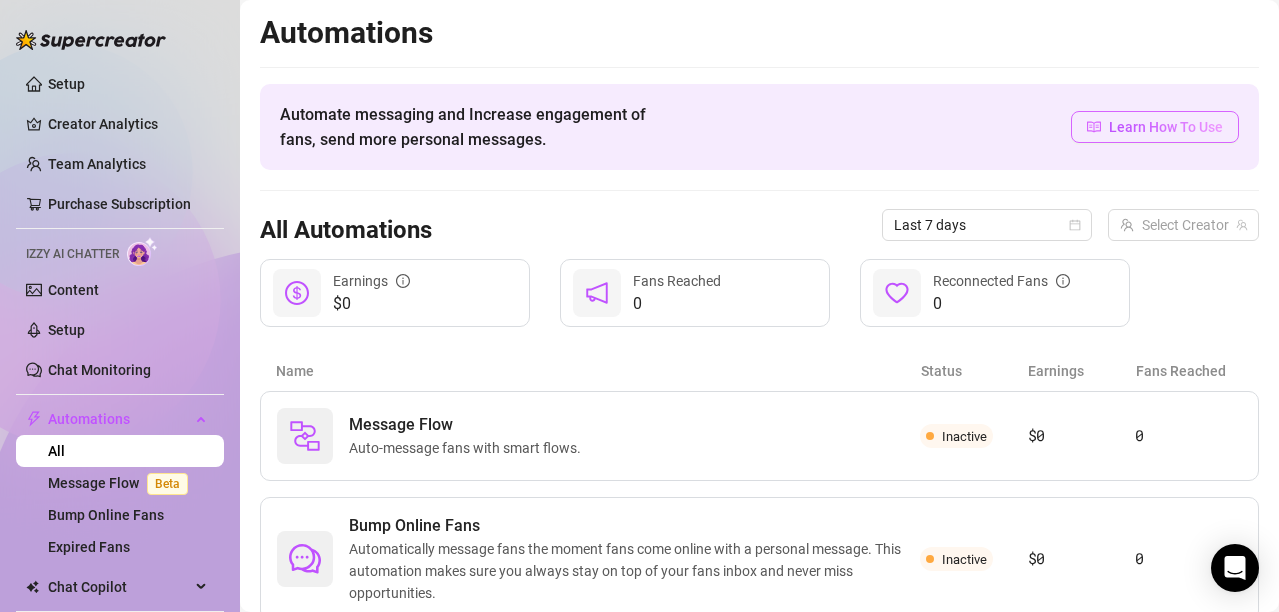 click on "Learn How To Use" at bounding box center [1155, 127] 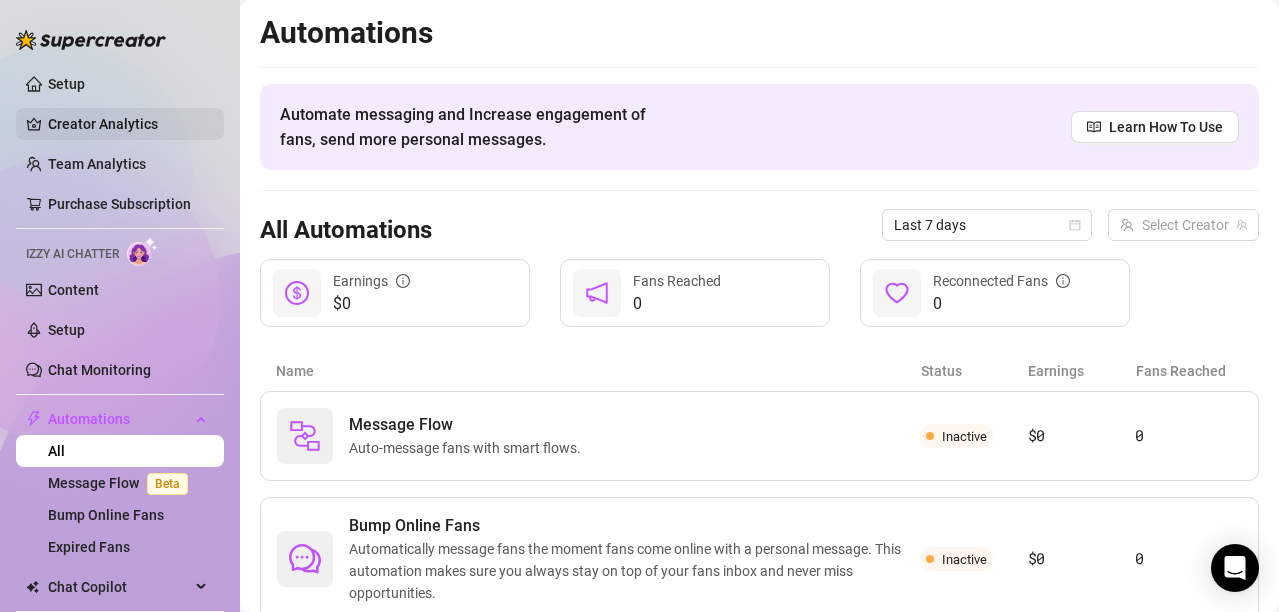 drag, startPoint x: 46, startPoint y: 90, endPoint x: 196, endPoint y: 122, distance: 153.37535 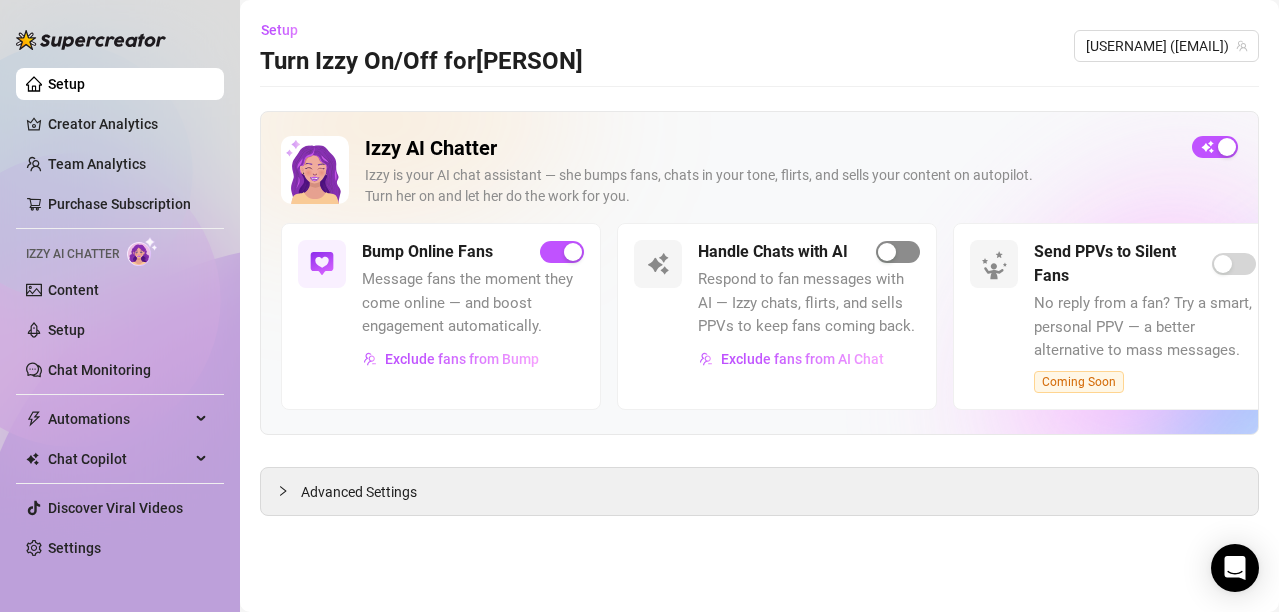 click at bounding box center [898, 252] 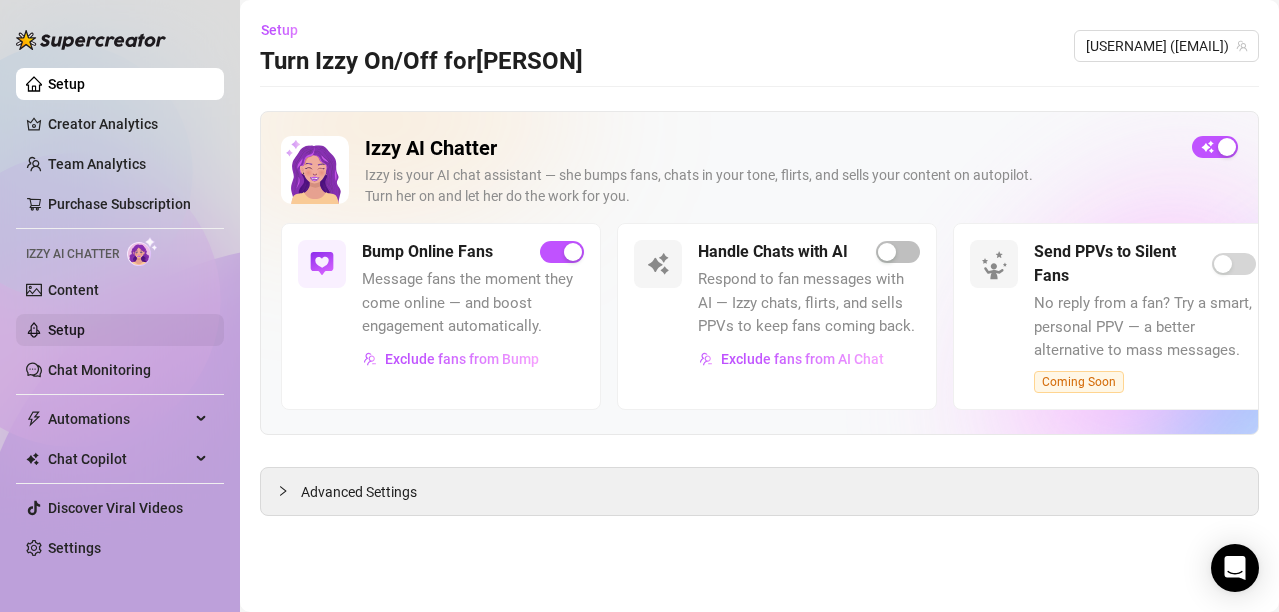 click on "Setup" at bounding box center [66, 330] 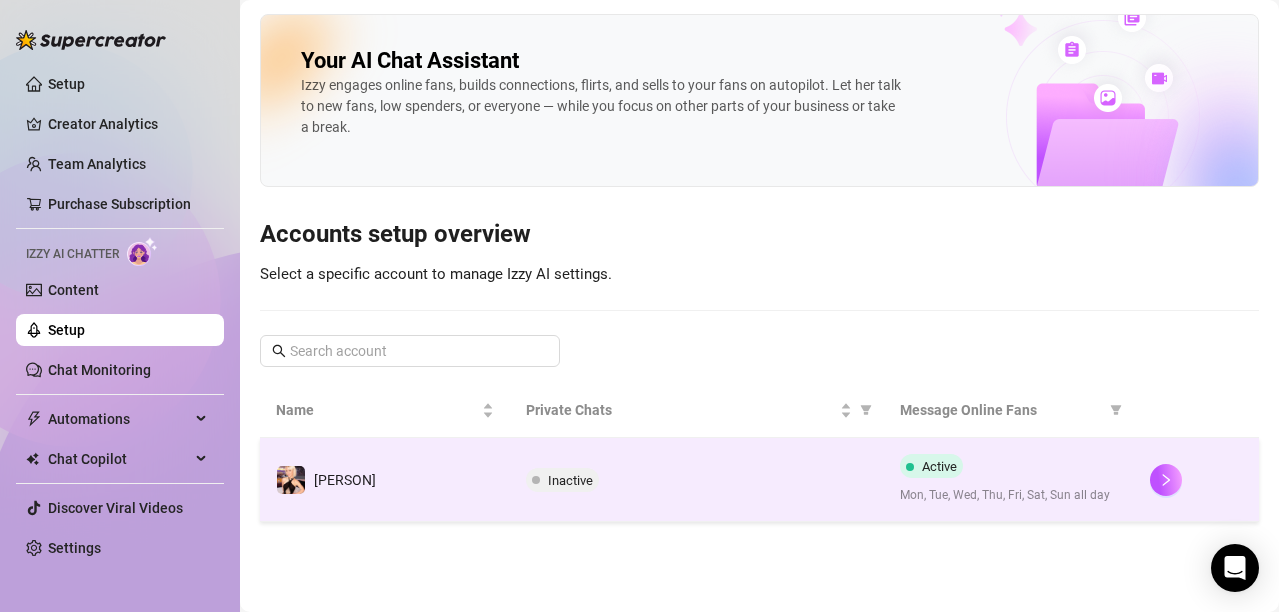 click on "[PERSON]" at bounding box center [345, 480] 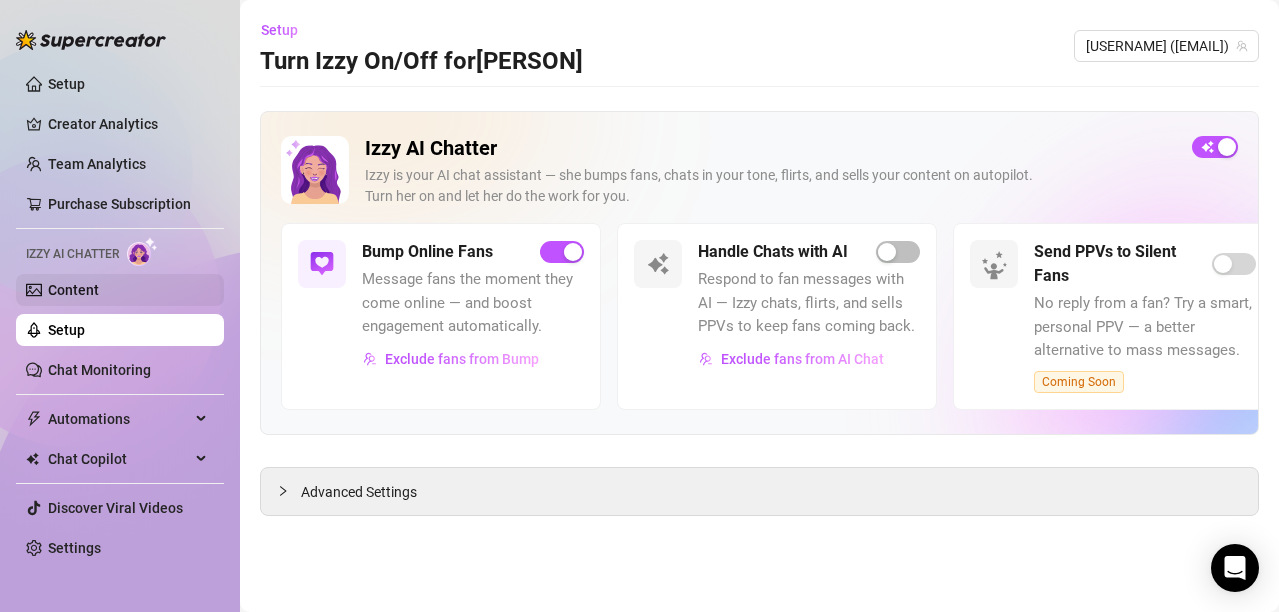 click on "Content" at bounding box center [73, 290] 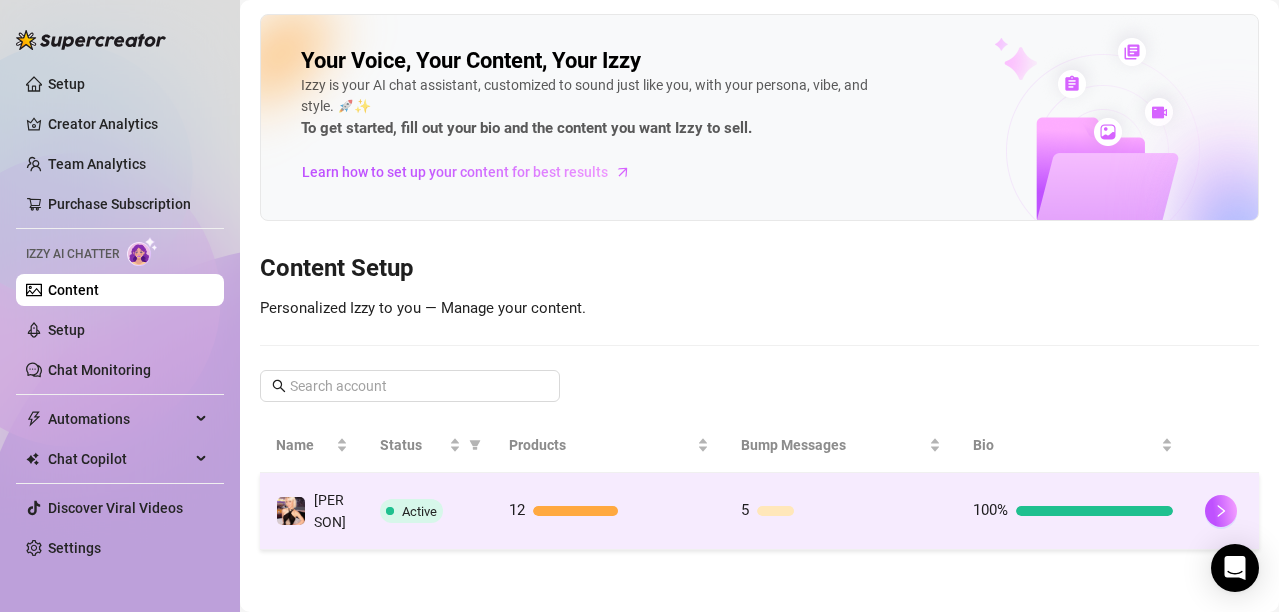 click on "[PERSON]" at bounding box center [331, 511] 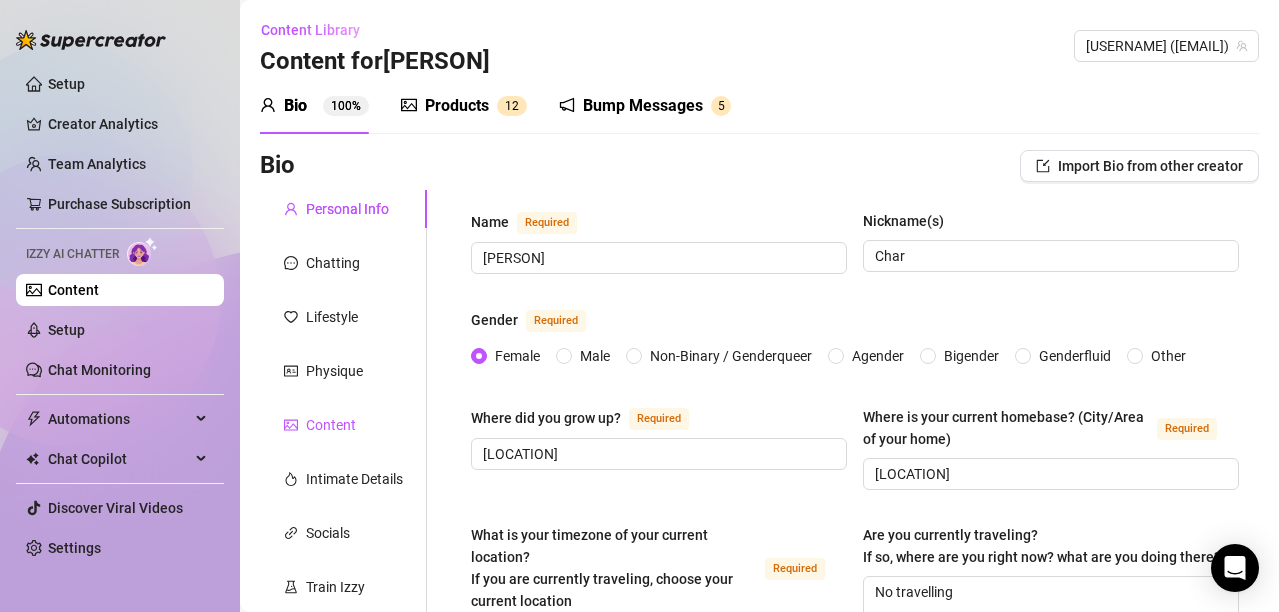 click on "Content" at bounding box center [331, 425] 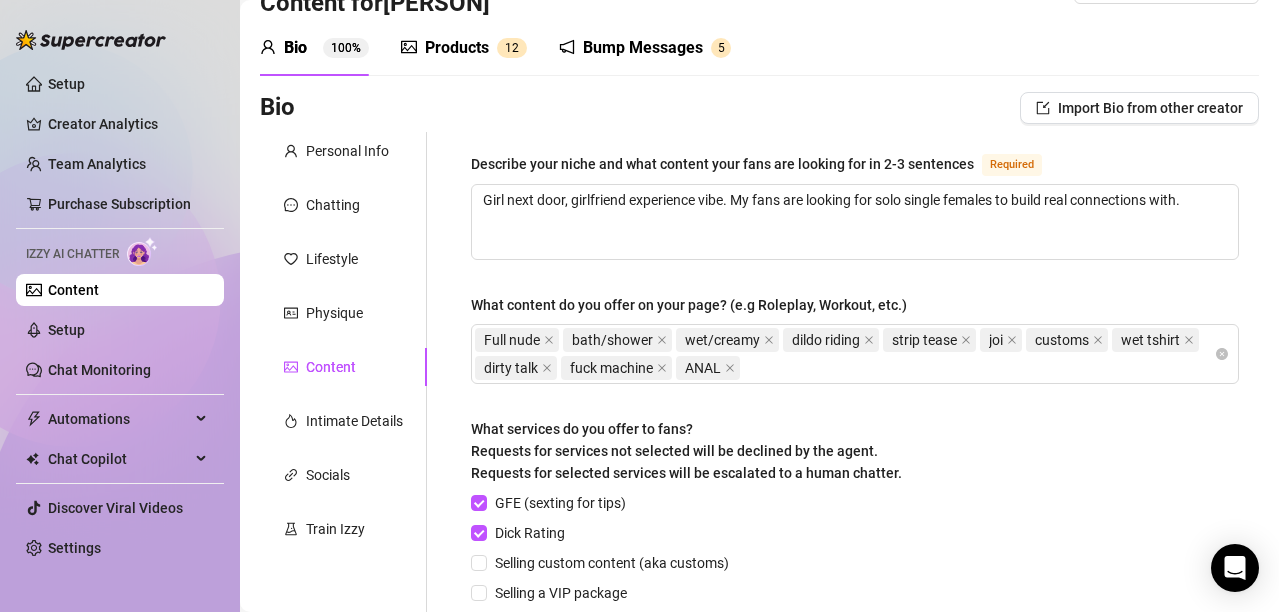 scroll, scrollTop: 0, scrollLeft: 0, axis: both 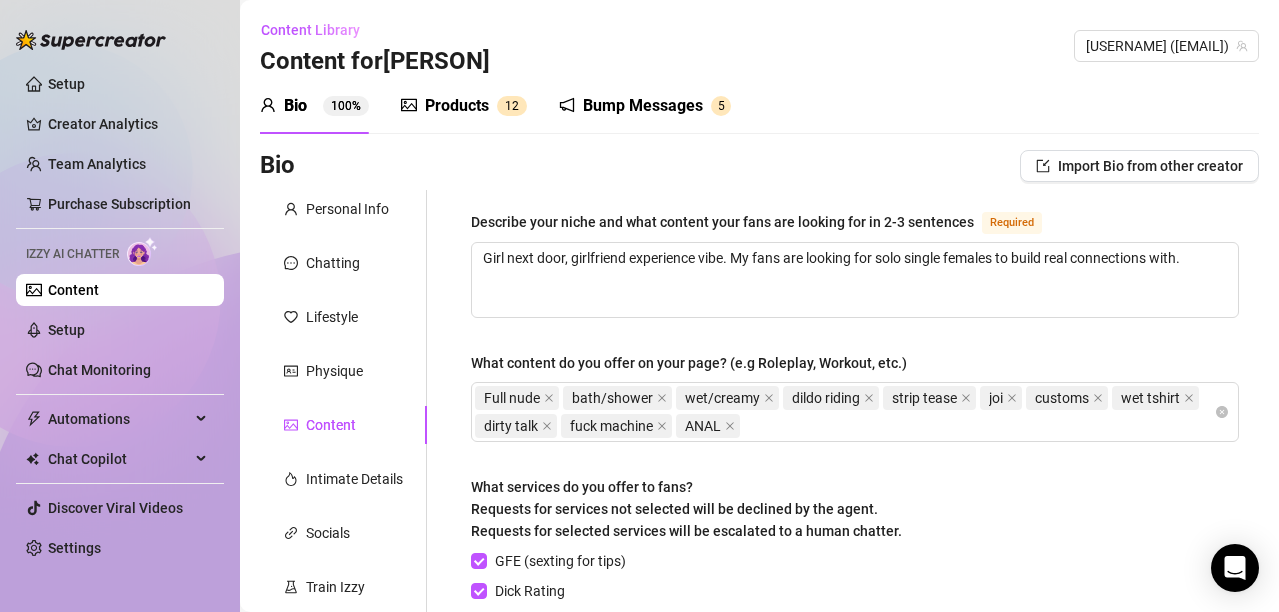 click on "Products" at bounding box center (457, 106) 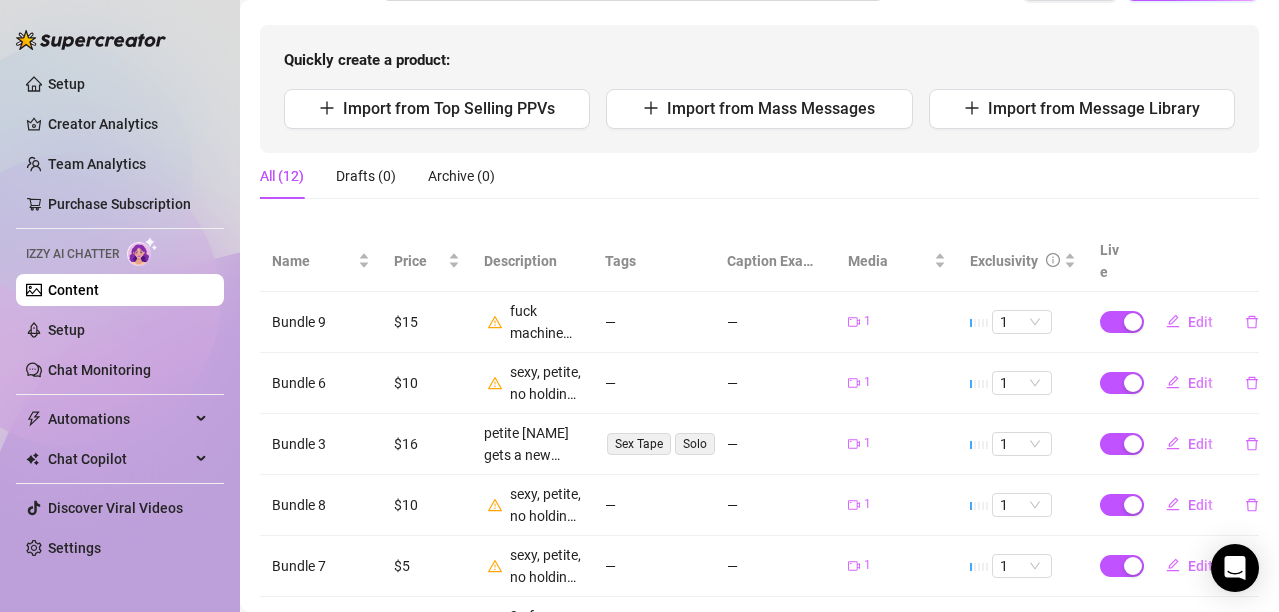 scroll, scrollTop: 200, scrollLeft: 0, axis: vertical 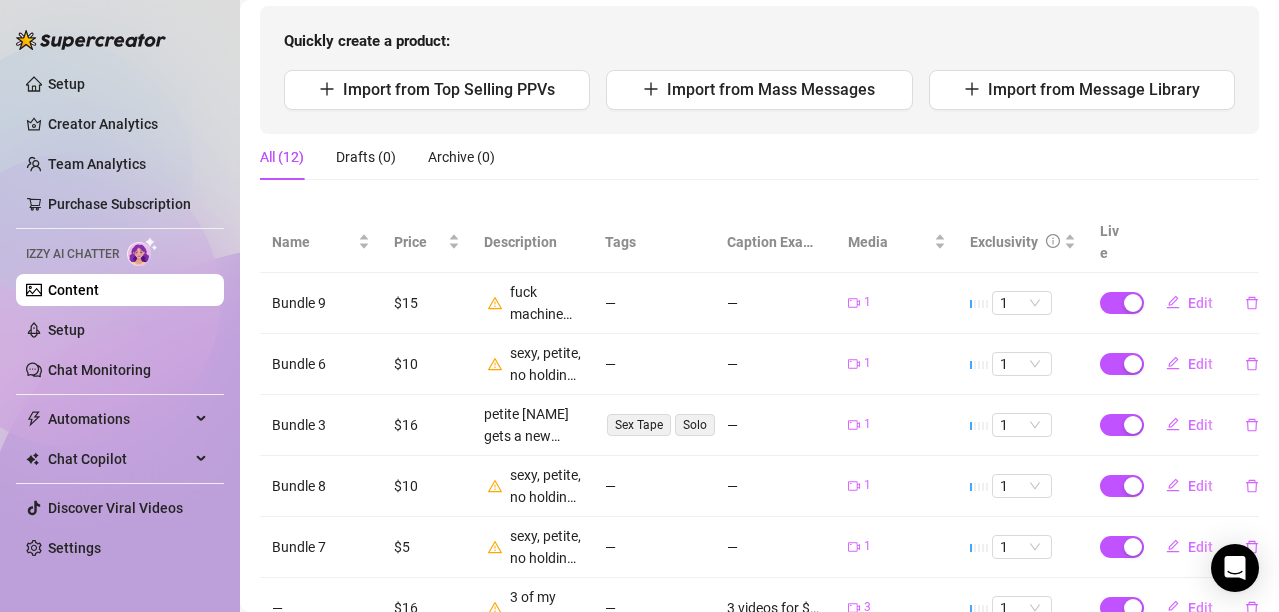 click 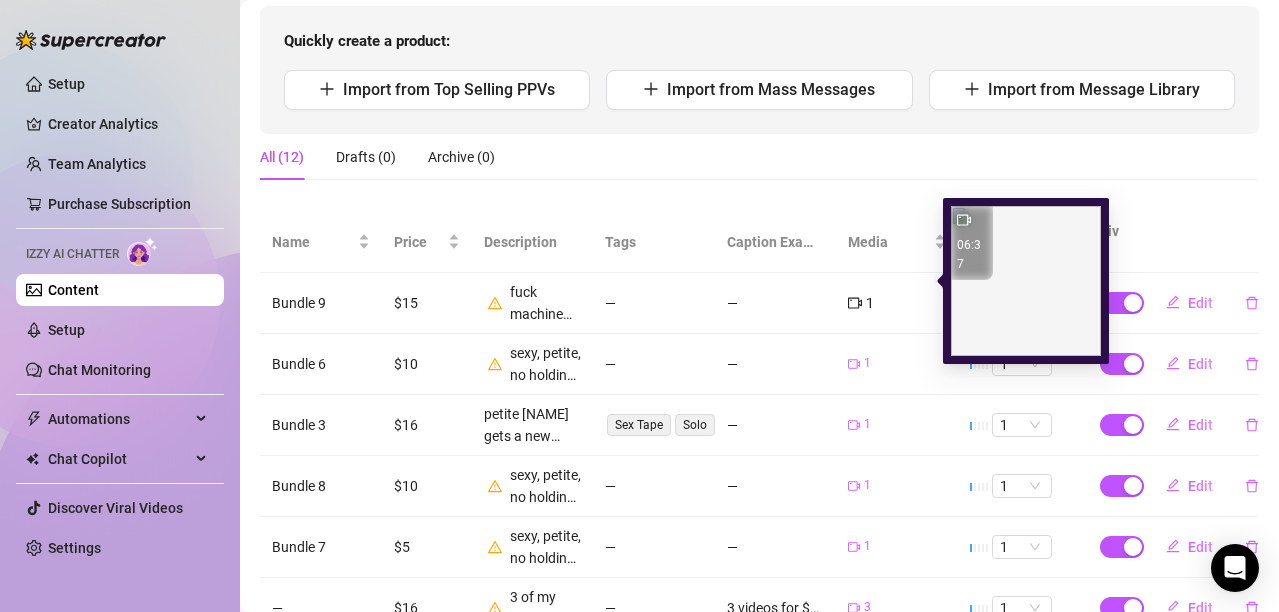 click on "1" at bounding box center [870, 303] 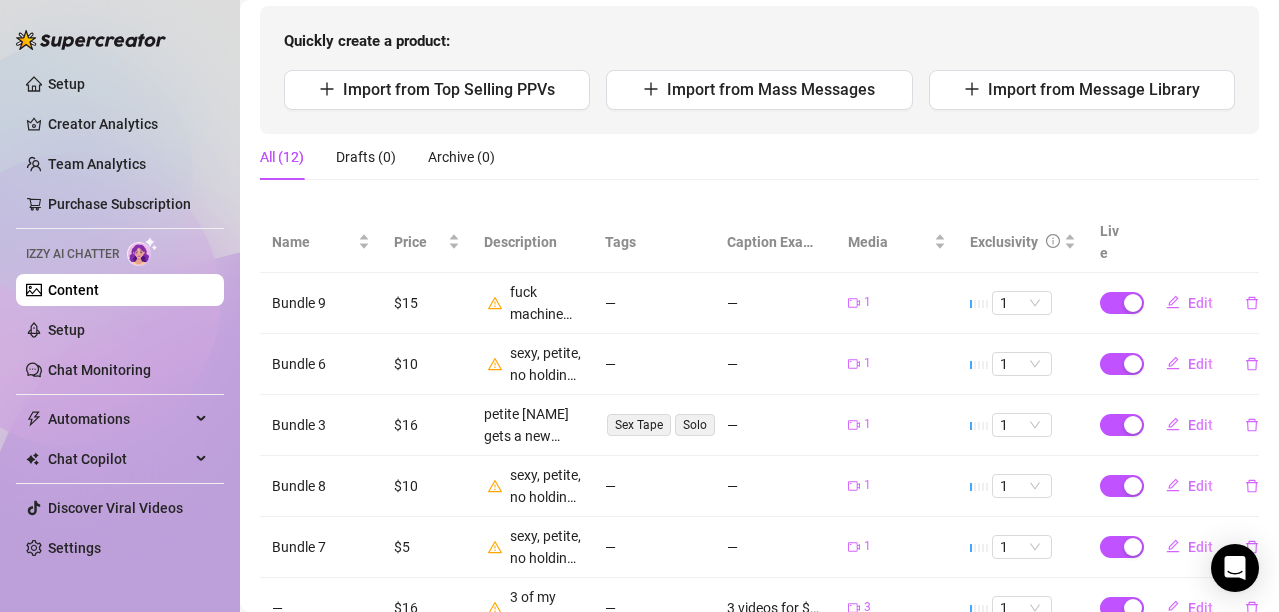 click 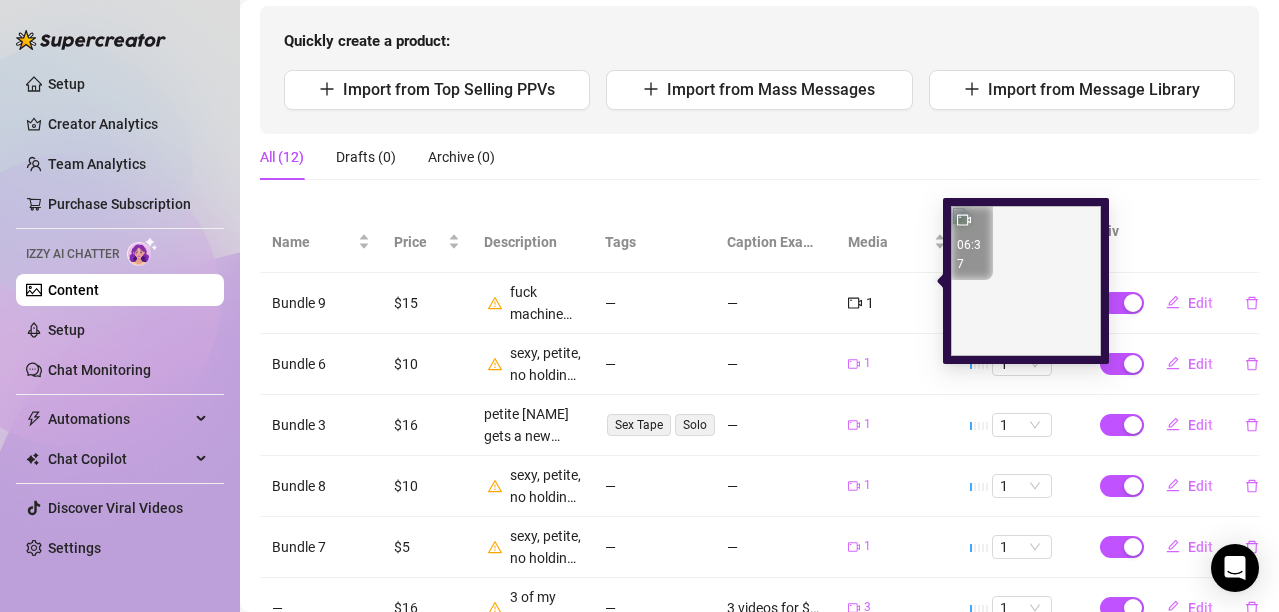 click 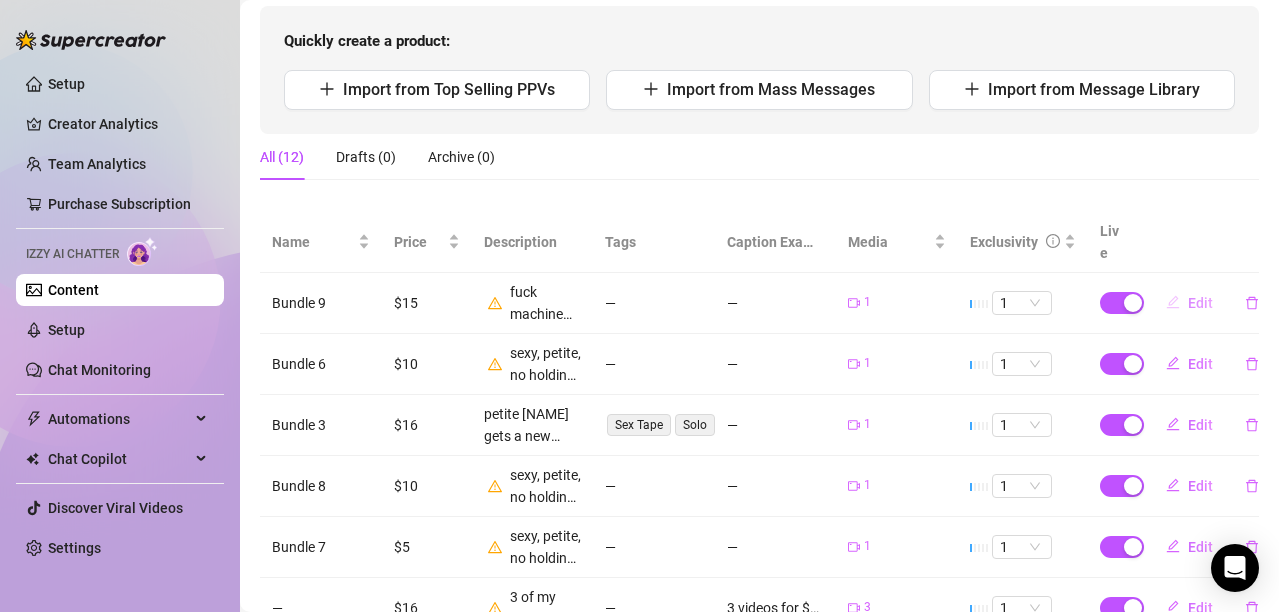 click on "Edit" at bounding box center [1200, 303] 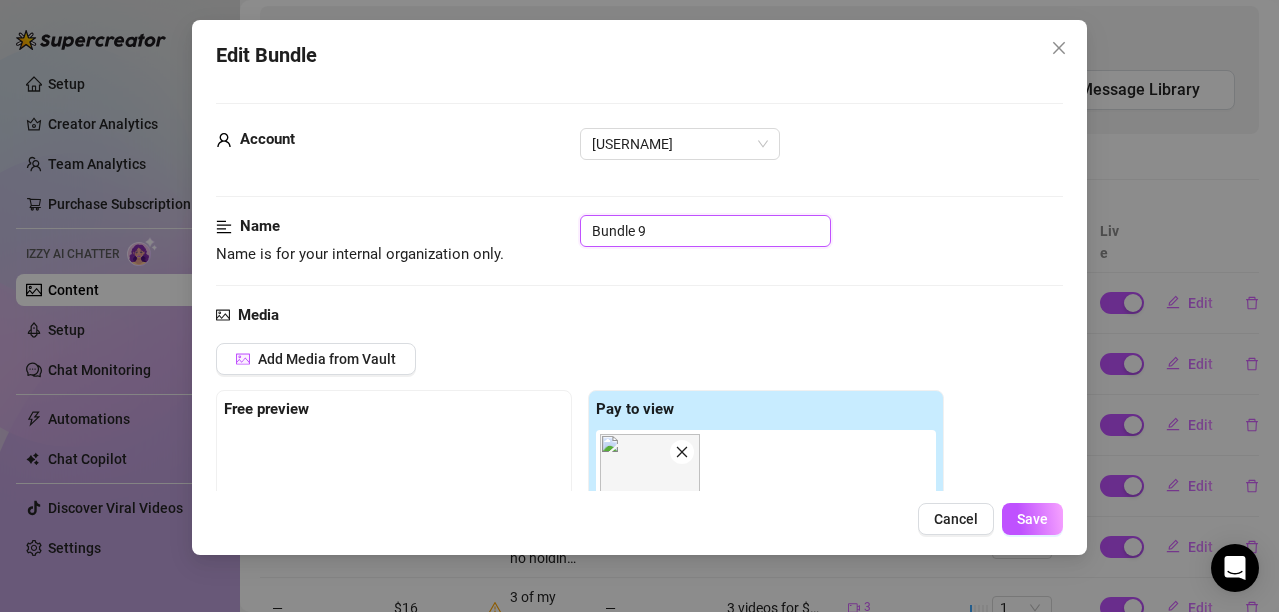 drag, startPoint x: 715, startPoint y: 228, endPoint x: 476, endPoint y: 196, distance: 241.13274 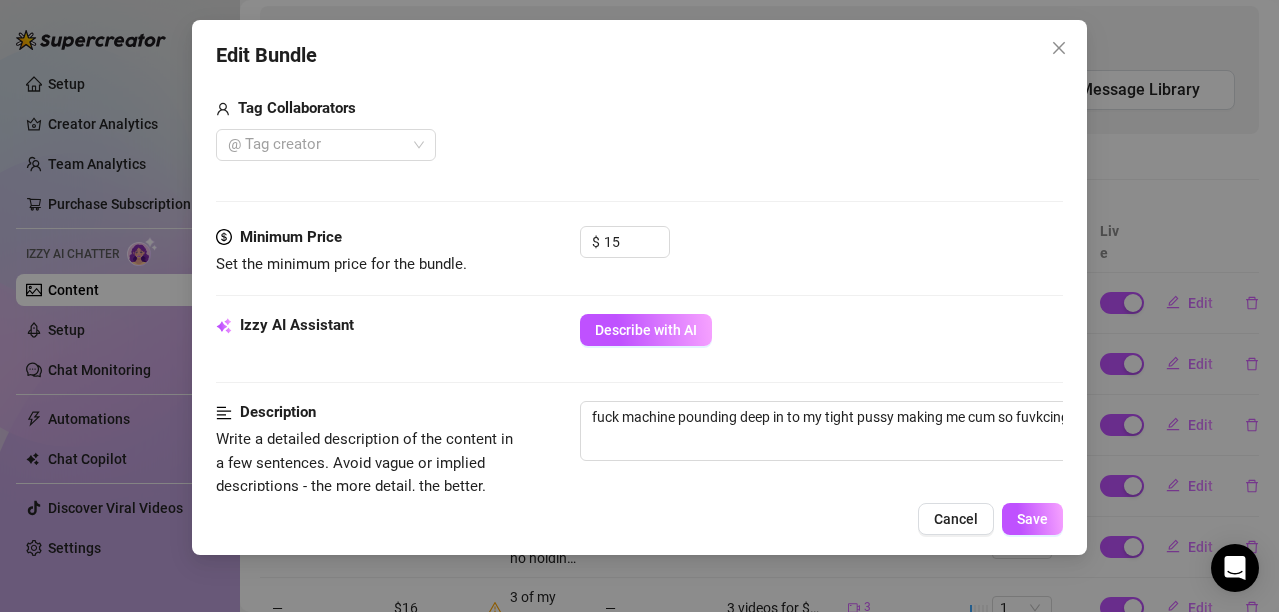 scroll, scrollTop: 600, scrollLeft: 0, axis: vertical 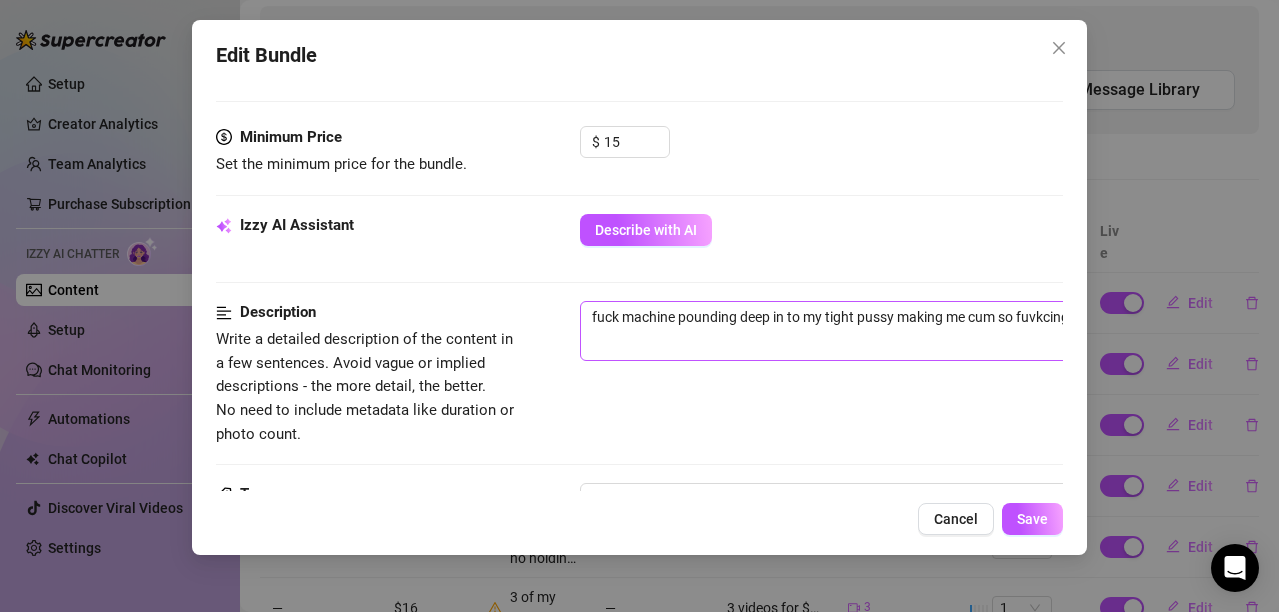 type on "Fuck machine plaid skirt" 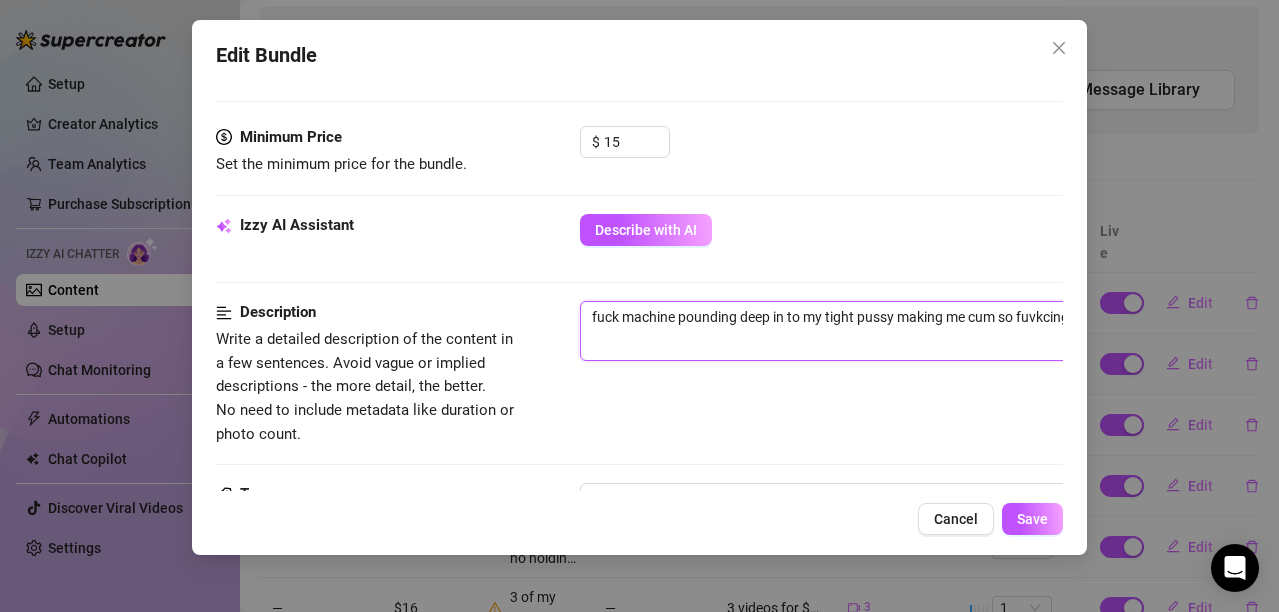 click on "fuck machine pounding deep in to my tight pussy making me cum so fuvkcing hard" at bounding box center [930, 331] 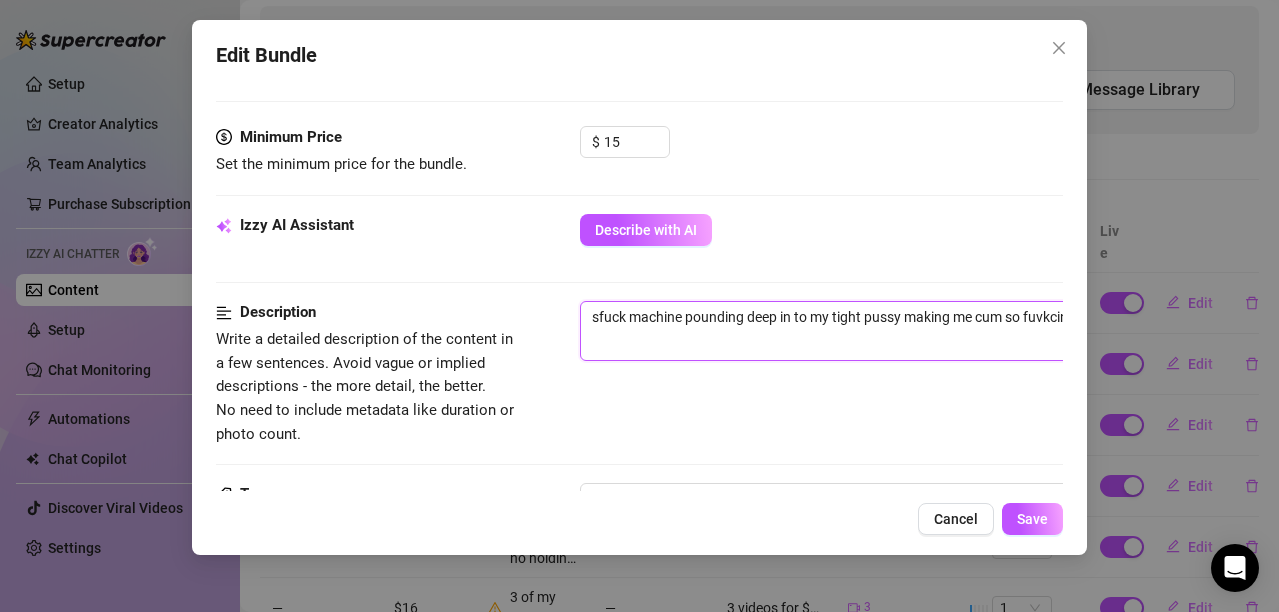 type on "smfuck machine pounding deep in to my tight pussy making me cum so fuvkcing hard" 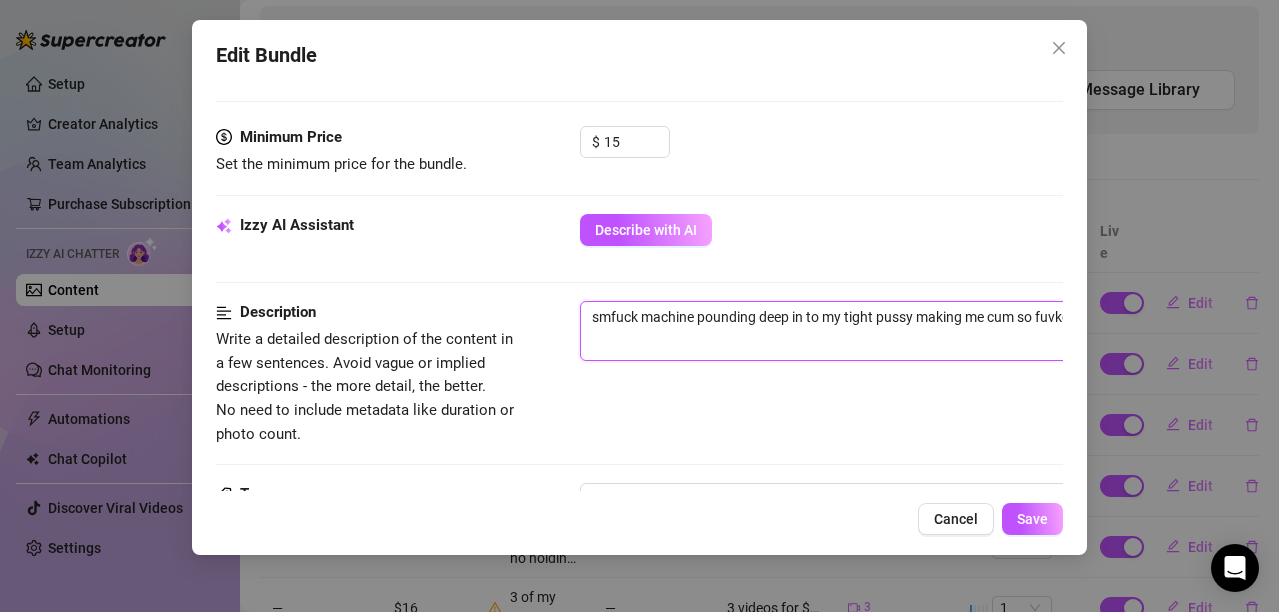 type on "smafuck machine pounding deep in to my tight pussy making me cum so fuvkcing hard" 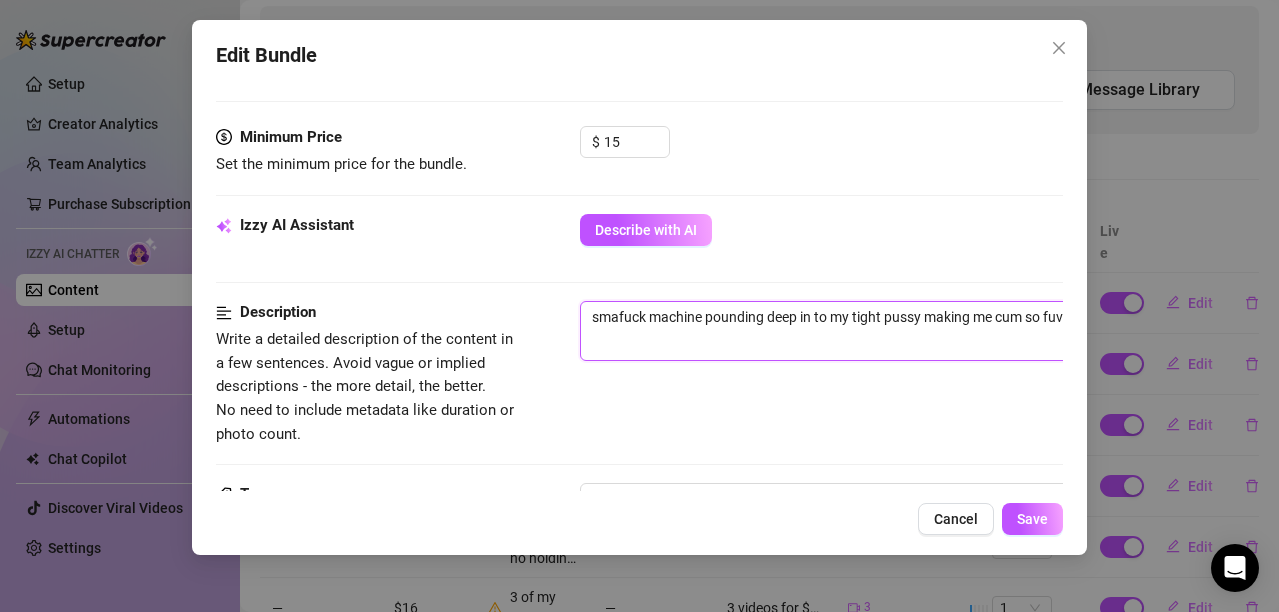 type on "smalfuck machine pounding deep in to my tight pussy making me cum so fuvkcing hard" 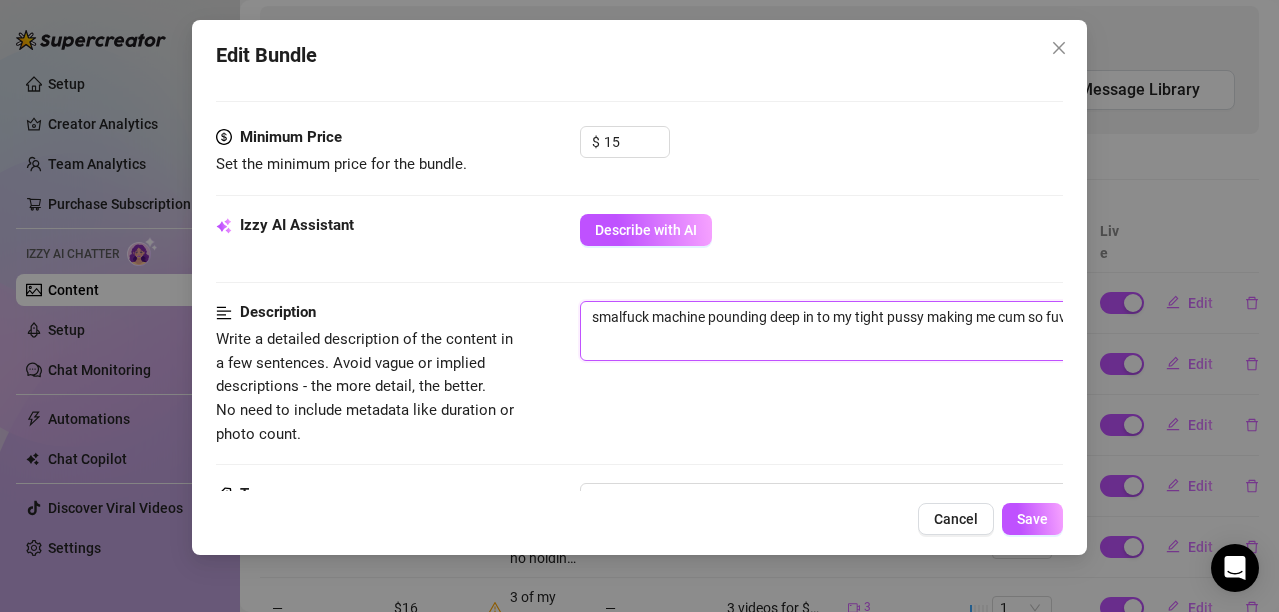 type on "smallfuck machine pounding deep in to my tight pussy making me cum so fuvkcing hard" 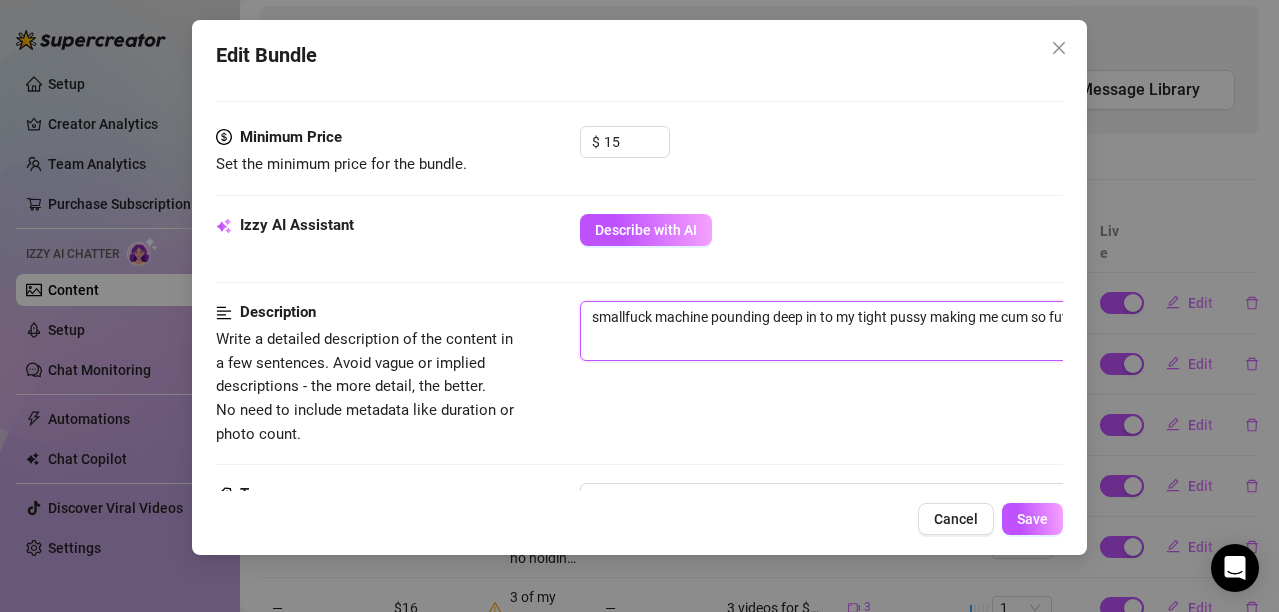 type on "small fuck machine pounding deep in to my tight pussy making me cum so fuvkcing hard" 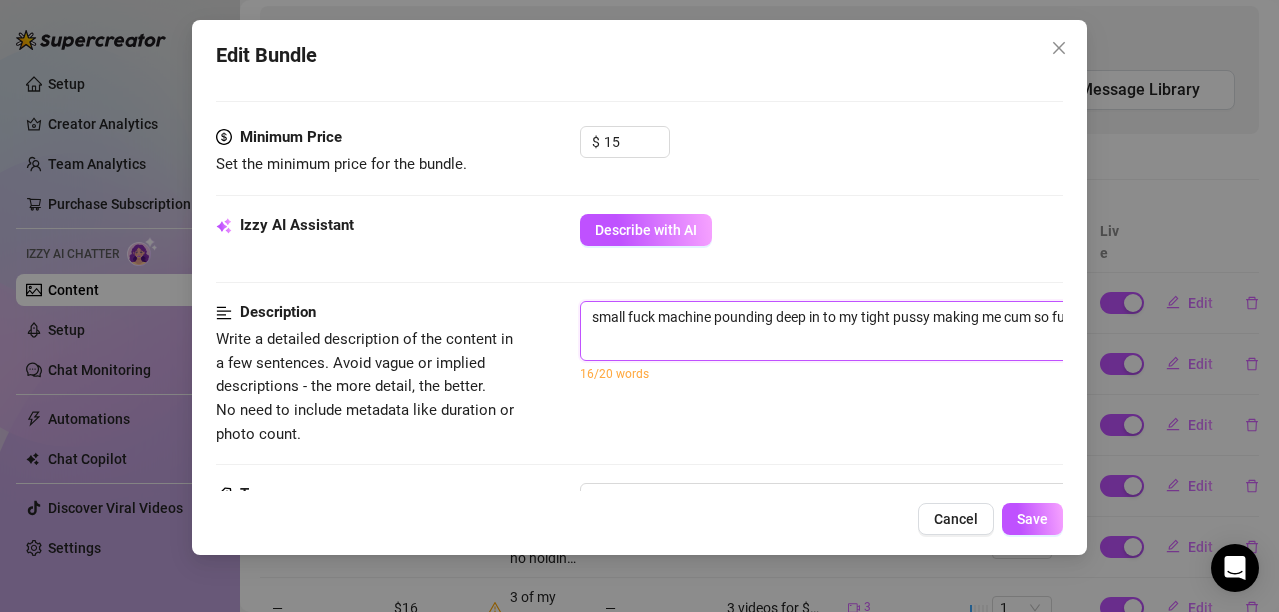 type on "small tfuck machine pounding deep in to my tight pussy making me cum so fuvkcing hard" 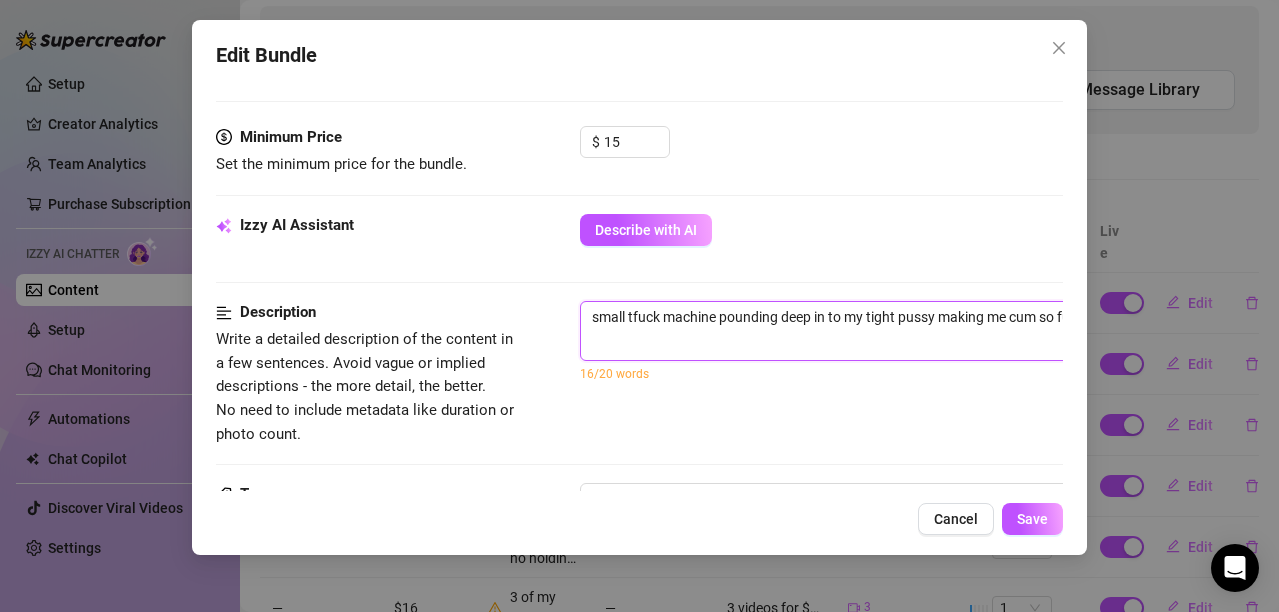 type on "small tifuck machine pounding deep in to my tight pussy making me cum so fuvkcing hard" 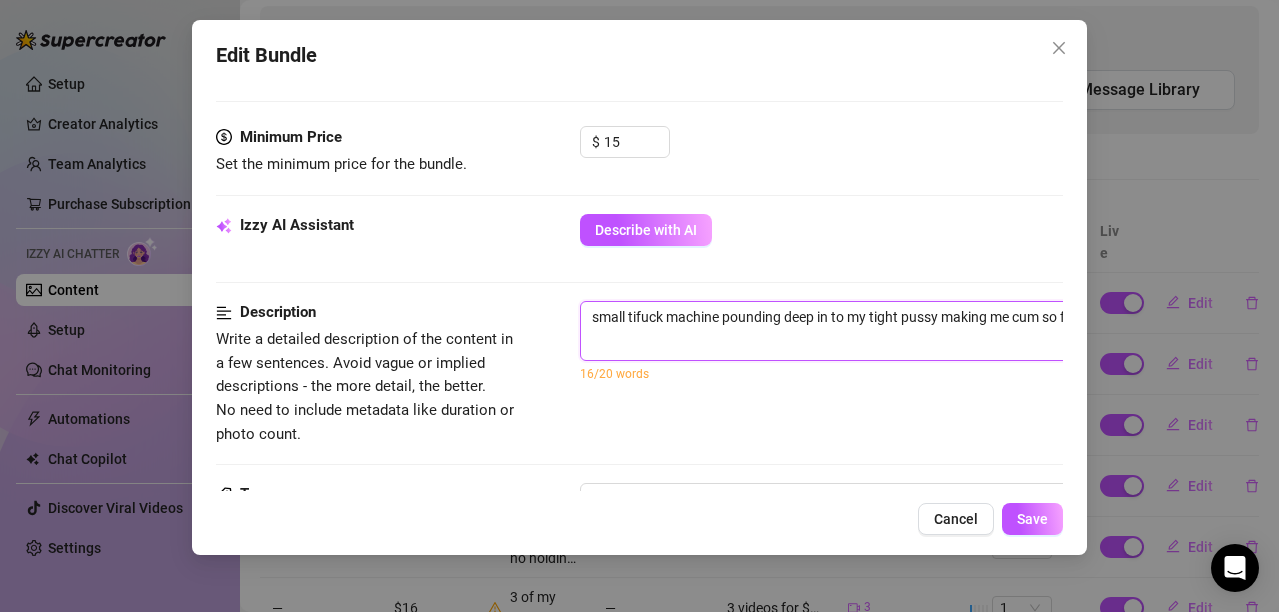 type on "small titfuck machine pounding deep in to my tight pussy making me cum so fuvkcing hard" 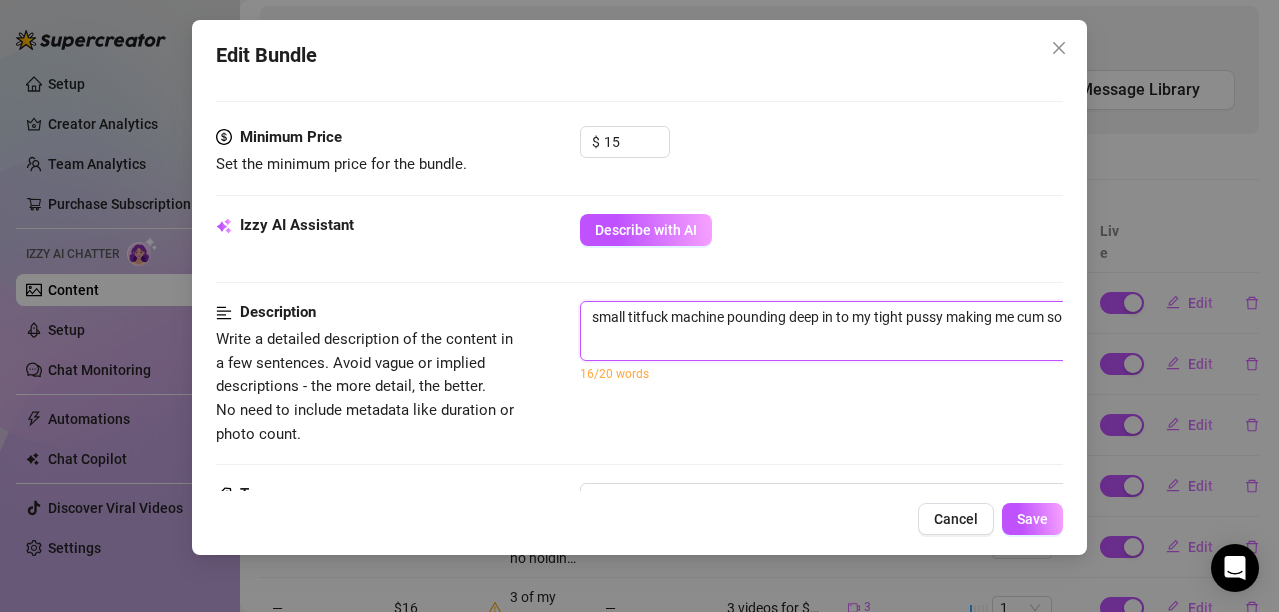 type on "small titsfuck machine pounding deep in to my tight pussy making me cum so fuvkcing hard" 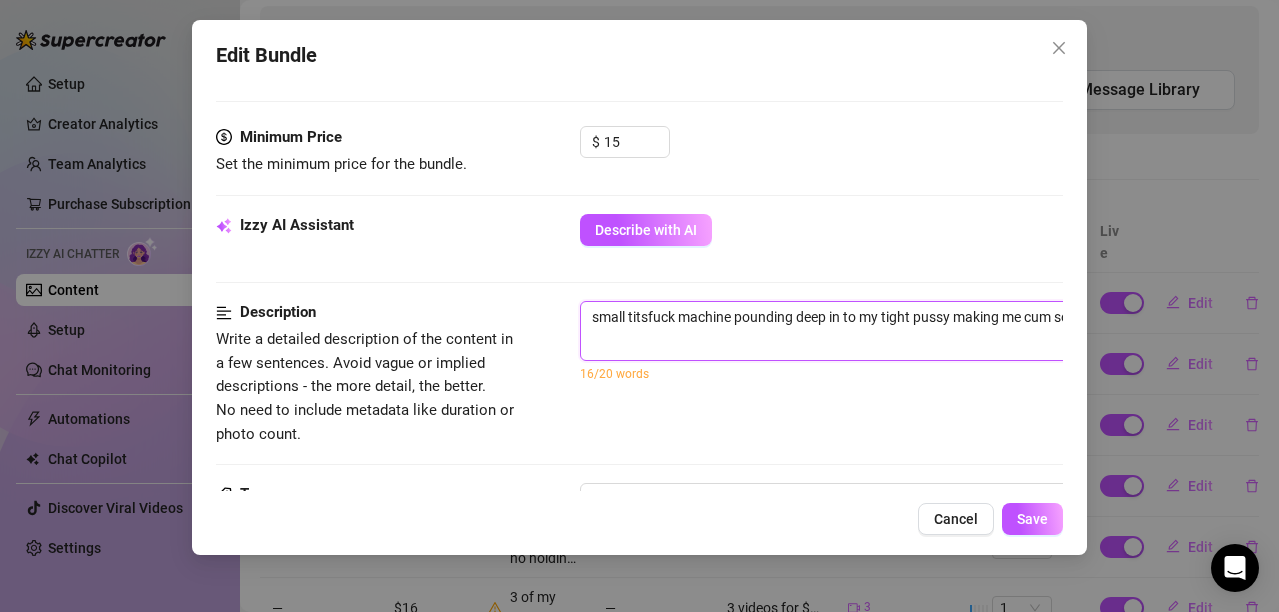 type on "small tits fuck machine pounding deep in to my tight pussy making me cum so fuvkcing hard" 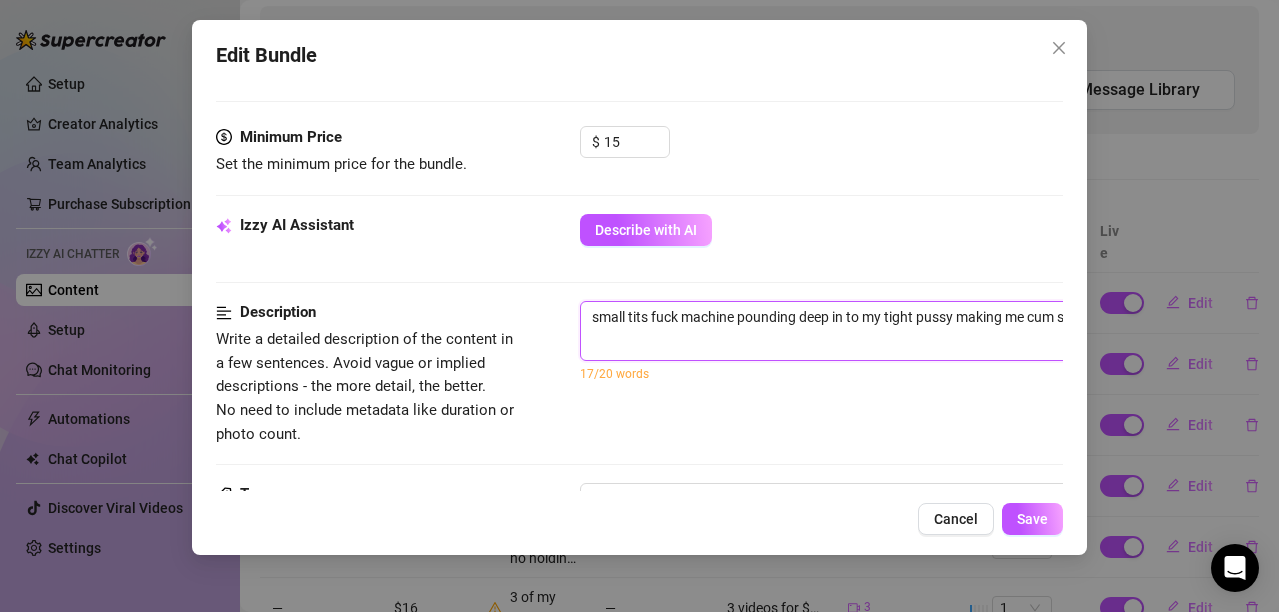 type on "small titsfuck machine pounding deep in to my tight pussy making me cum so fuvkcing hard" 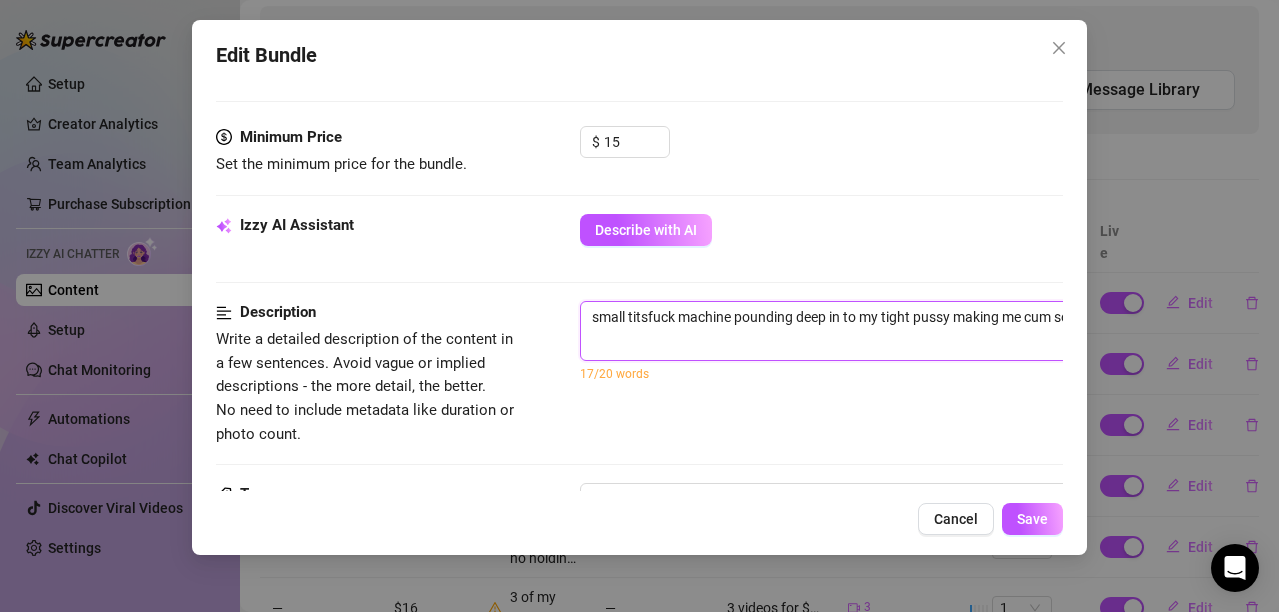 type on "small tits,fuck machine pounding deep in to my tight pussy making me cum so fuvkcing hard" 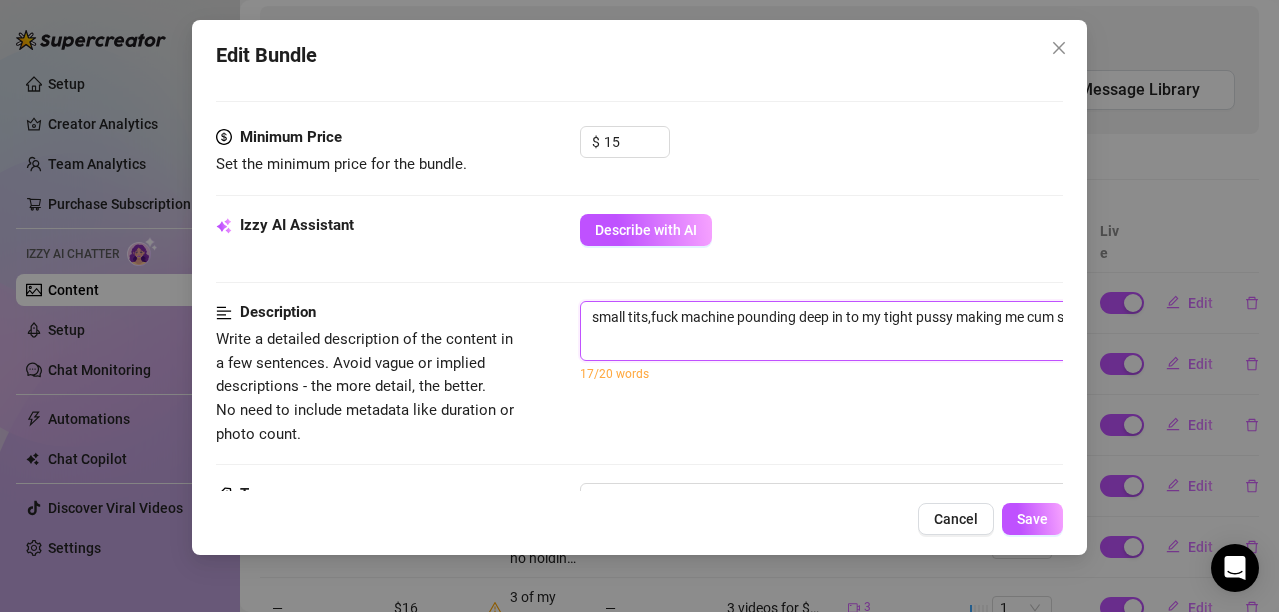 type on "small tits, fuck machine pounding deep in to my tight pussy making me cum so fuvkcing hard" 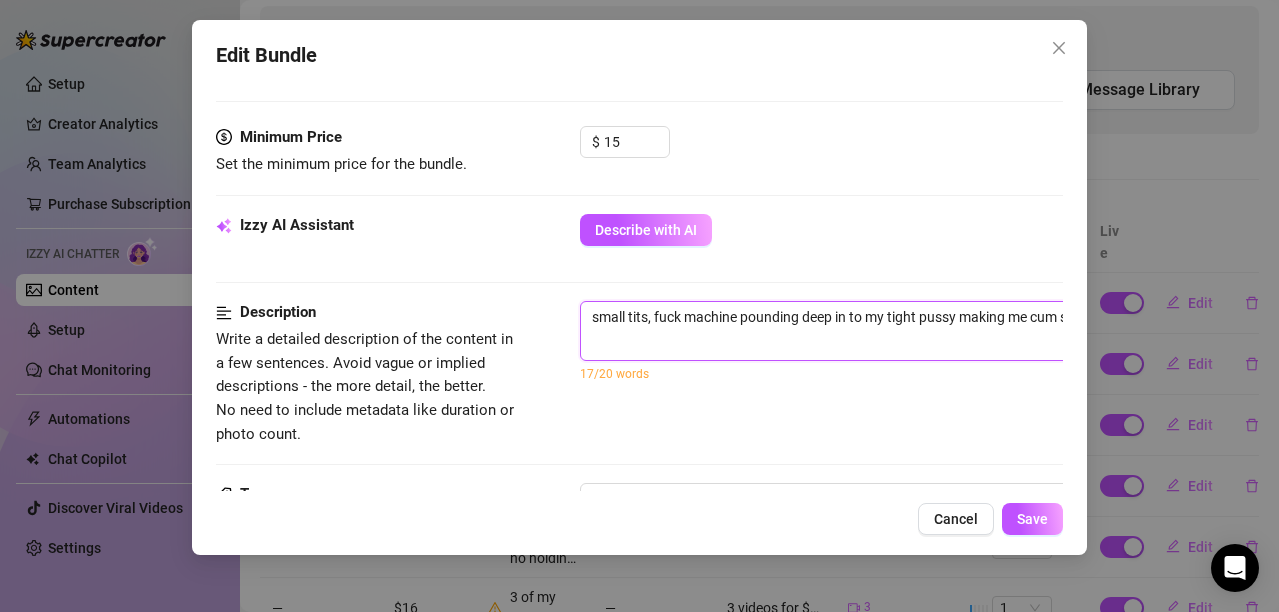 type on "small tits, pfuck machine pounding deep in to my tight pussy making me cum so fuvkcing hard" 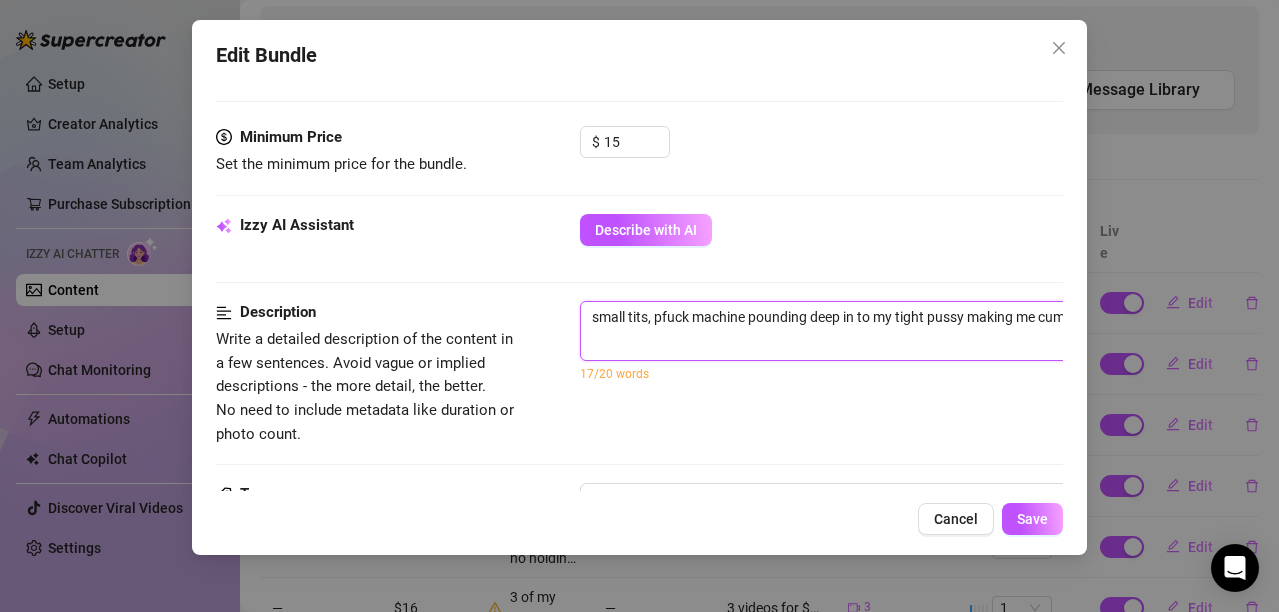 type on "small tits, pefuck machine pounding deep in to my tight pussy making me cum so fuvkcing hard" 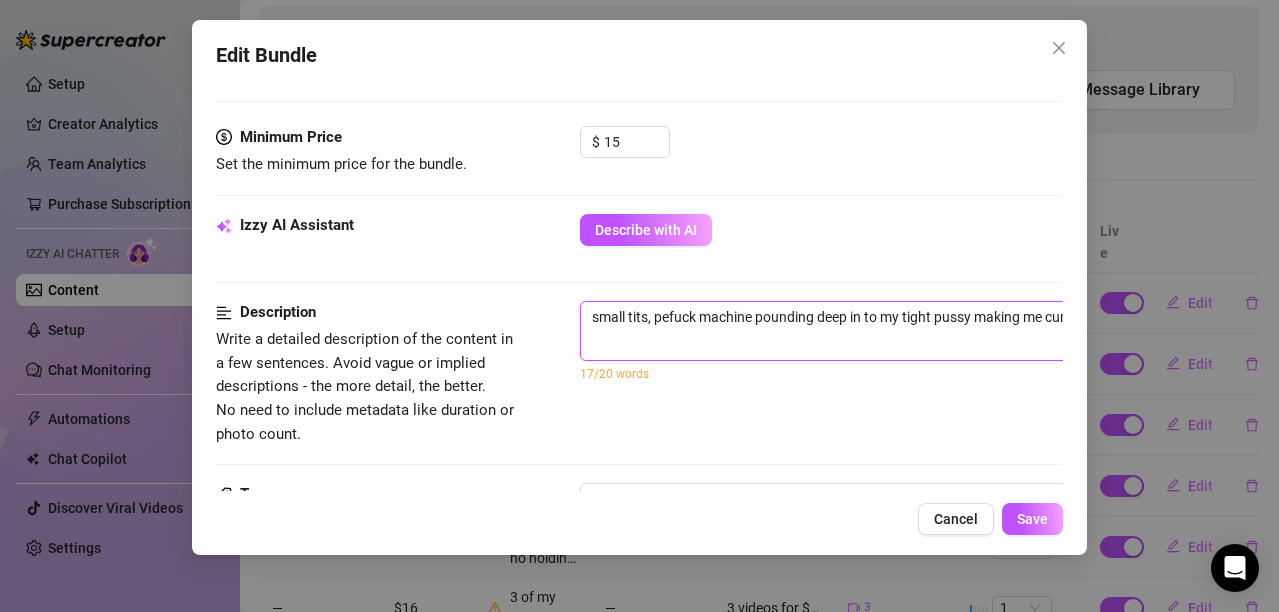 type on "small tits, petfuck machine pounding deep in to my tight pussy making me cum so fuvkcing hard" 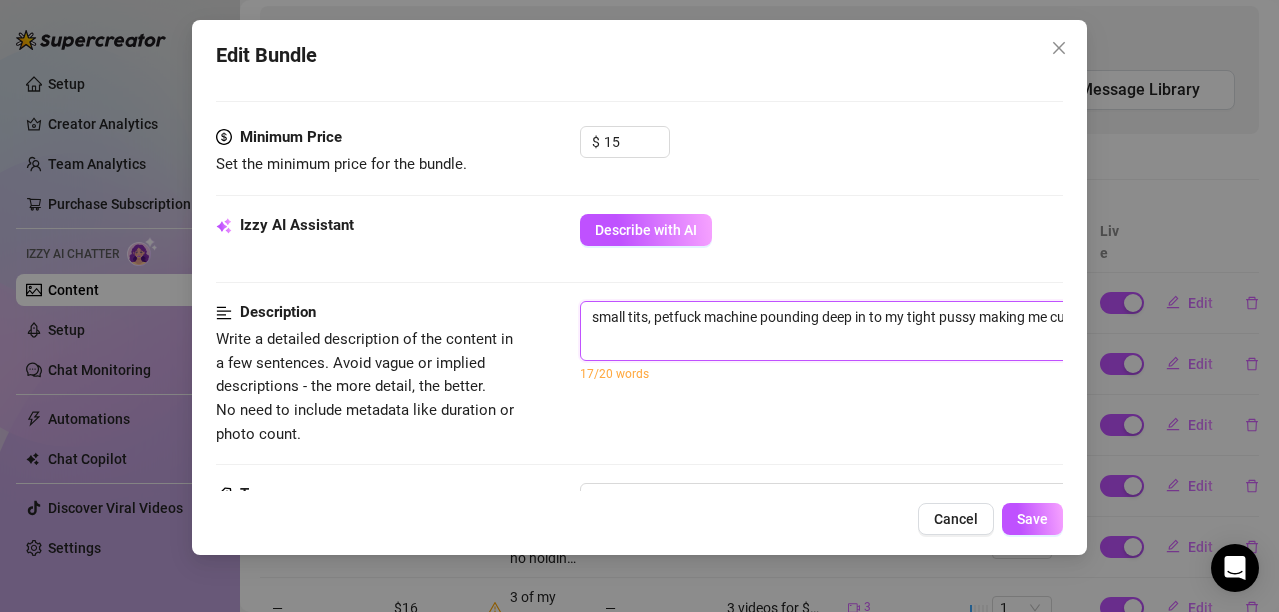 type on "small tits, petifuck machine pounding deep in to my tight pussy making me cum so fuvkcing hard" 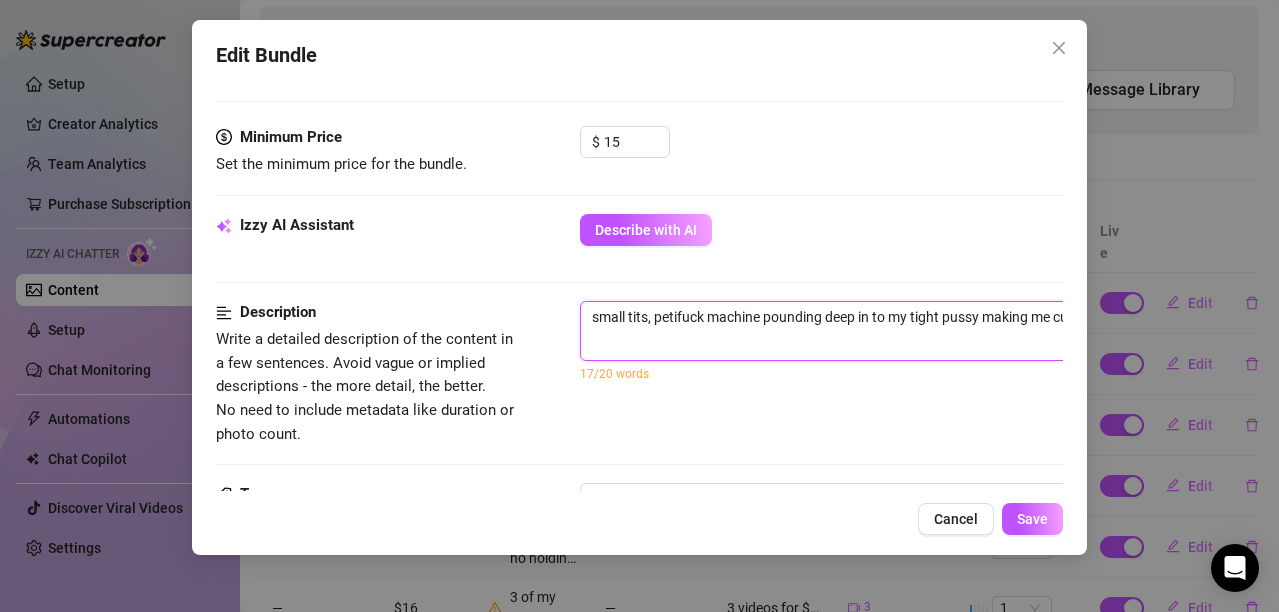 type on "small tits, petiefuck machine pounding deep in to my tight pussy making me cum so fuvkcing hard" 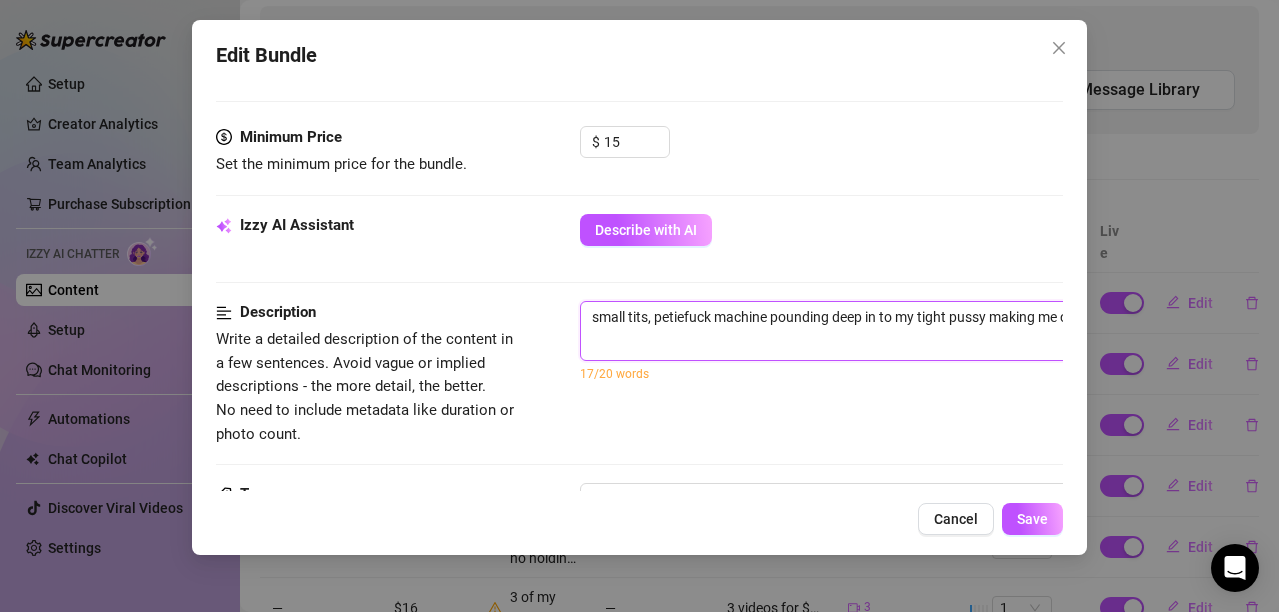 type on "small tits, petie fuck machine pounding deep in to my tight pussy making me cum so fuvkcing hard" 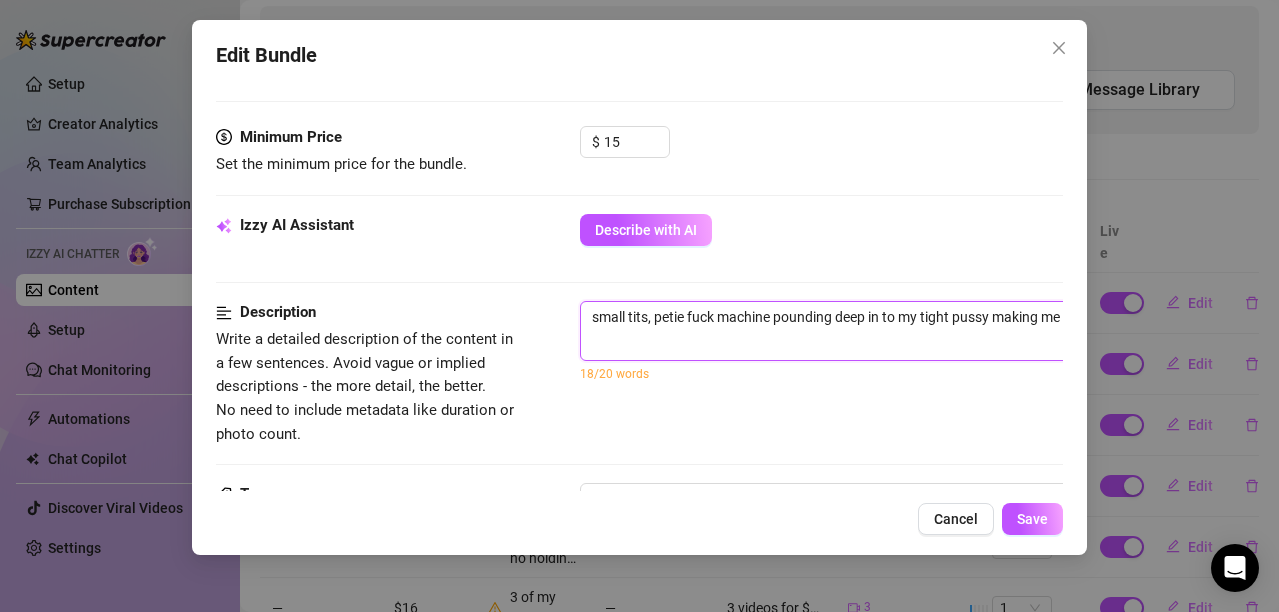 type on "small tits, petiefuck machine pounding deep in to my tight pussy making me cum so fuvkcing hard" 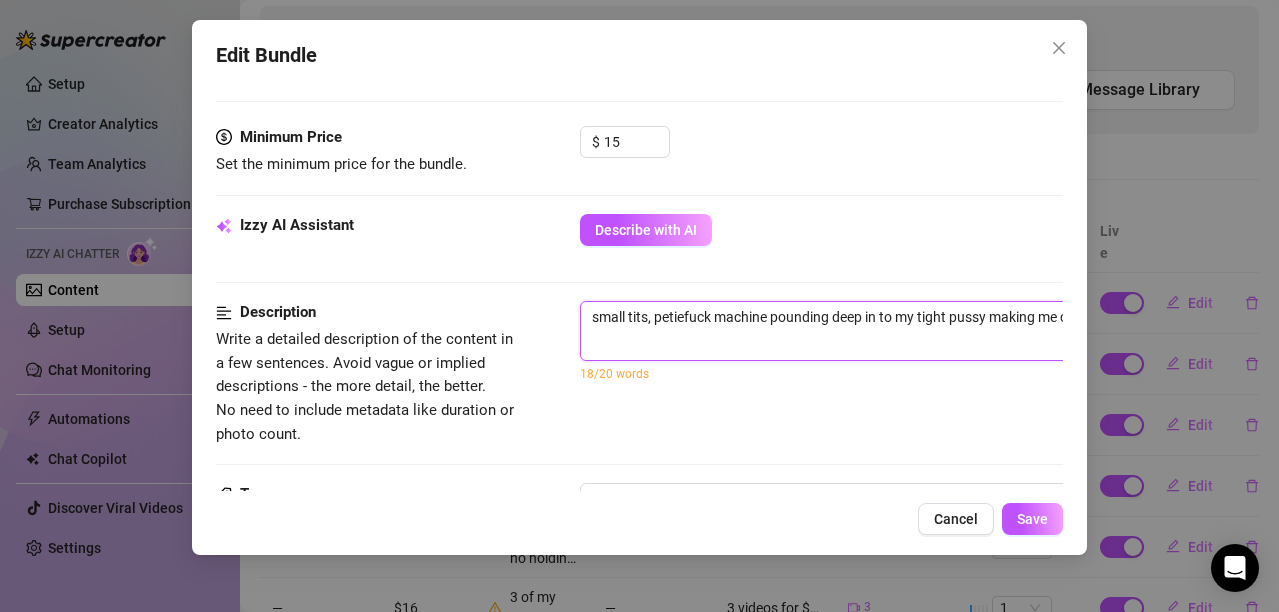 type on "small tits, petifuck machine pounding deep in to my tight pussy making me cum so fuvkcing hard" 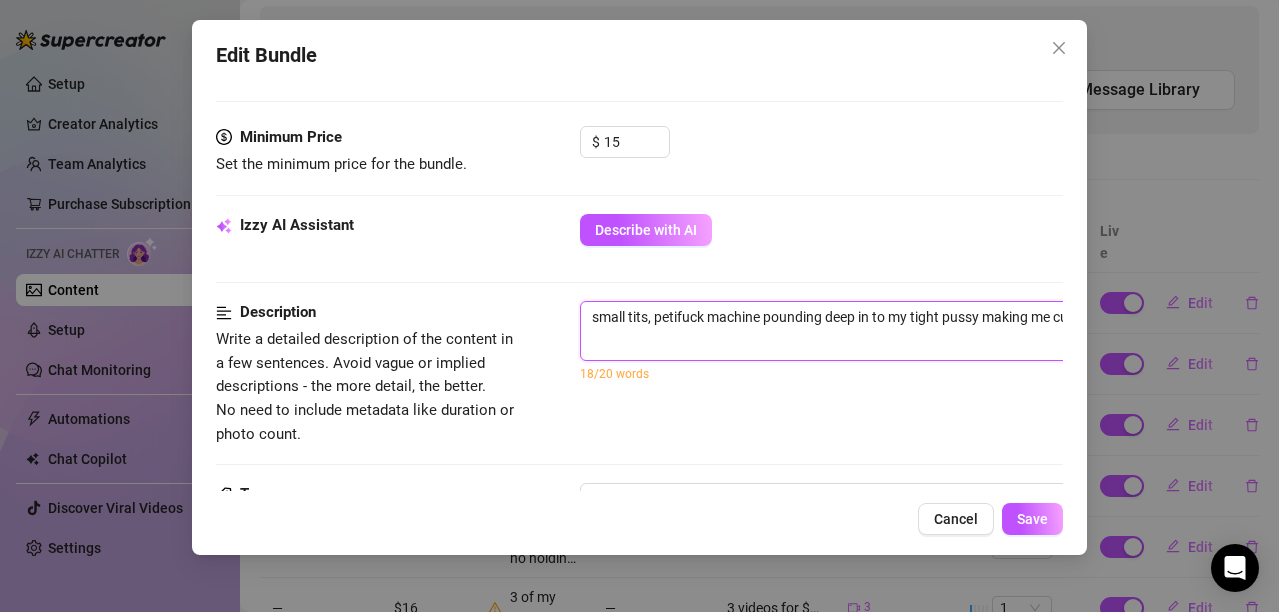 type on "small tits, petfuck machine pounding deep in to my tight pussy making me cum so fuvkcing hard" 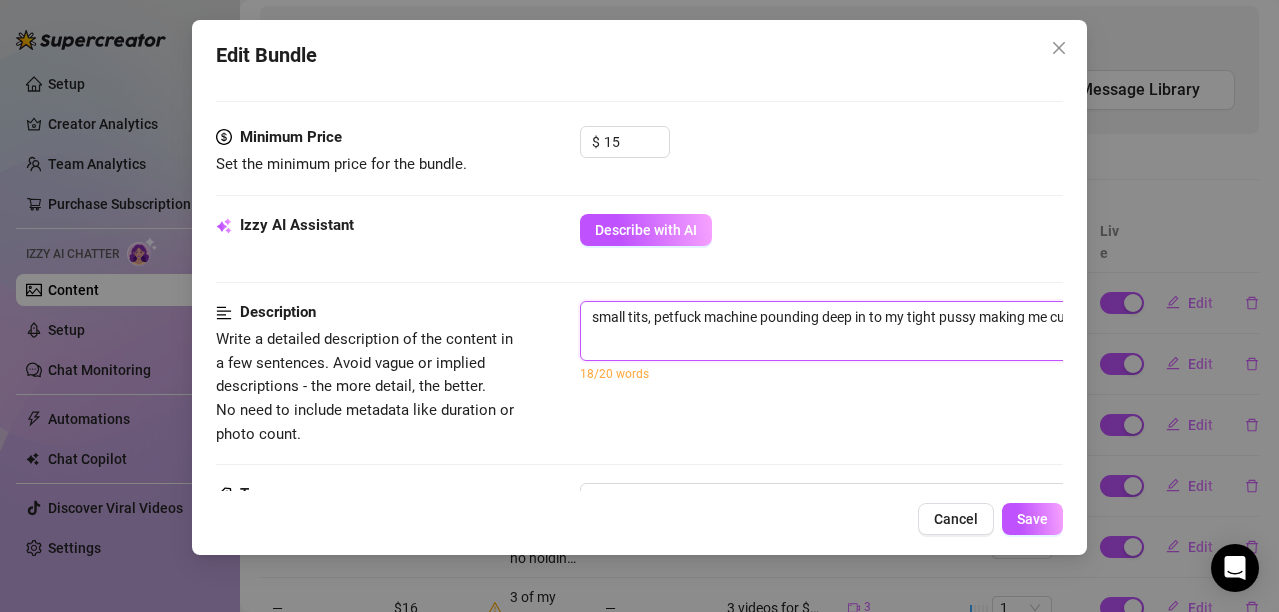 type on "small tits, pefuck machine pounding deep in to my tight pussy making me cum so fuvkcing hard" 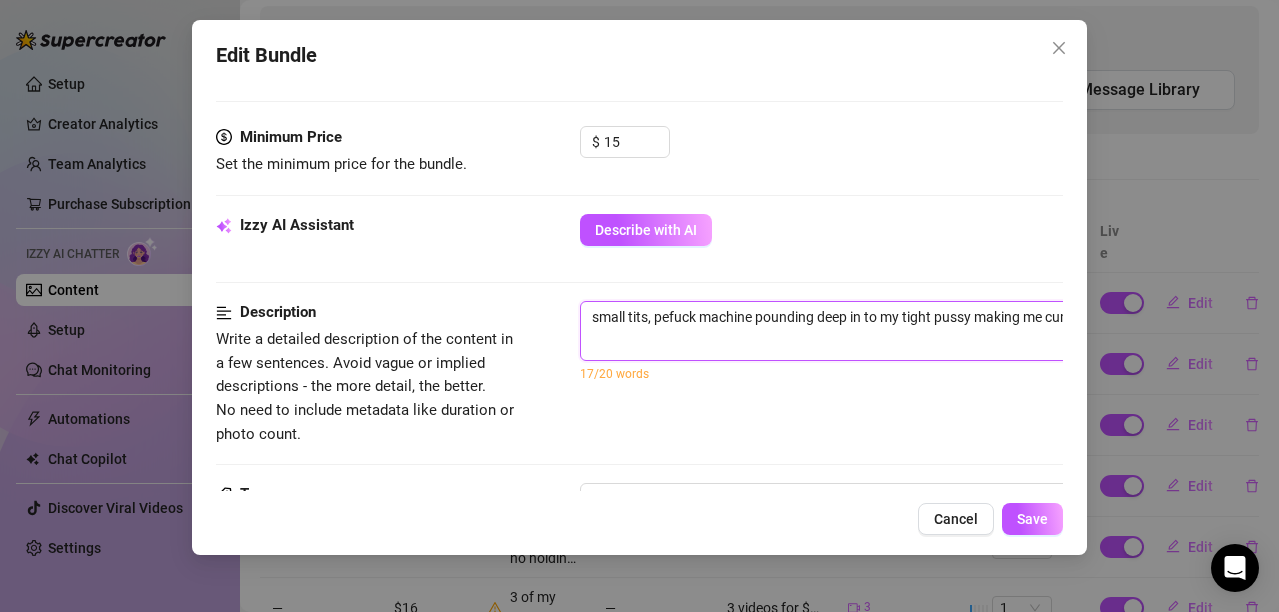 type on "small tits, petfuck machine pounding deep in to my tight pussy making me cum so fuvkcing hard" 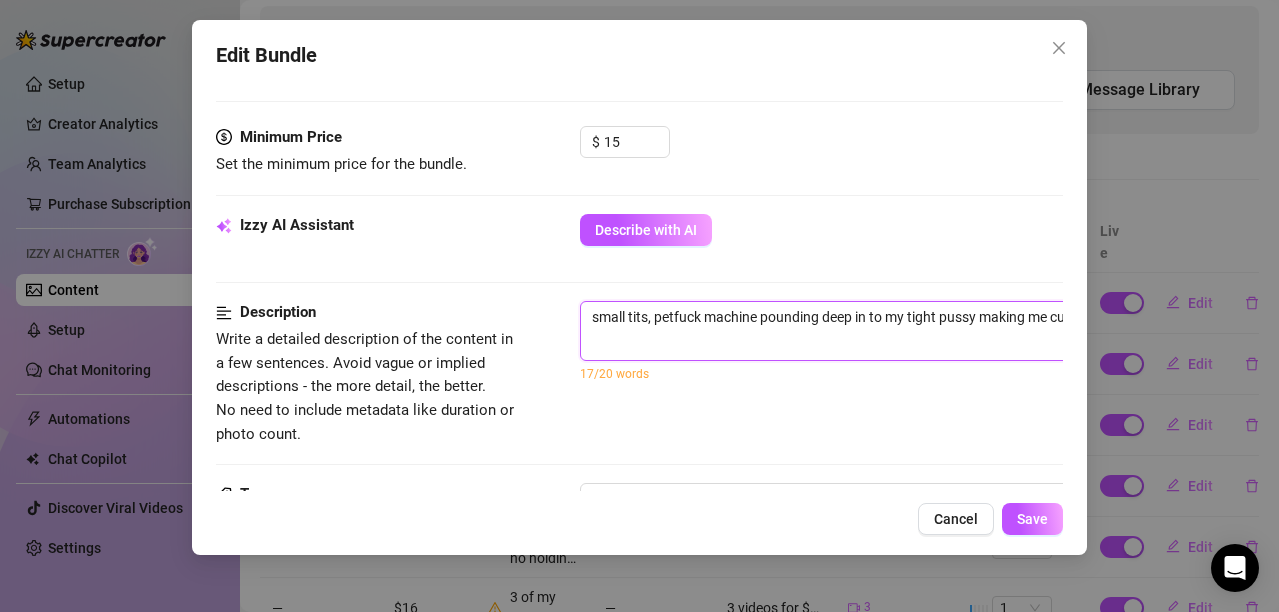 type on "small tits, petifuck machine pounding deep in to my tight pussy making me cum so fuvkcing hard" 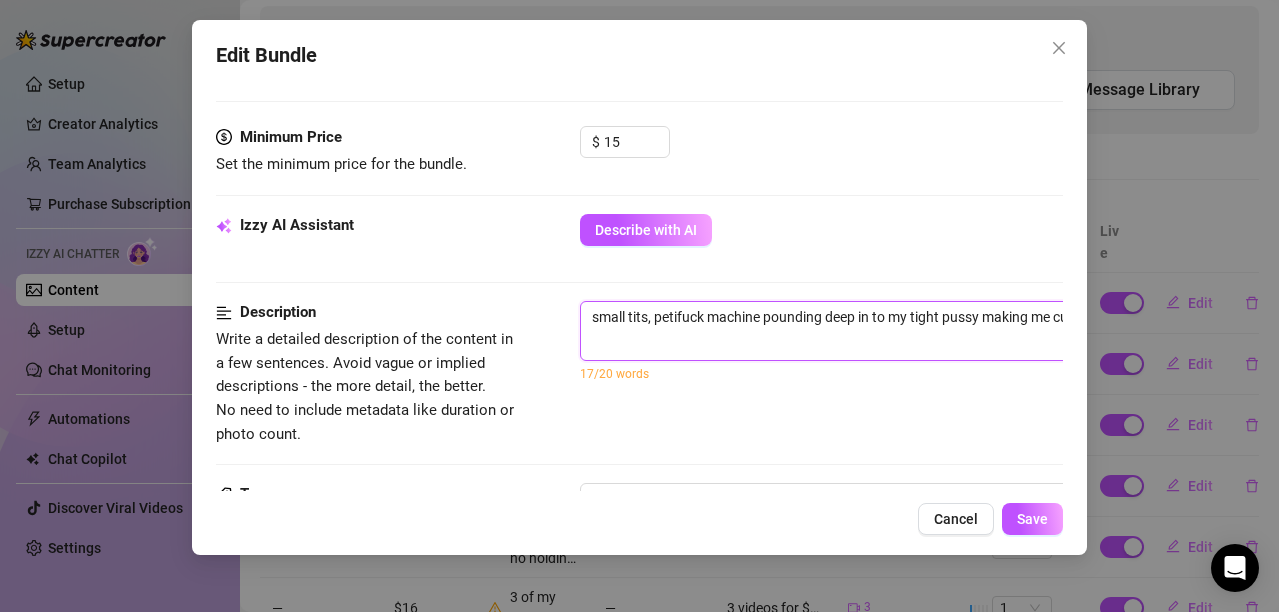 type on "small tits, petitfuck machine pounding deep in to my tight pussy making me cum so fuvkcing hard" 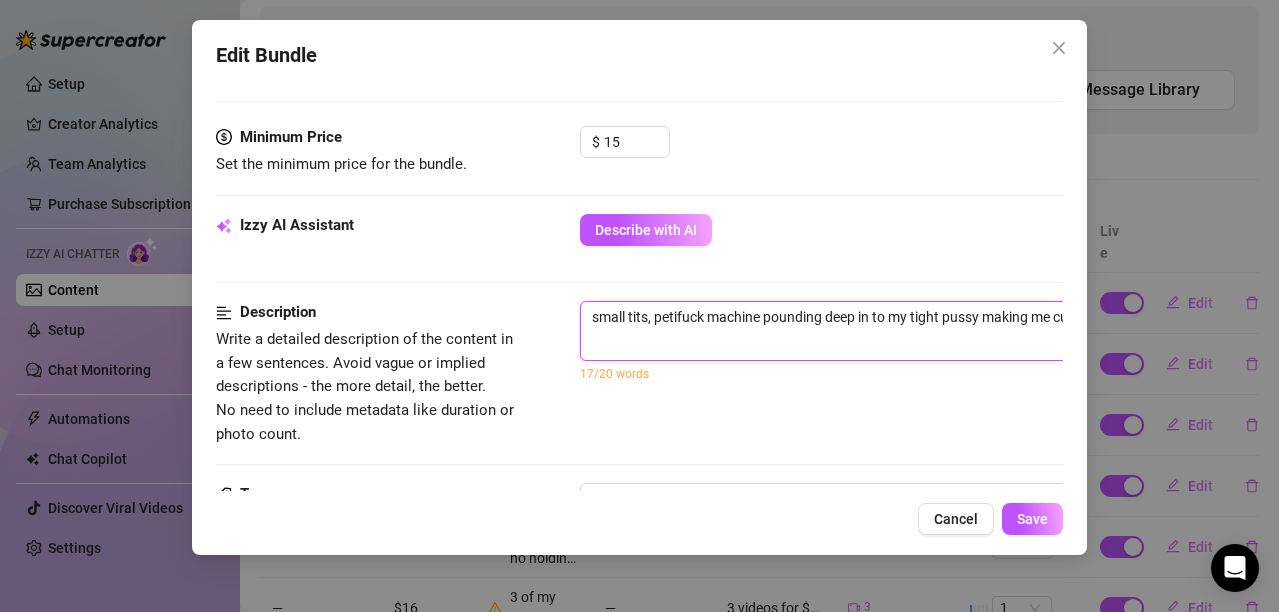 type on "small tits, petitfuck machine pounding deep in to my tight pussy making me cum so fuvkcing hard" 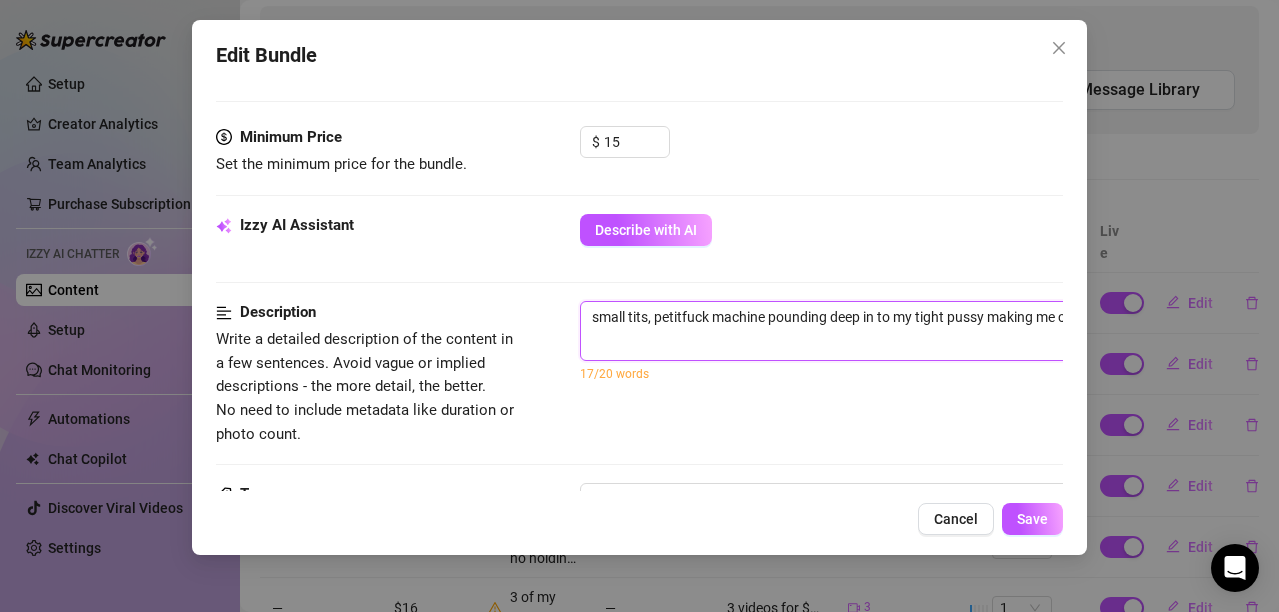 type on "small tits, petitefuck machine pounding deep in to my tight pussy making me cum so fuvkcing hard" 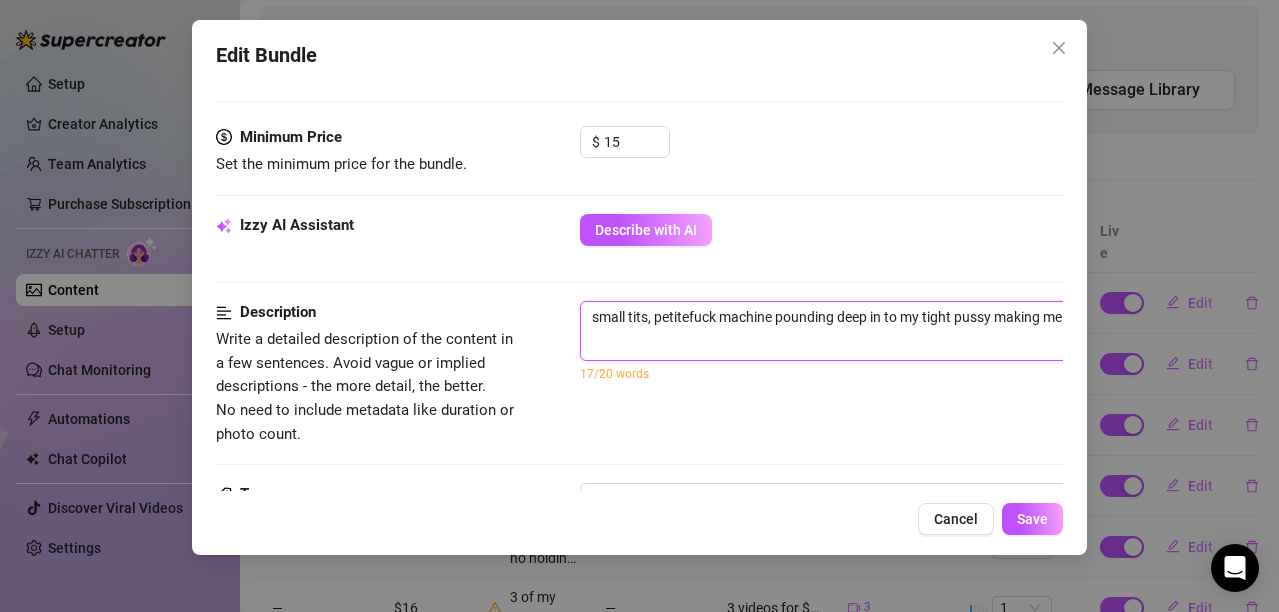type on "small tits, petite fuck machine pounding deep in to my tight pussy making me cum so fuvkcing hard" 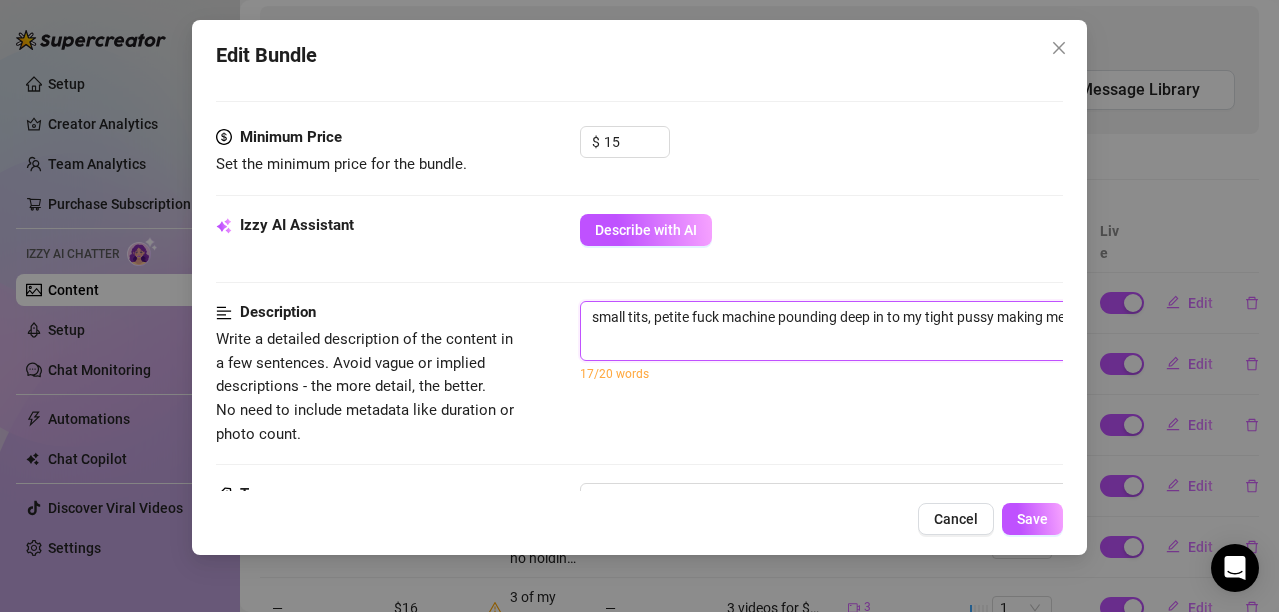 type on "small tits, petite bfuck machine pounding deep in to my tight pussy making me cum so fuvkcing hard" 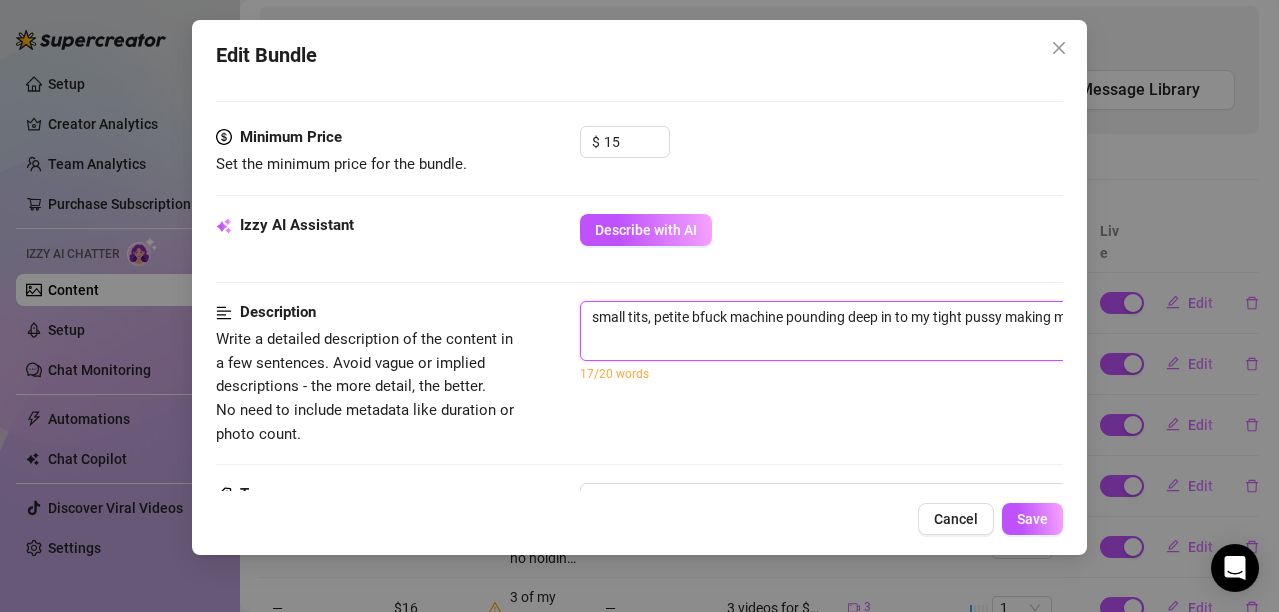 type on "small tits, petite bifuck machine pounding deep in to my tight pussy making me cum so fuvkcing hard" 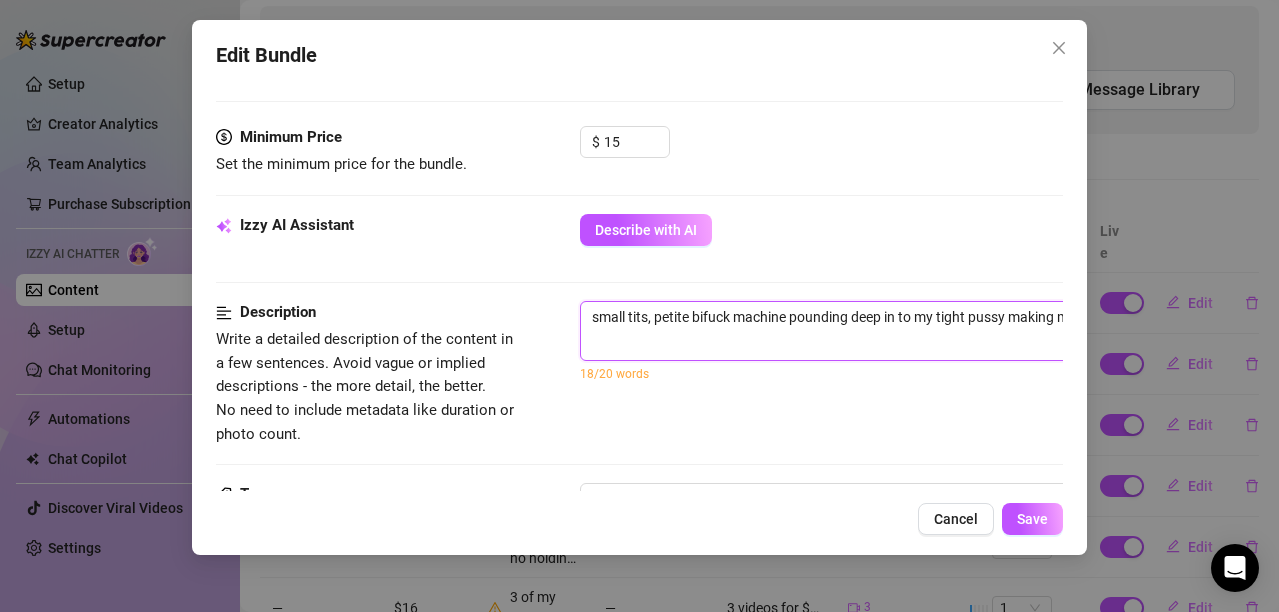 type on "small tits, petite bfuck machine pounding deep in to my tight pussy making me cum so fuvkcing hard" 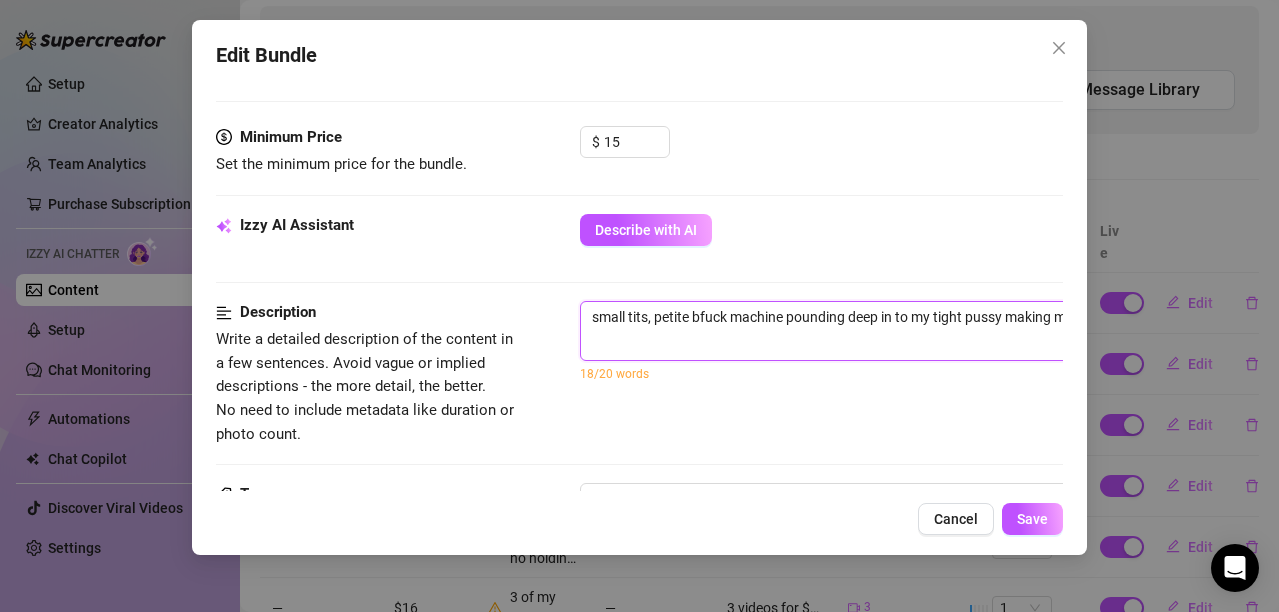 type on "small tits, petite bofuck machine pounding deep in to my tight pussy making me cum so fuvkcing hard" 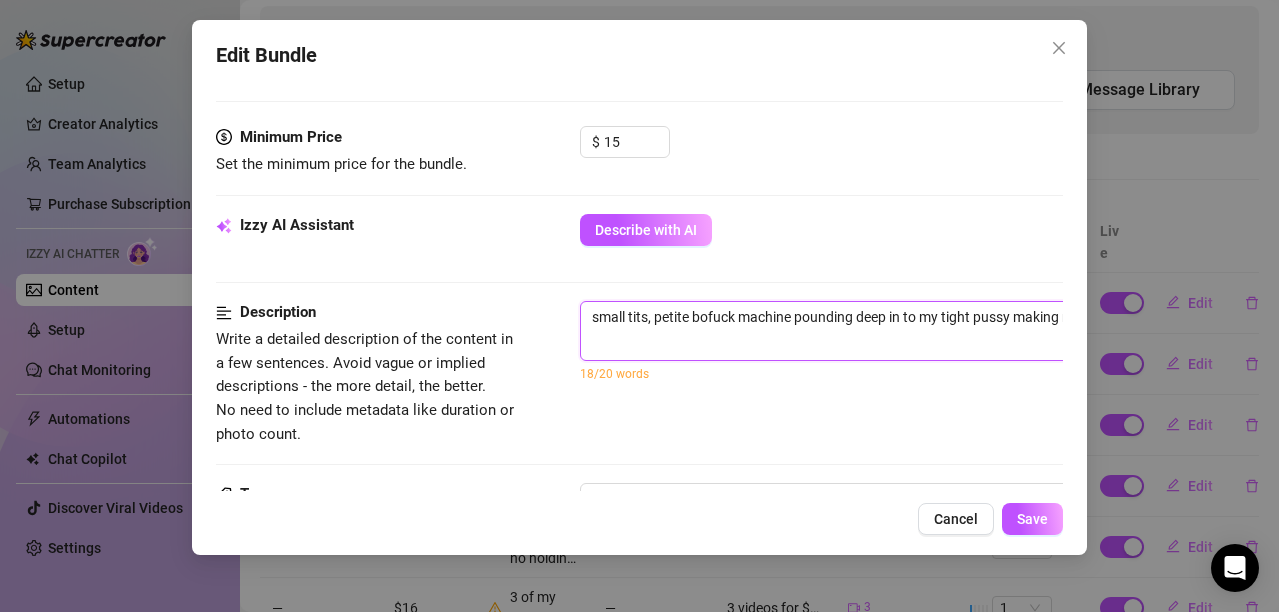 type on "small tits, petite bodfuck machine pounding deep in to my tight pussy making me cum so fuvkcing hard" 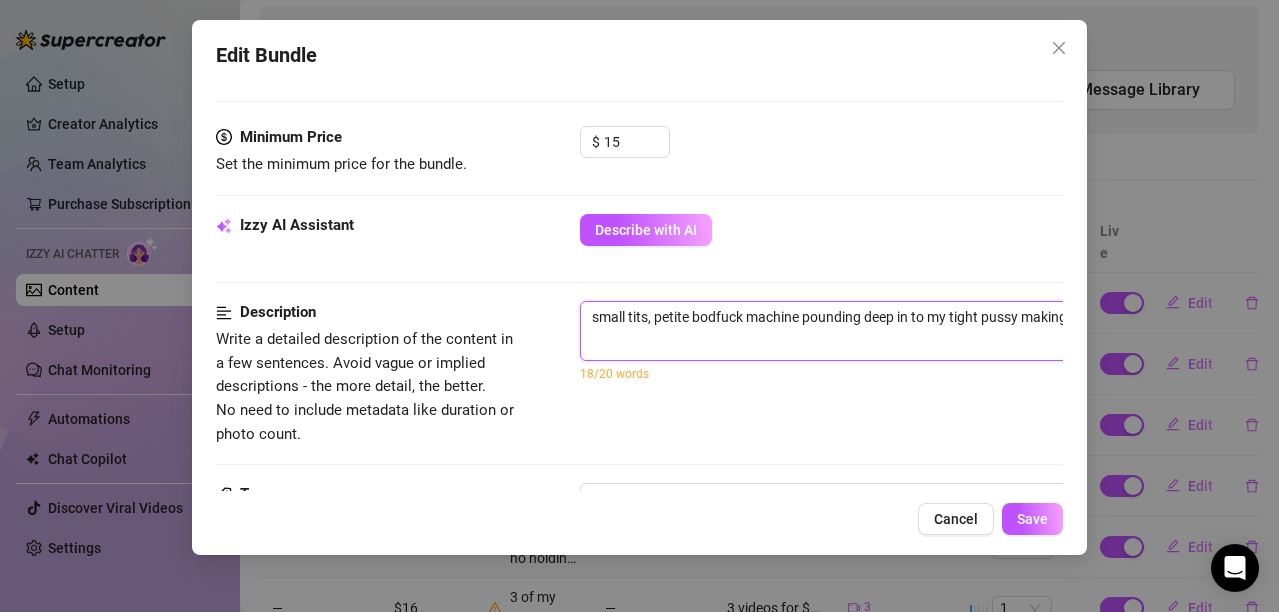 type on "small tits, petite bodfuck machine pounding deep in to my tight pussy making me cum so fuvkcing hard" 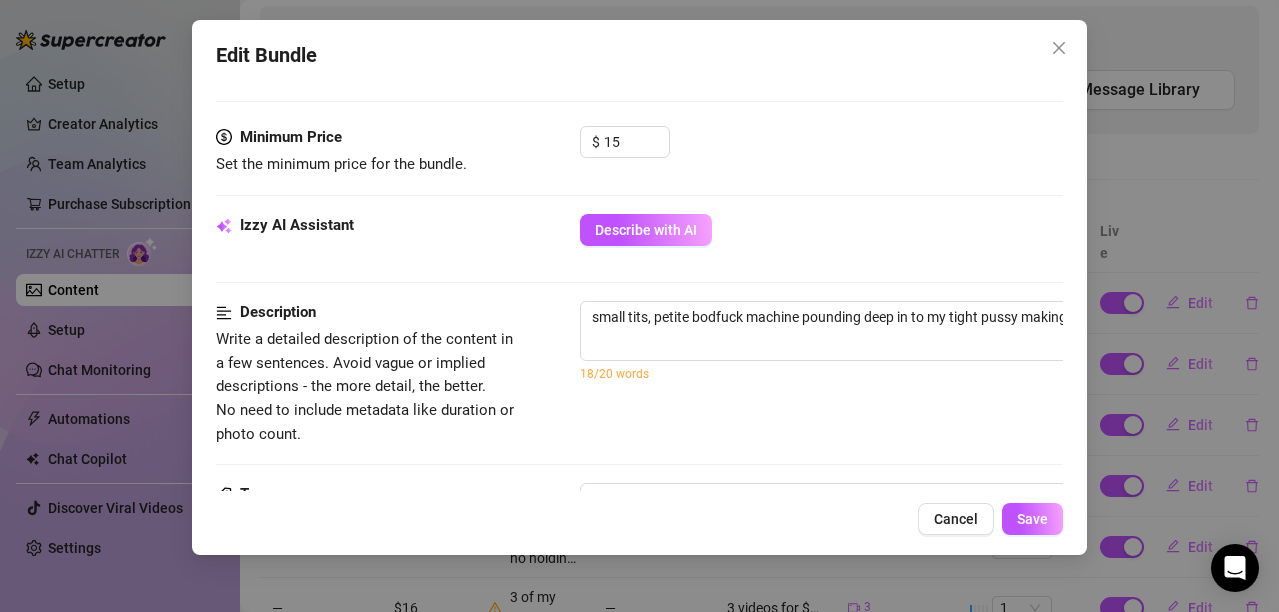 click on "Describe with AI" at bounding box center (821, 230) 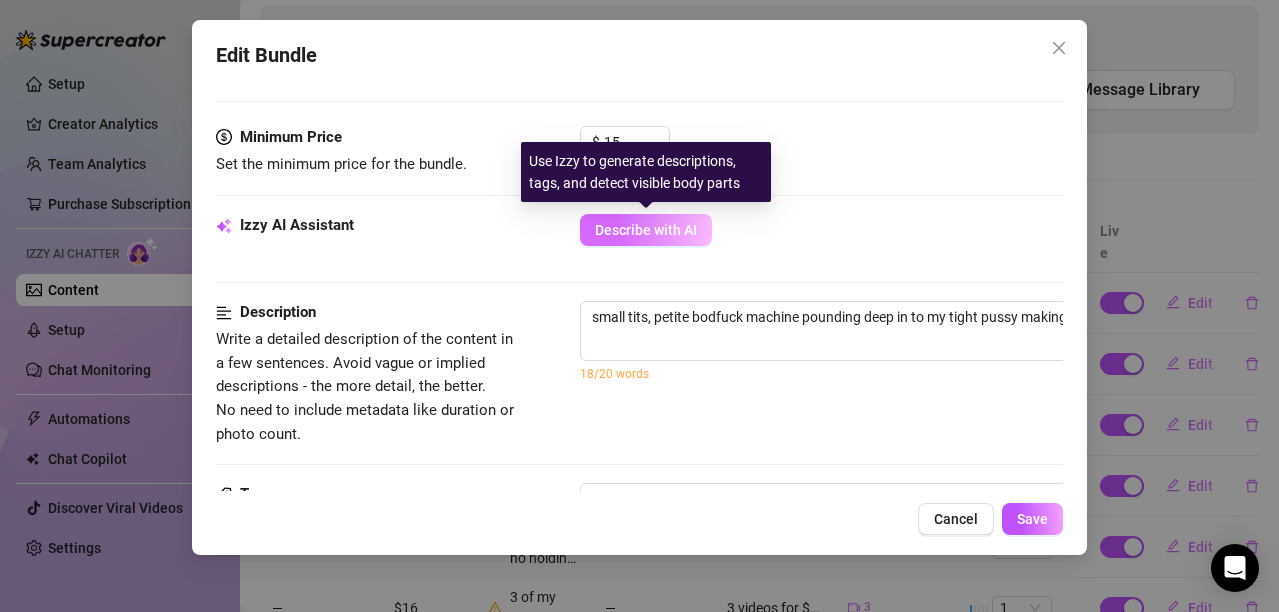 click on "Describe with AI" at bounding box center (646, 230) 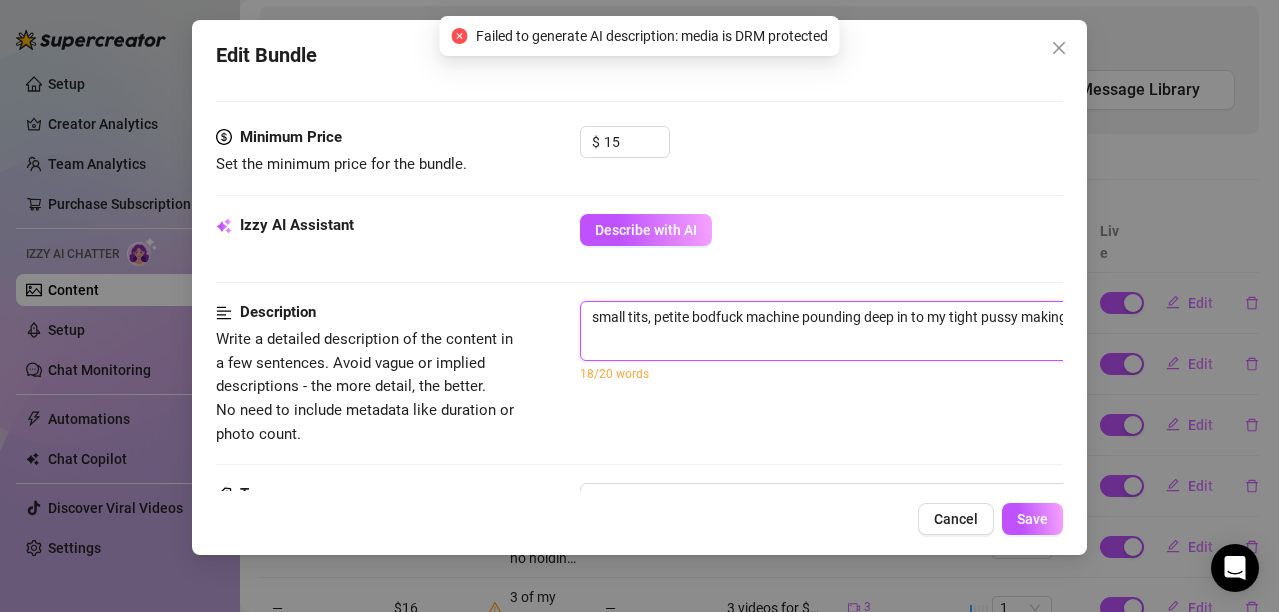 click on "small tits, petite bodfuck machine pounding deep in to my tight pussy making me cum so fuvkcing hard" at bounding box center (930, 331) 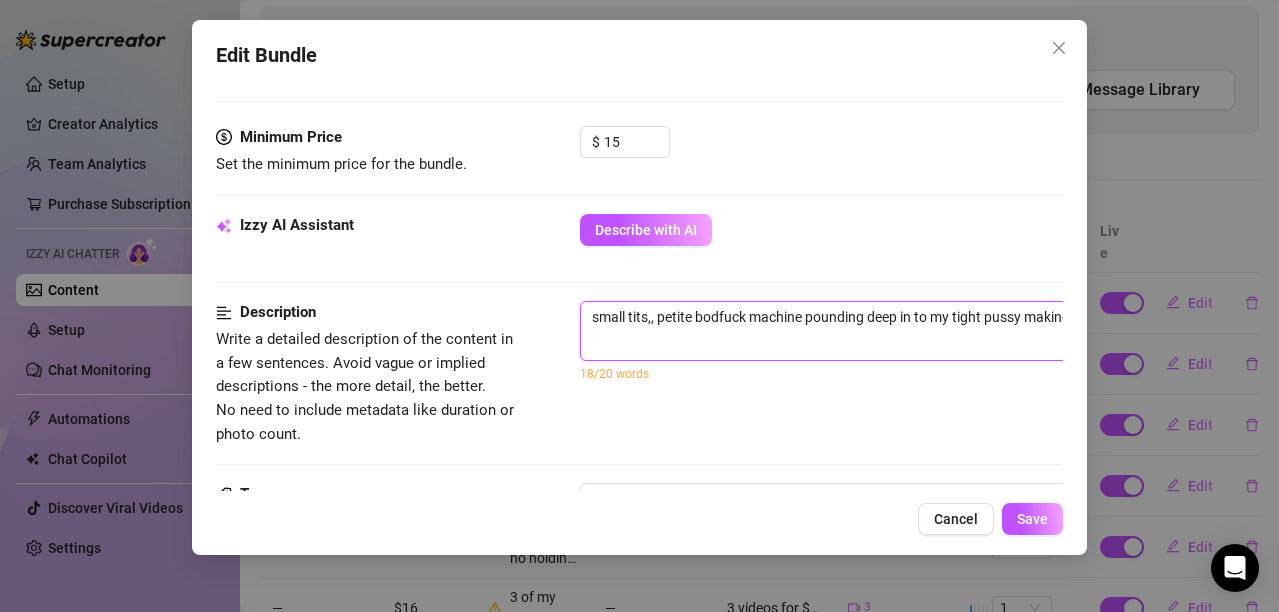 type on "small tits, , petite bodfuck machine pounding deep in to my tight pussy making me cum so fuvkcing hard" 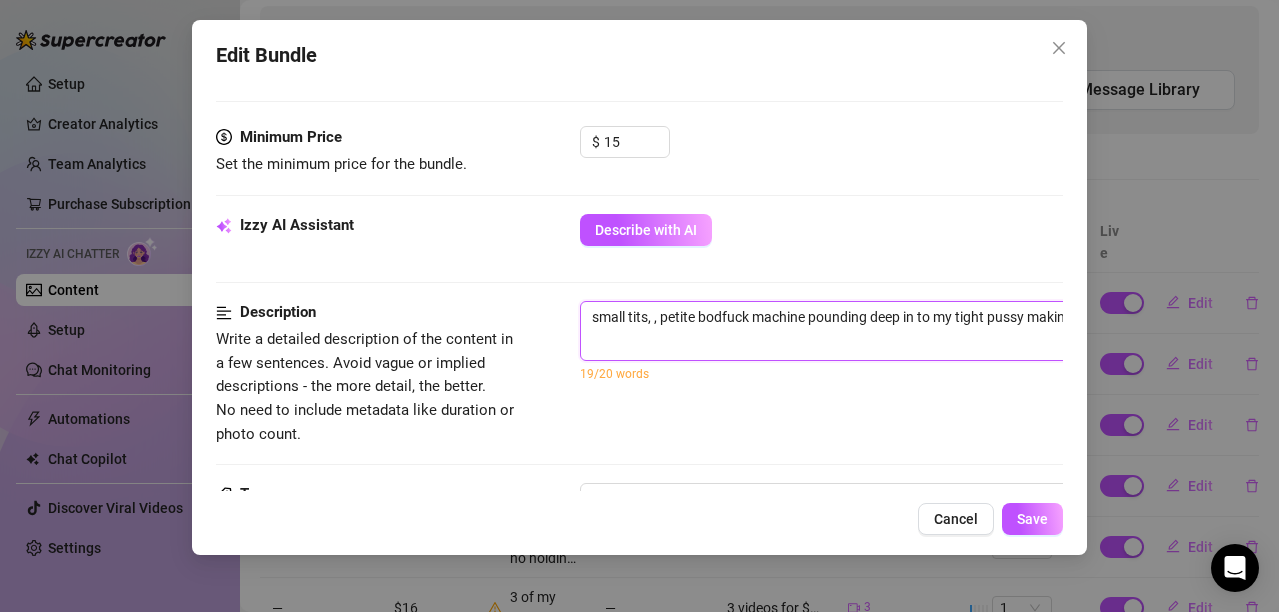 type on "small tits, s, petite bodfuck machine pounding deep in to my tight pussy making me cum so fuvkcing hard" 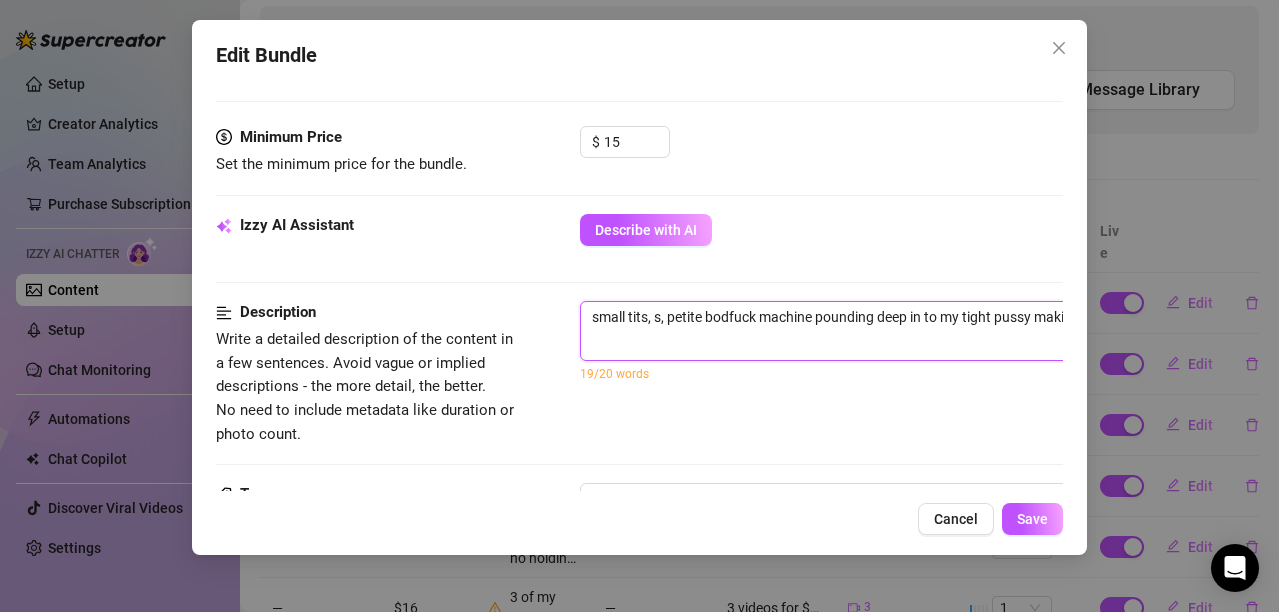 type on "small tits, sp, petite bodfuck machine pounding deep in to my tight pussy making me cum so fuvkcing hard" 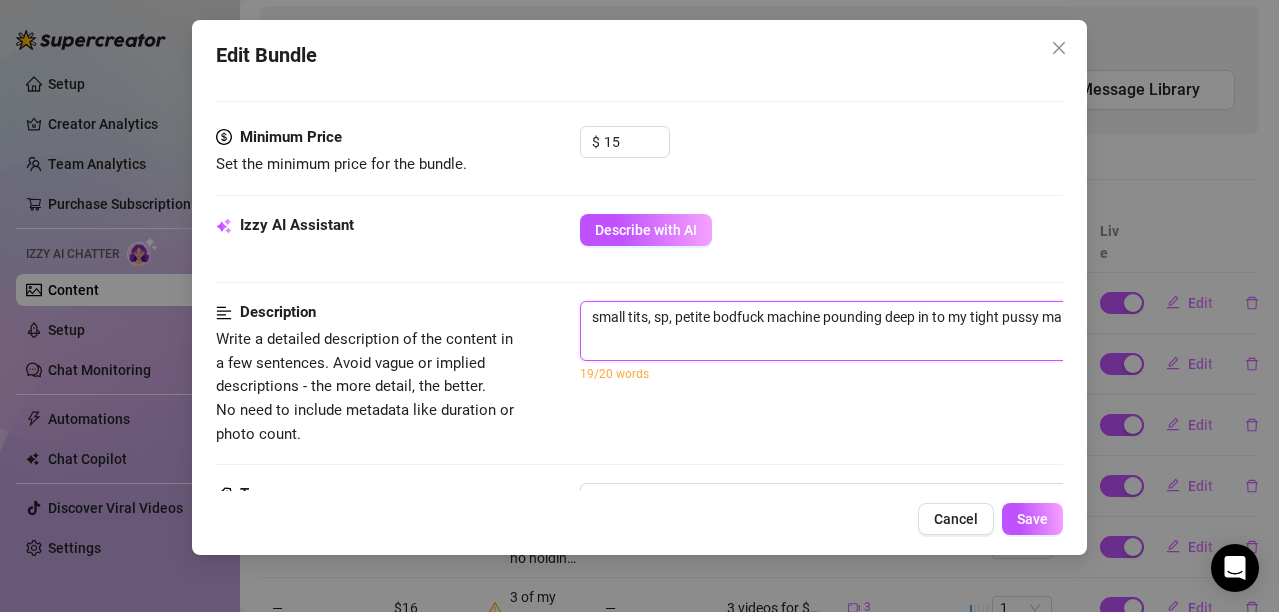 type on "small tits, spr, petite bodfuck machine pounding deep in to my tight pussy making me cum so fuvkcing hard" 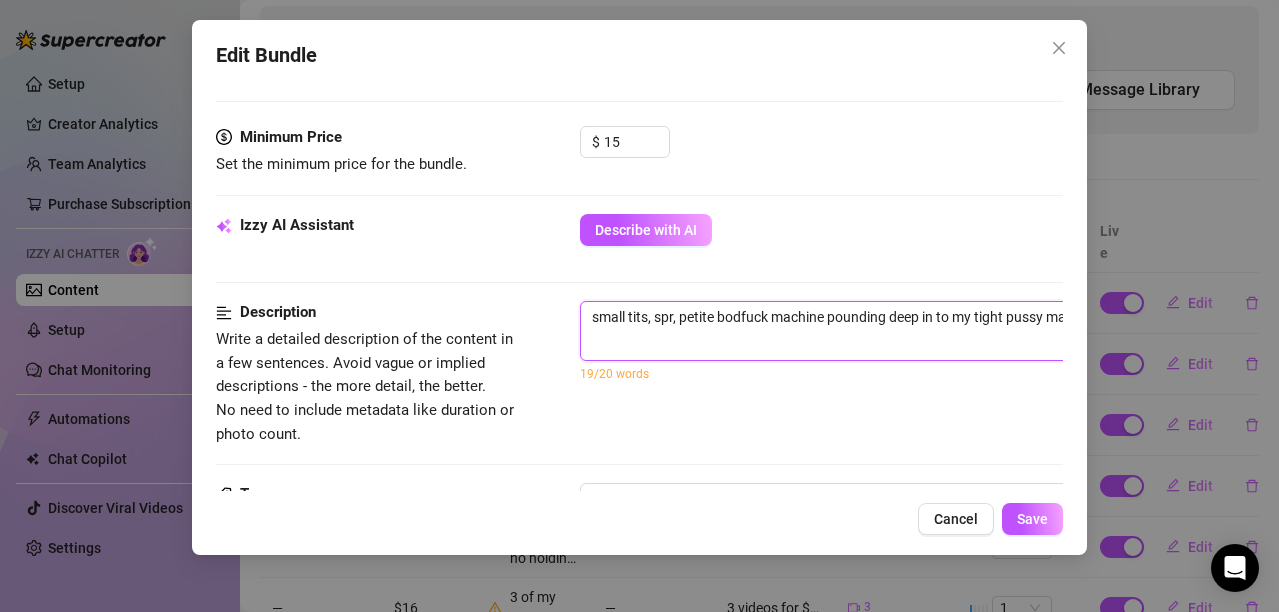 type on "small tits, spre, petite bodfuck machine pounding deep in to my tight pussy making me cum so fuvkcing hard" 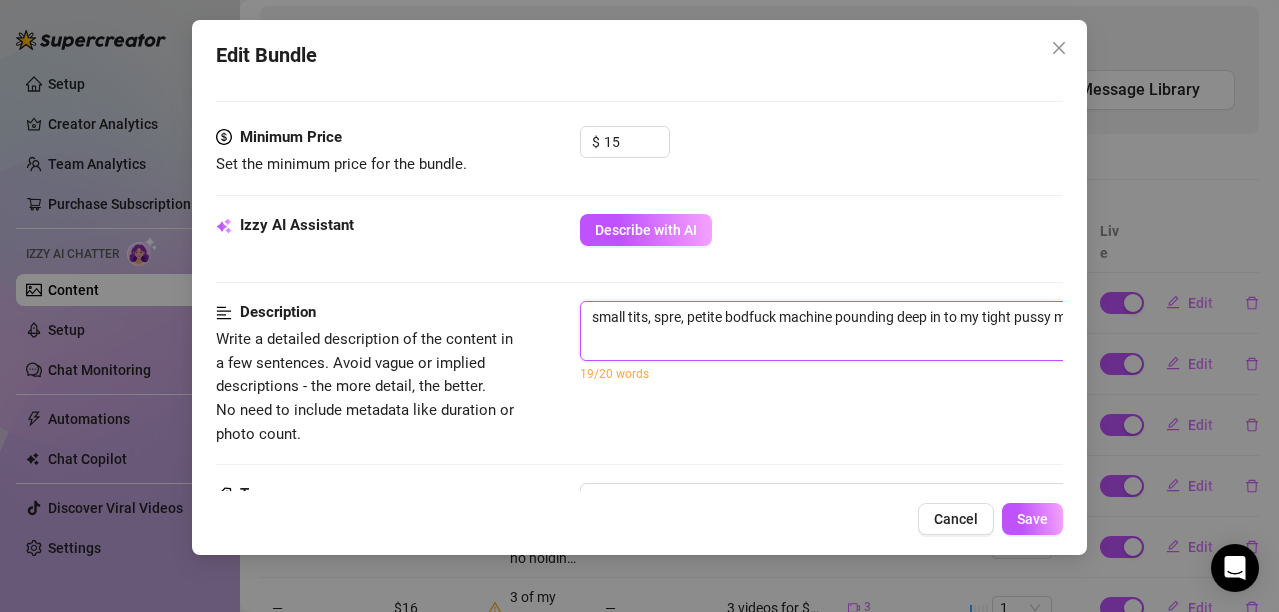 type on "small tits, sprea, petite bodfuck machine pounding deep in to my tight pussy making me cum so fuvkcing hard" 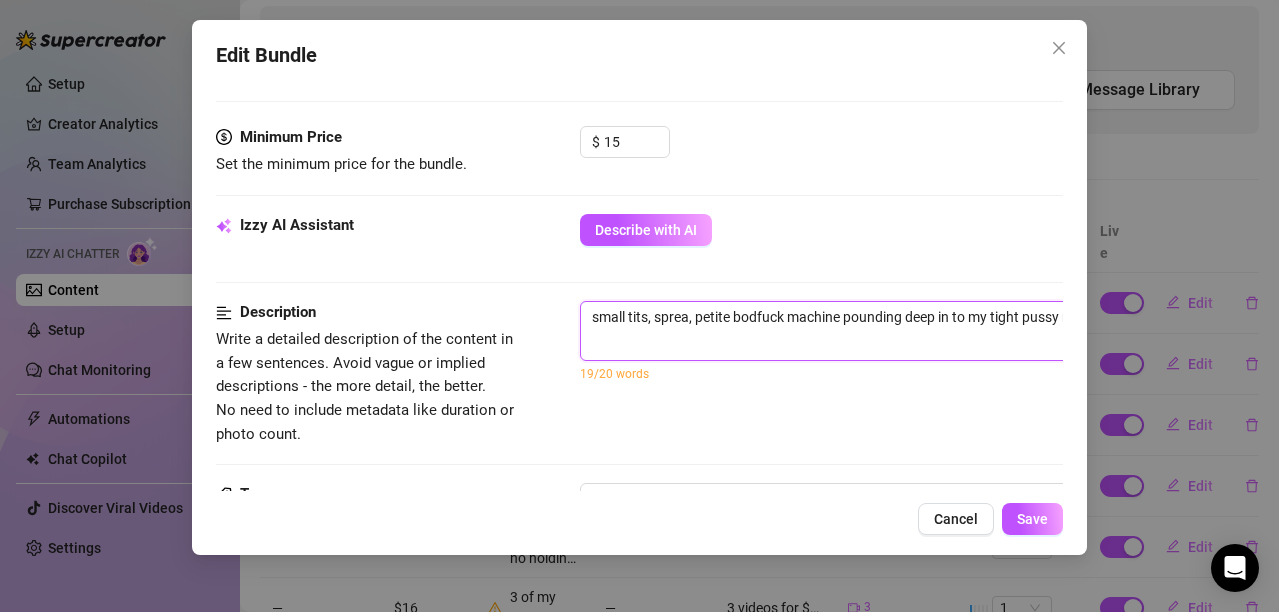 type on "small tits, spread, petite bodfuck machine pounding deep in to my tight pussy making me cum so fuvkcing hard" 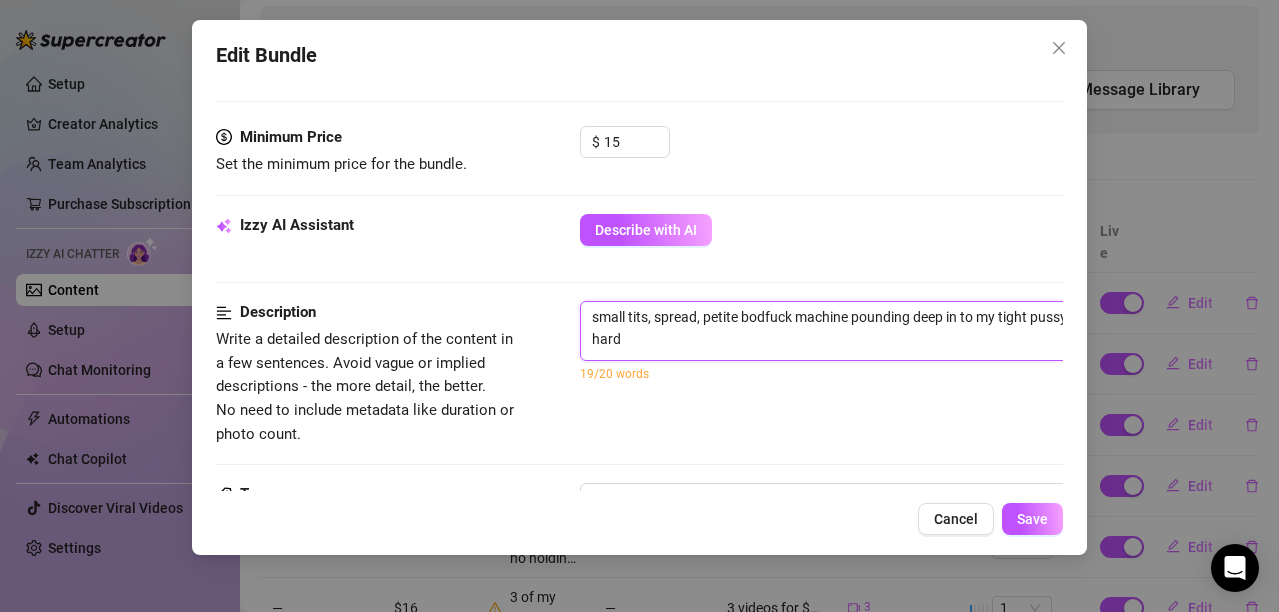 type on "small tits, spread , petite bodfuck machine pounding deep in to my tight pussy making me cum so fuvkcing hard" 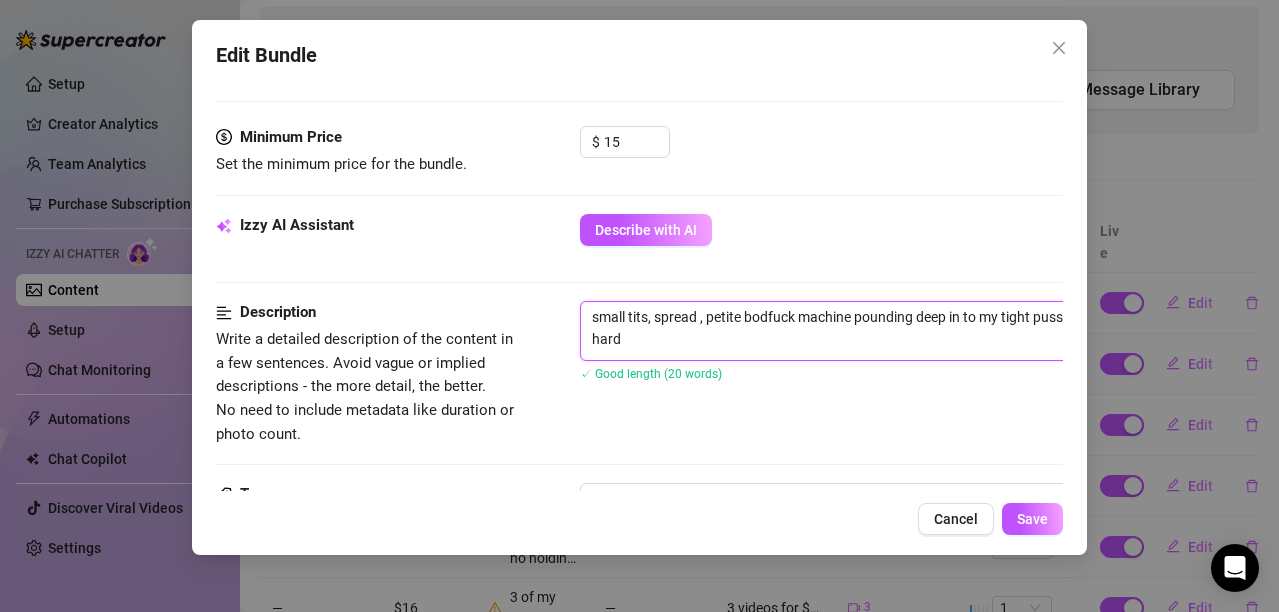 type on "small tits, spread p, petite bodfuck machine pounding deep in to my tight pussy making me cum so fuvkcing hard" 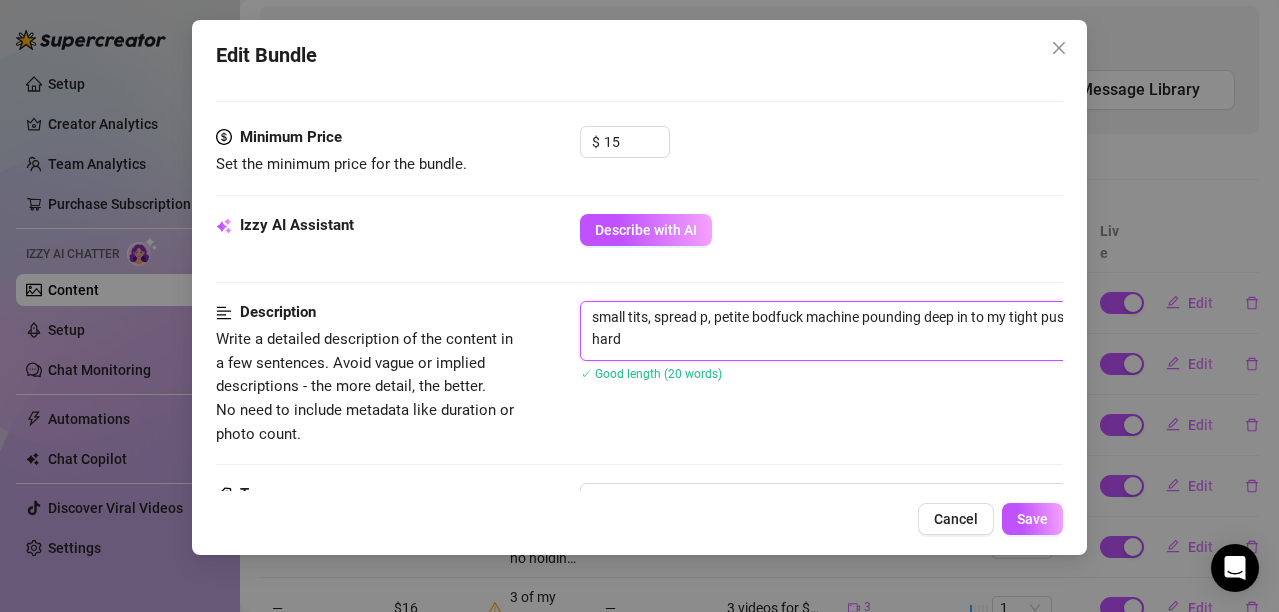 type on "small tits, spread pu, petite bodfuck machine pounding deep in to my tight pussy making me cum so fuvkcing hard" 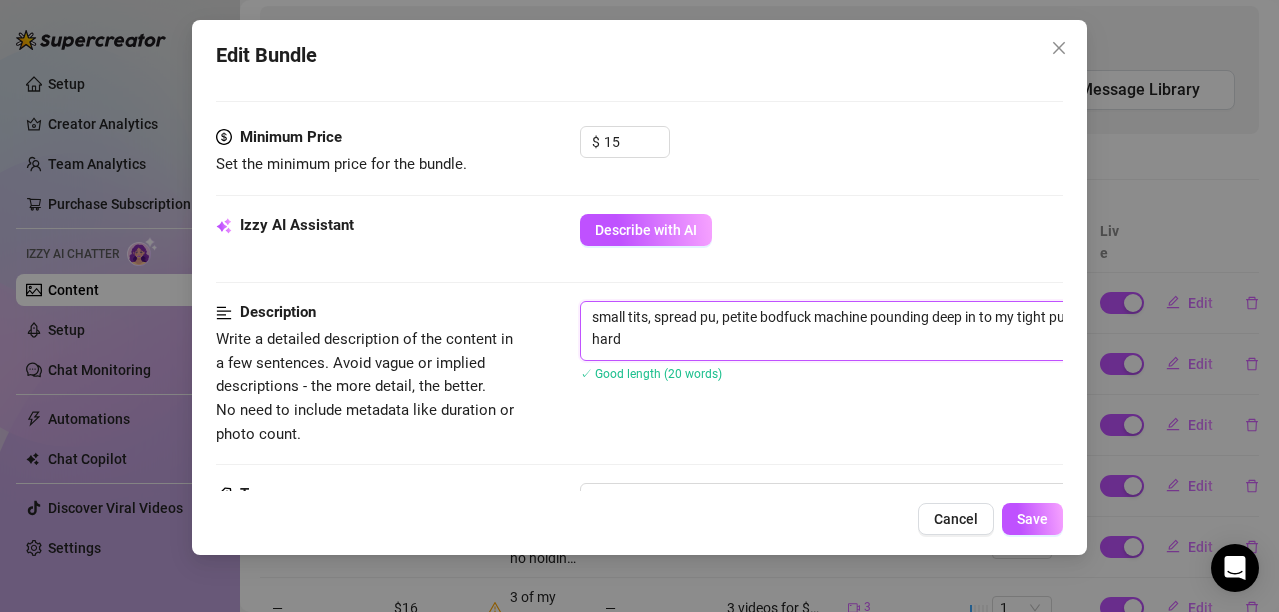 type on "small tits, spread pus, petite bodfuck machine pounding deep in to my tight pussy making me cum so fuvkcing hard" 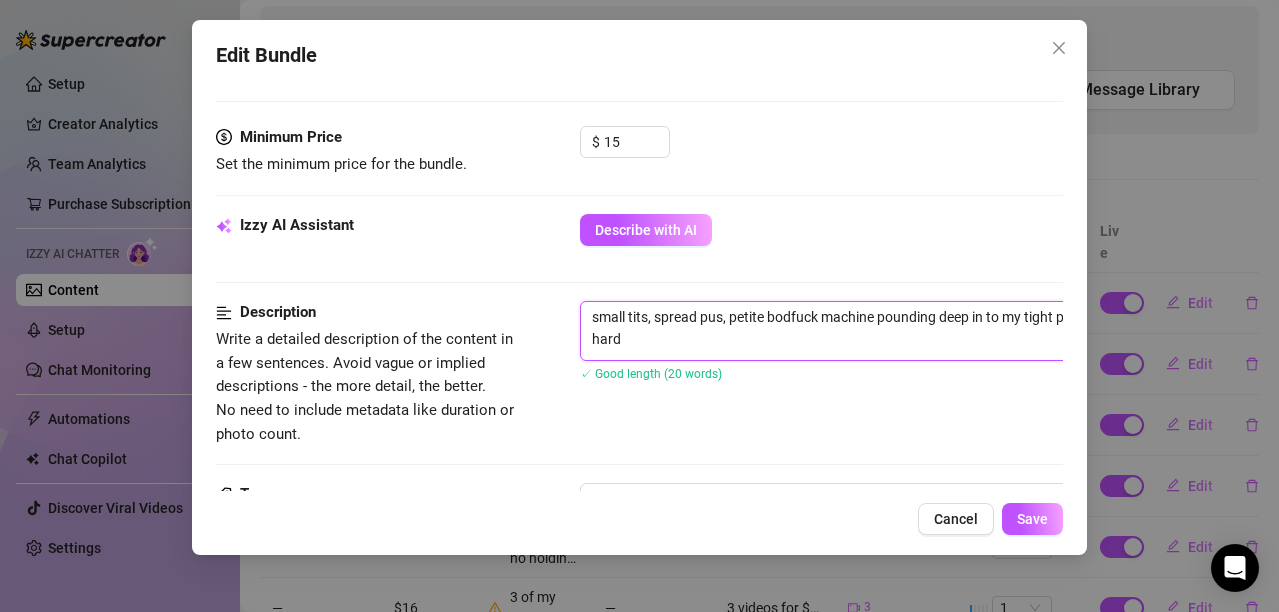 type on "small tits, spread puss, petite bodfuck machine pounding deep in to my tight pussy making me cum so fuvkcing hard" 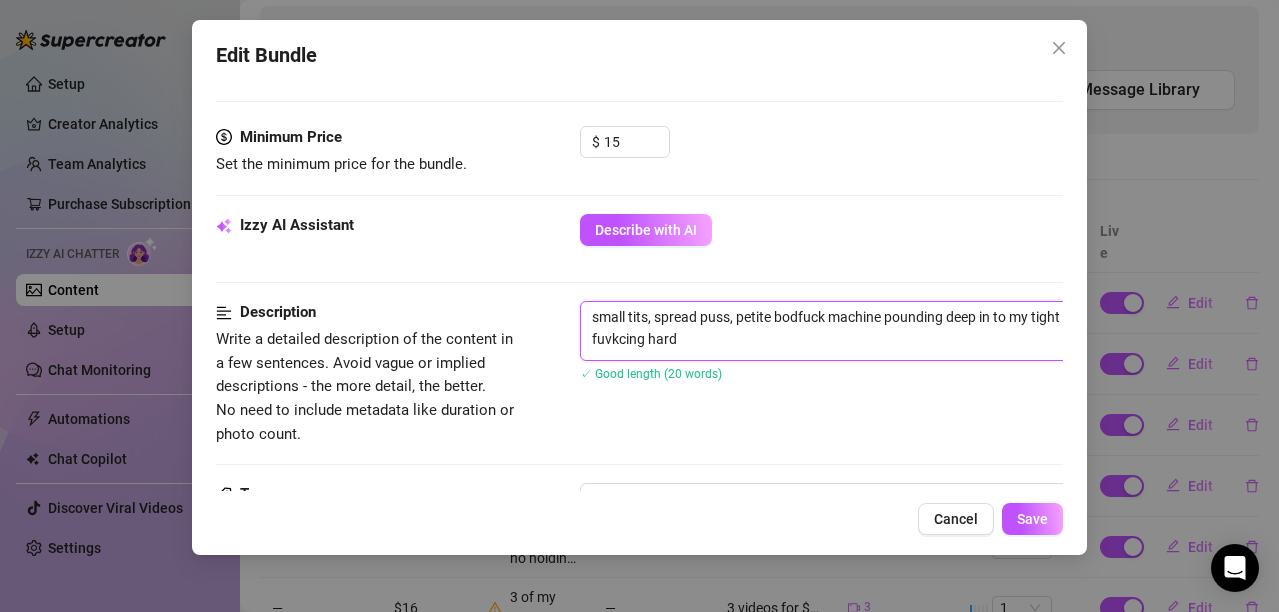 type on "small tits, spread pussy, petite bodfuck machine pounding deep in to my tight pussy making me cum so fuvkcing hard" 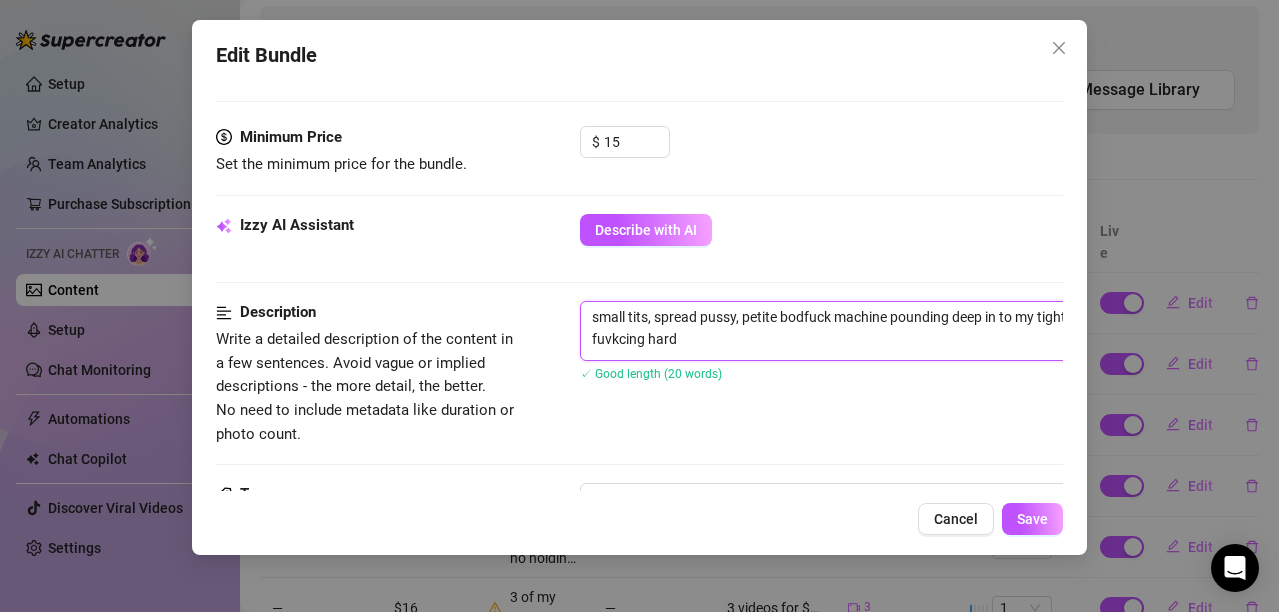 type on "small tits, spread pussy,, petite bodfuck machine pounding deep in to my tight pussy making me cum so fuvkcing hard" 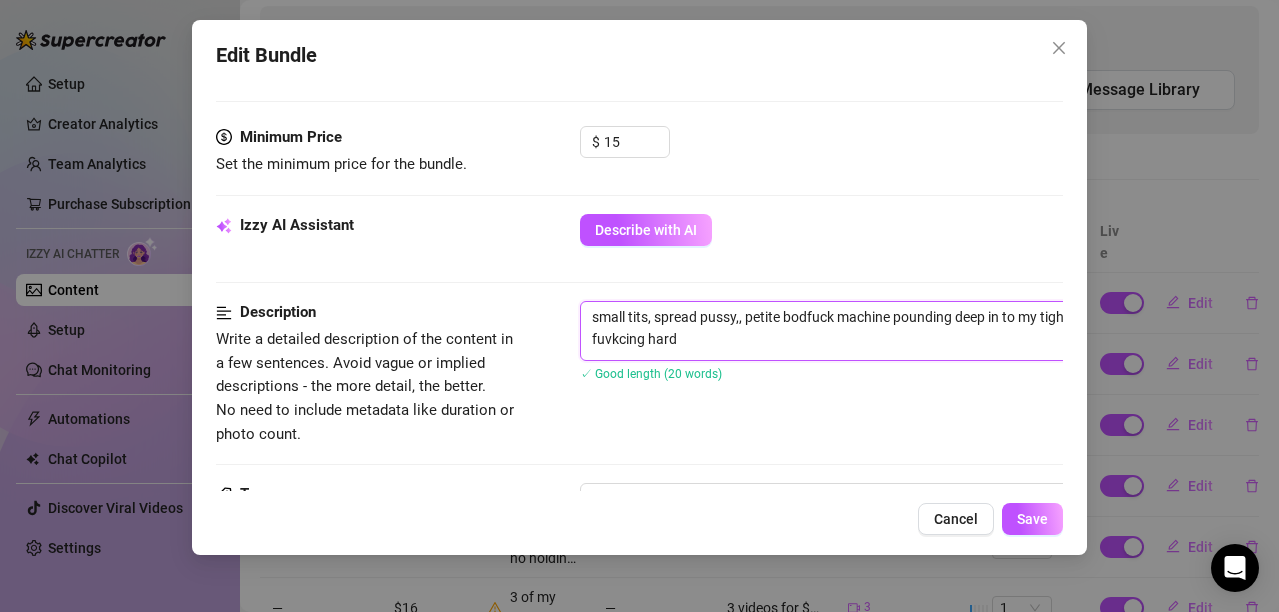type on "small tits, spread pussy, , petite bodfuck machine pounding deep in to my tight pussy making me cum so fuvkcing hard" 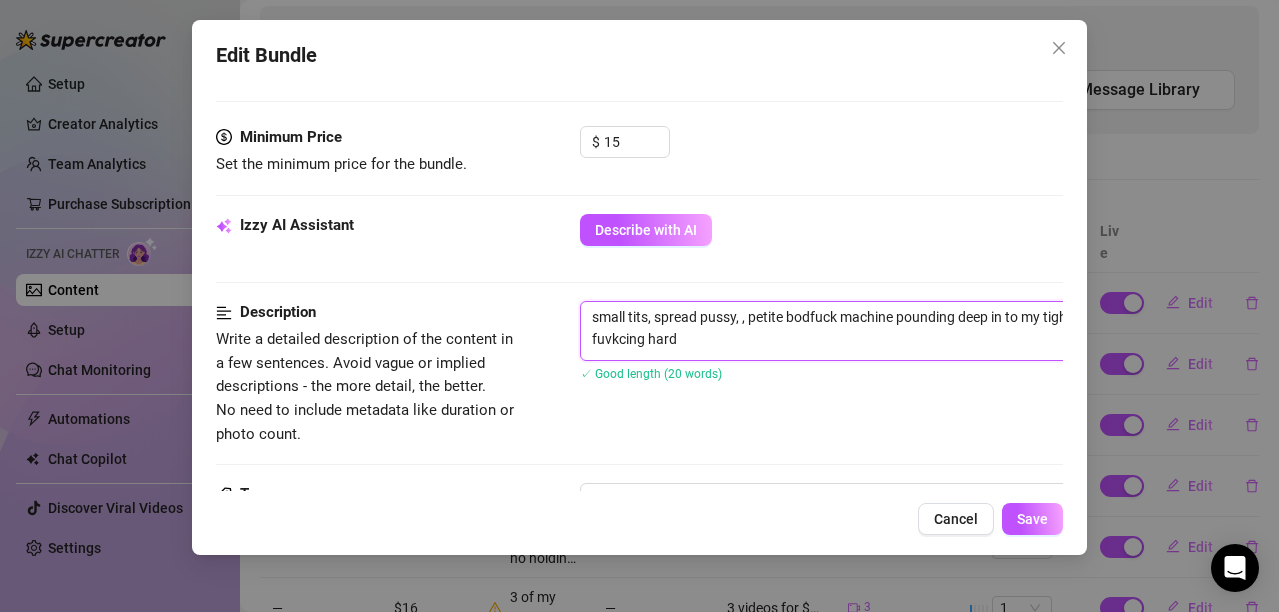 type on "small tits, spread pussy, p, petite bodfuck machine pounding deep in to my tight pussy making me cum so fuvkcing hard" 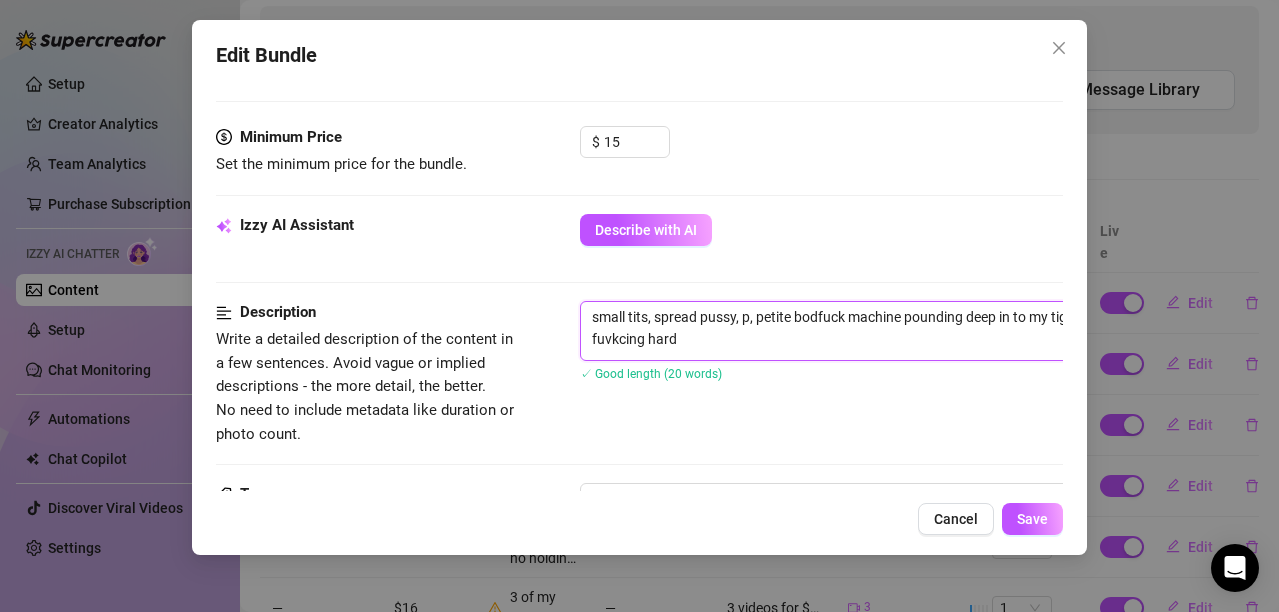type on "small tits, spread pussy, petite body, petite bodfuck machine pounding deep in to my tight pussy making me cum so fuvkcing hard" 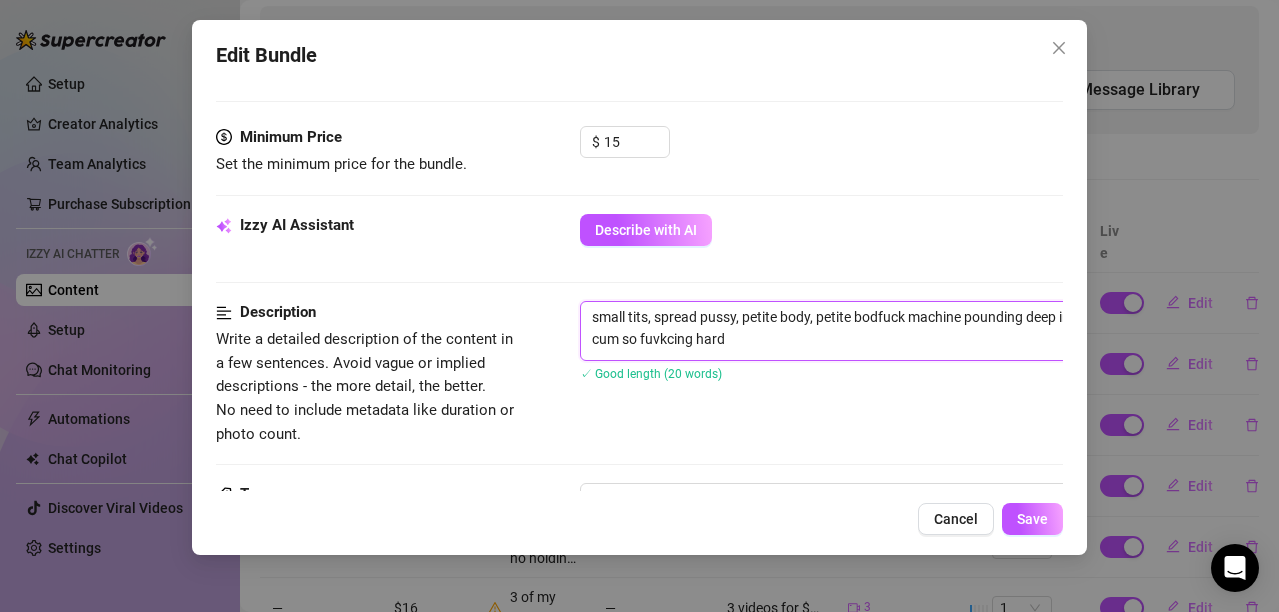 type on "small tits, spread pussy, pet, petite bodfuck machine pounding deep in to my tight pussy making me cum so fuvkcing hard" 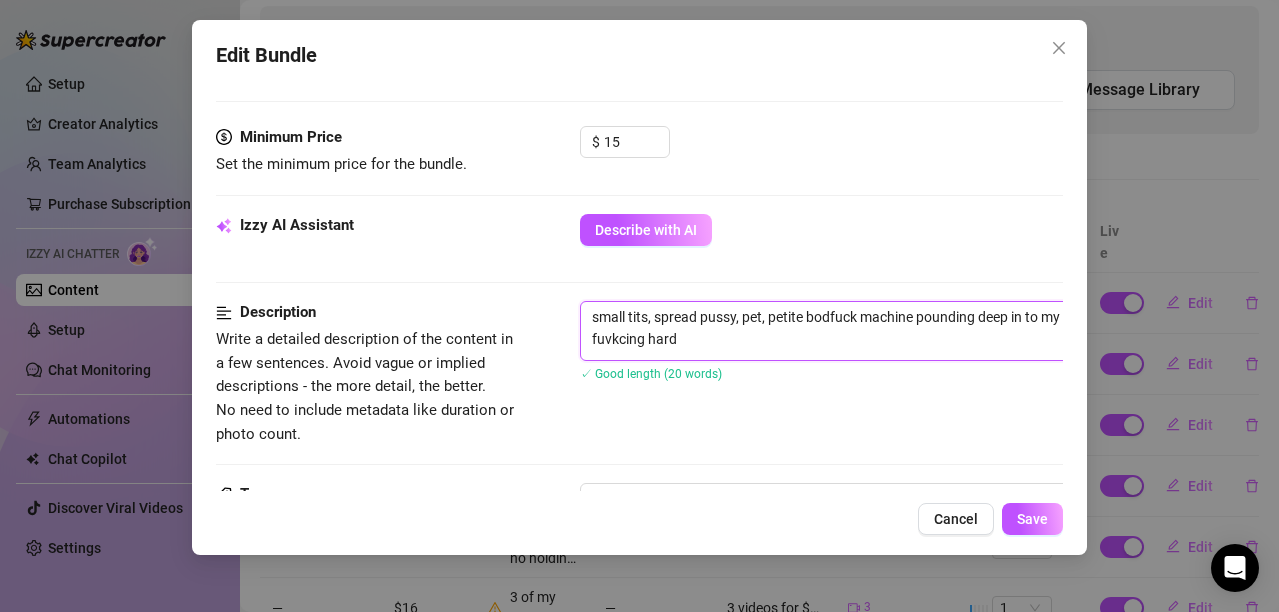 type on "small tits, spread pussy, peti, petite bodfuck machine pounding deep in to my tight pussy making me cum so fuvkcing hard" 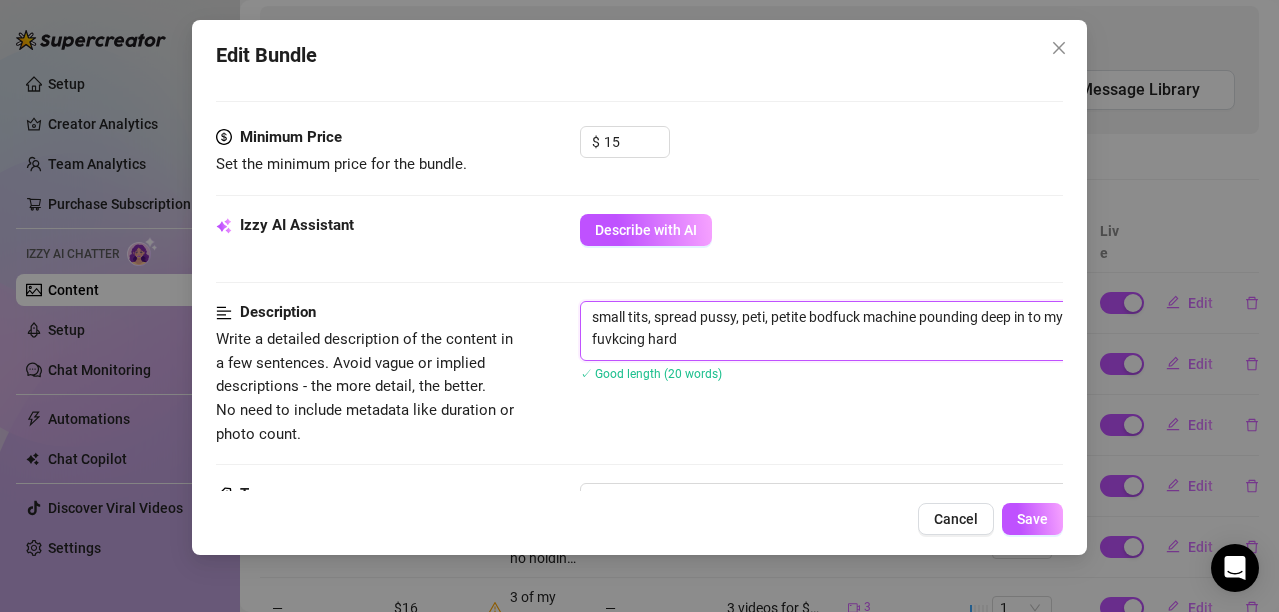 type on "small tits, spread pussy, petit, petite bodfuck machine pounding deep in to my tight pussy making me cum so fuvkcing hard" 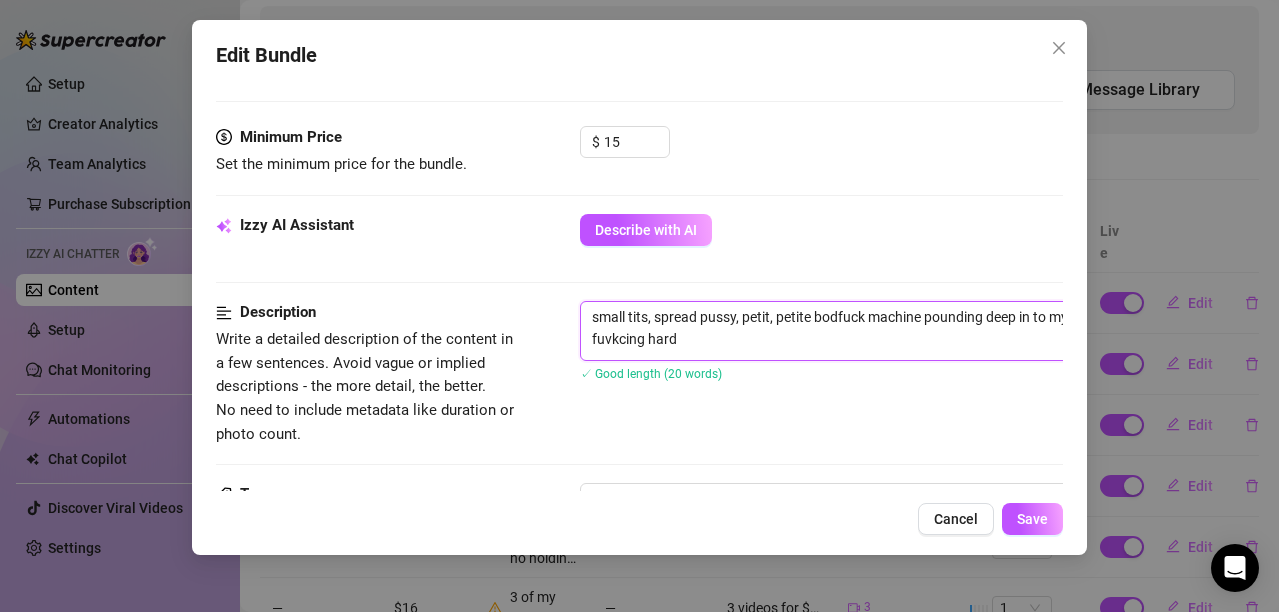 type on "small tits, spread pussy, petite, petite bodfuck machine pounding deep in to my tight pussy making me cum so fuvkcing hard" 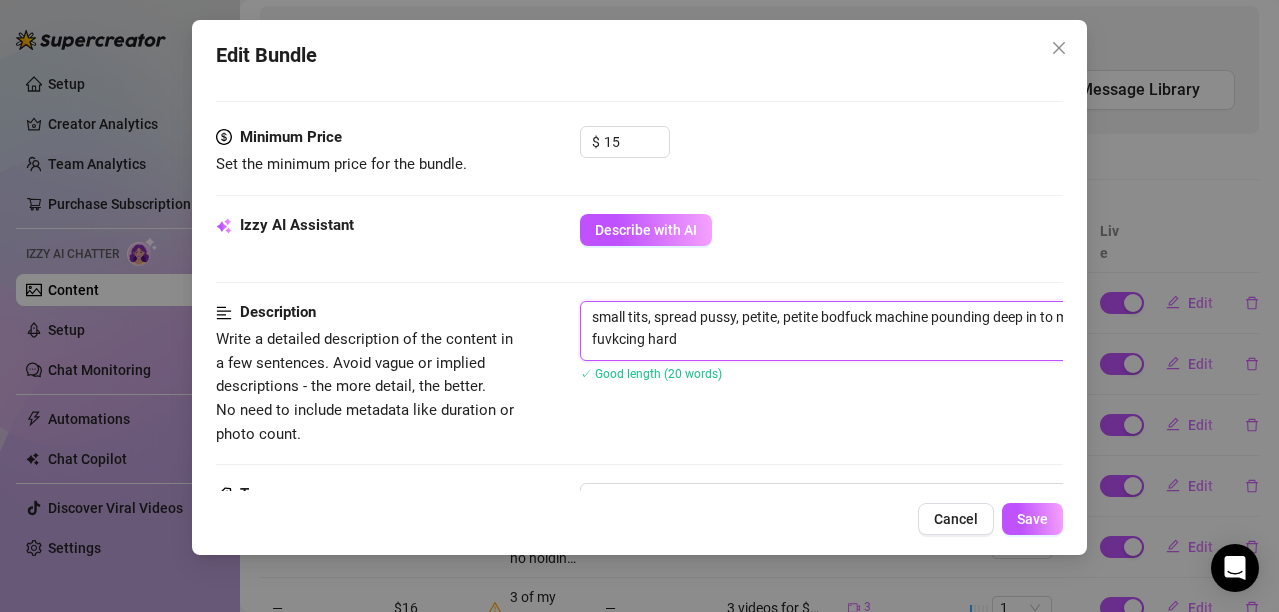 type on "small tits, spread pussy, petite , petite bodfuck machine pounding deep in to my tight pussy making me cum so fuvkcing hard" 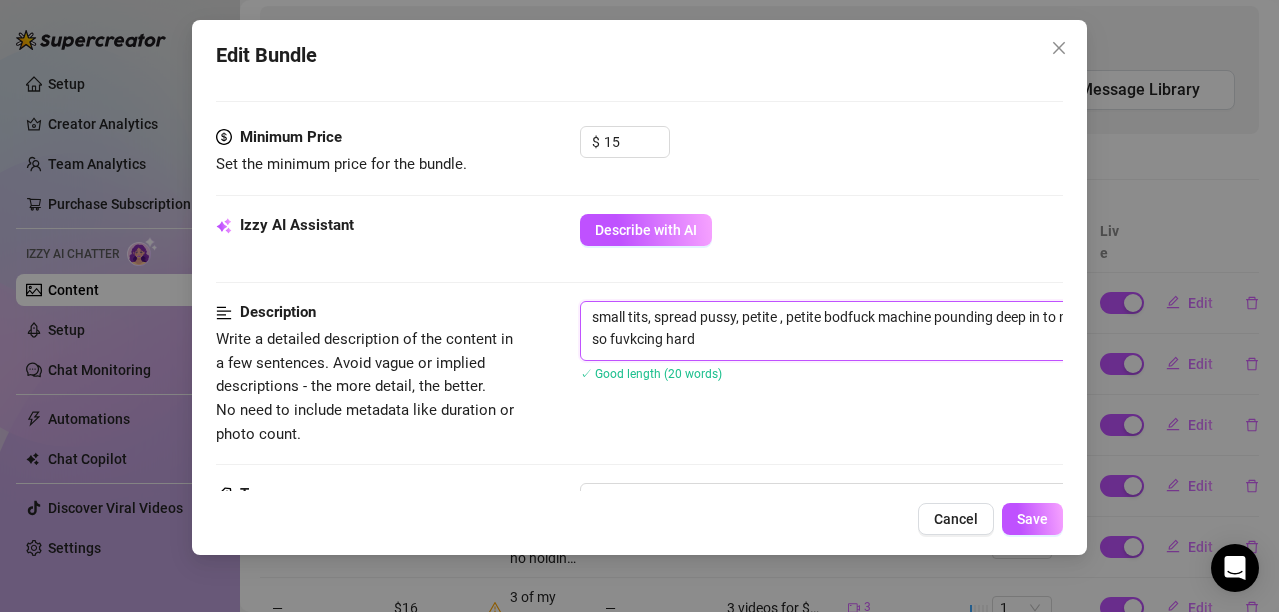 type on "small tits, spread pussy, petite b, petite bodfuck machine pounding deep in to my tight pussy making me cum so fuvkcing hard" 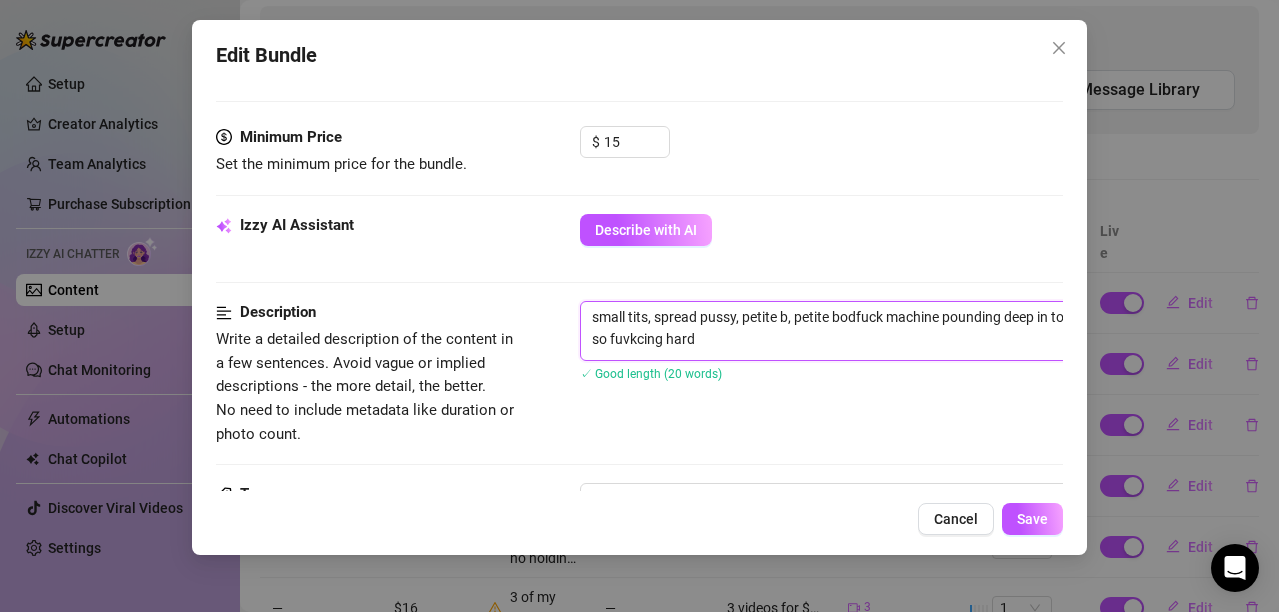 type on "small tits, spread pussy, petite bo, petite bodfuck machine pounding deep in to my tight pussy making me cum so fuvkcing hard" 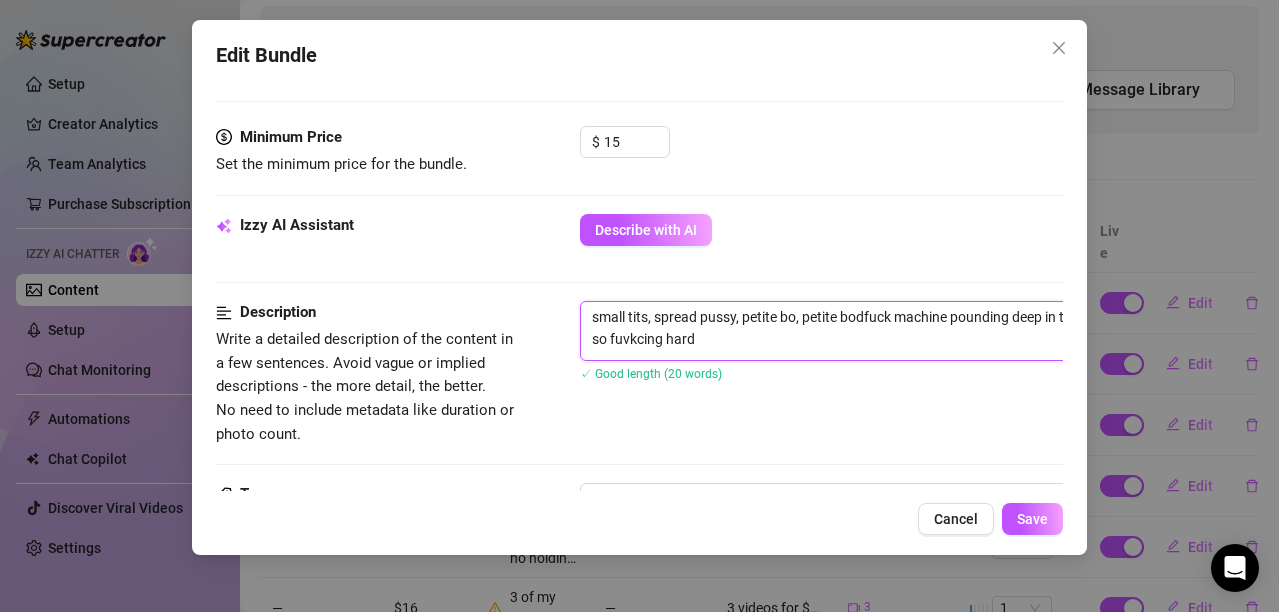 type on "small tits, spread pussy, petite bod, petite bodfuck machine pounding deep in to my tight pussy making me cum so fuvkcing hard" 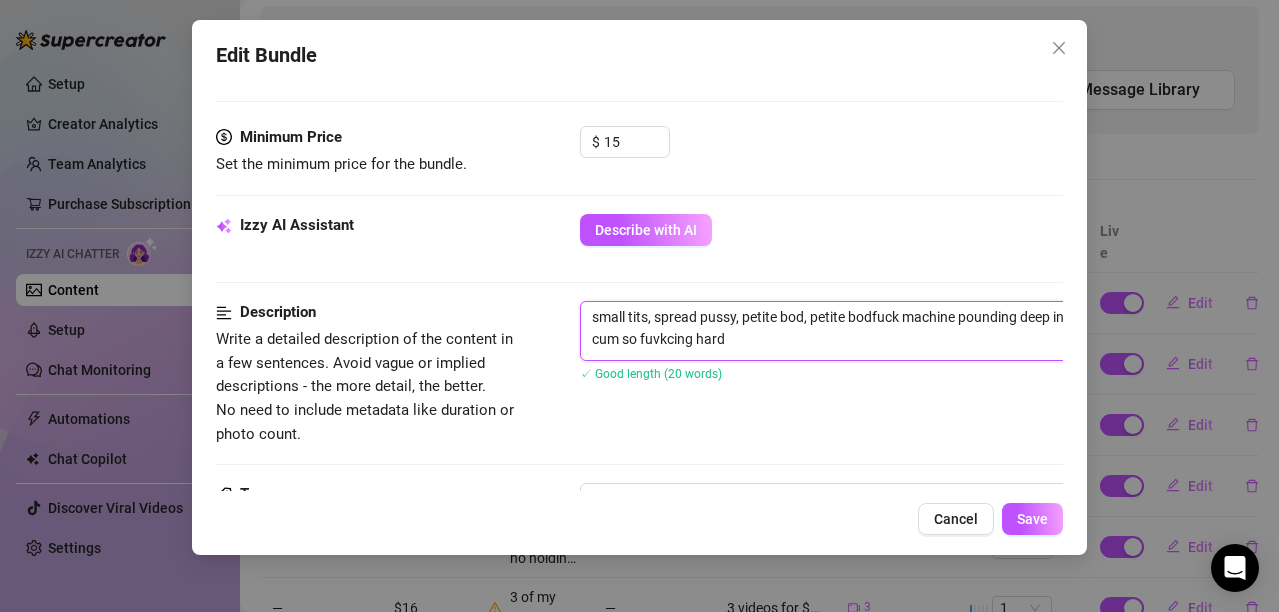 type on "small tits, spread pussy, petite body, petite bodfuck machine pounding deep in to my tight pussy making me cum so fuvkcing hard" 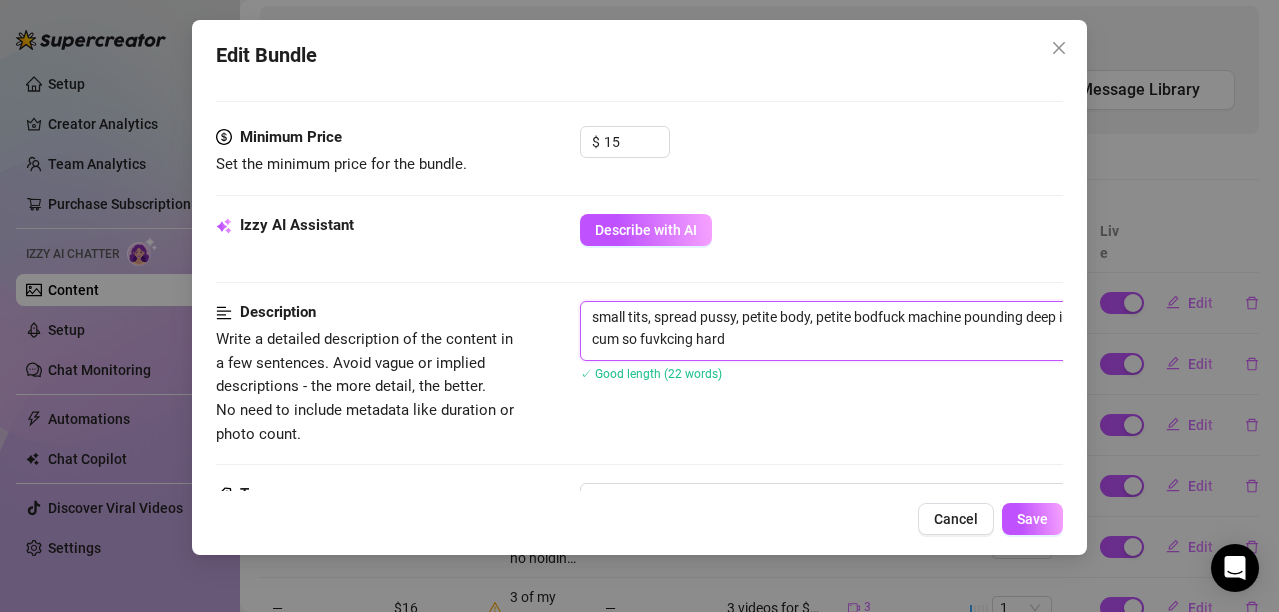 click on "small tits, spread pussy, petite body, petite bodfuck machine pounding deep in to my tight pussy making me cum so fuvkcing hard" at bounding box center (930, 331) 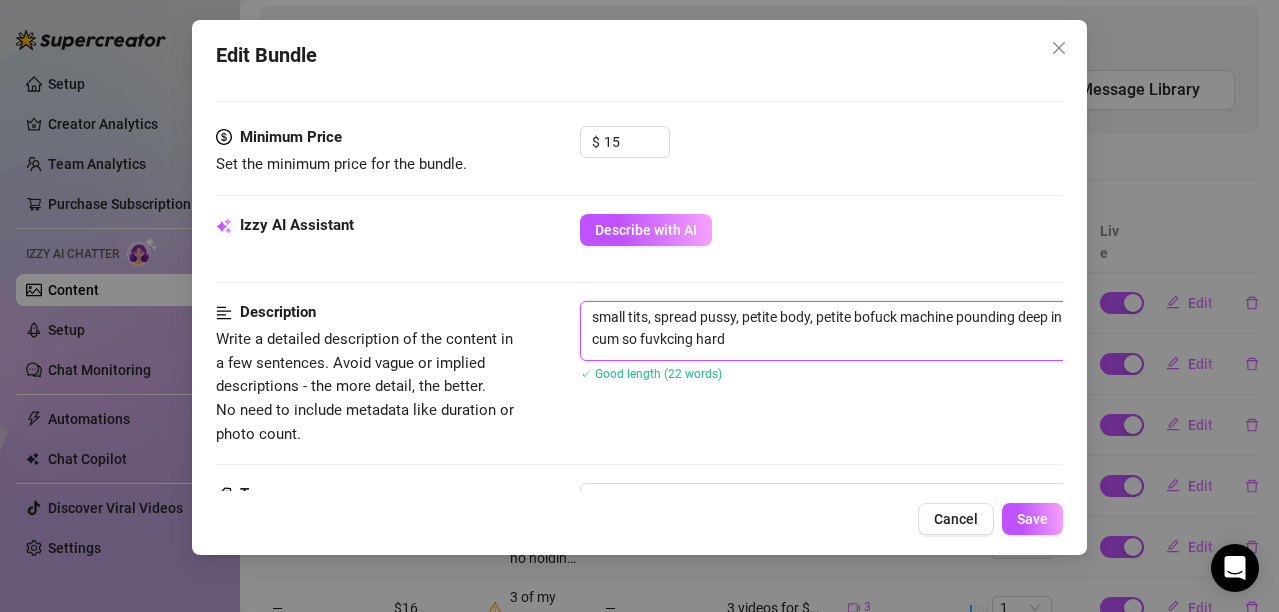 type on "small tits, spread pussy, petite body, petite bfuck machine pounding deep in to my tight pussy making me cum so fuvkcing hard" 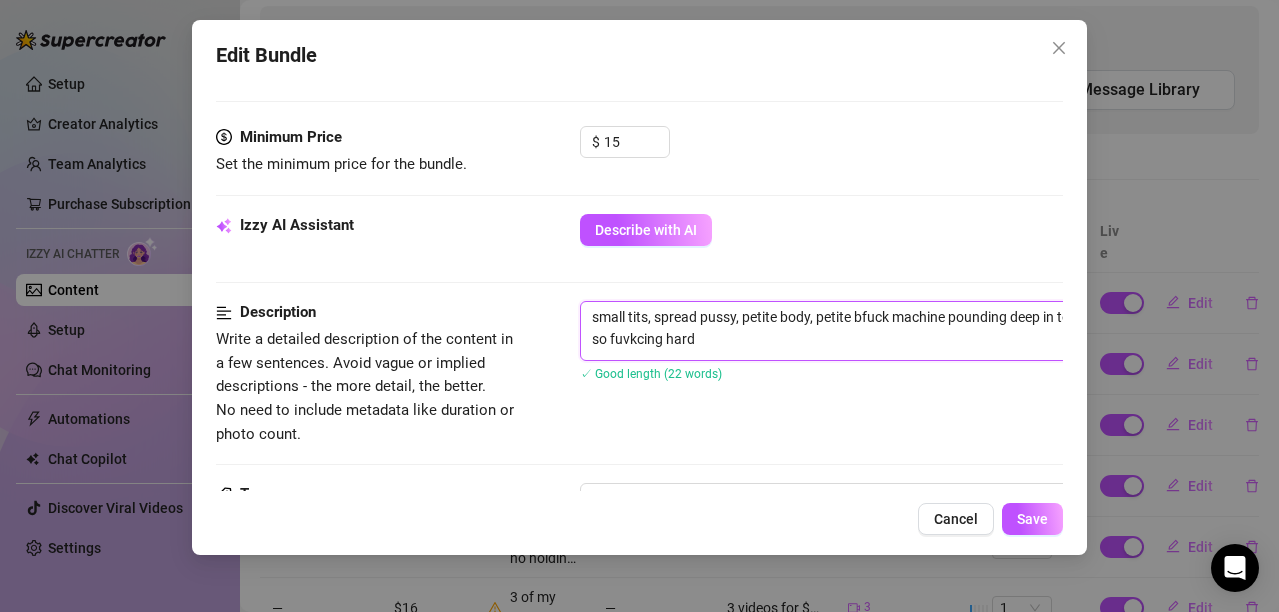 type on "small tits, spread pussy, petite body, petite fuck machine pounding deep in to my tight pussy making me cum so fuvkcing hard" 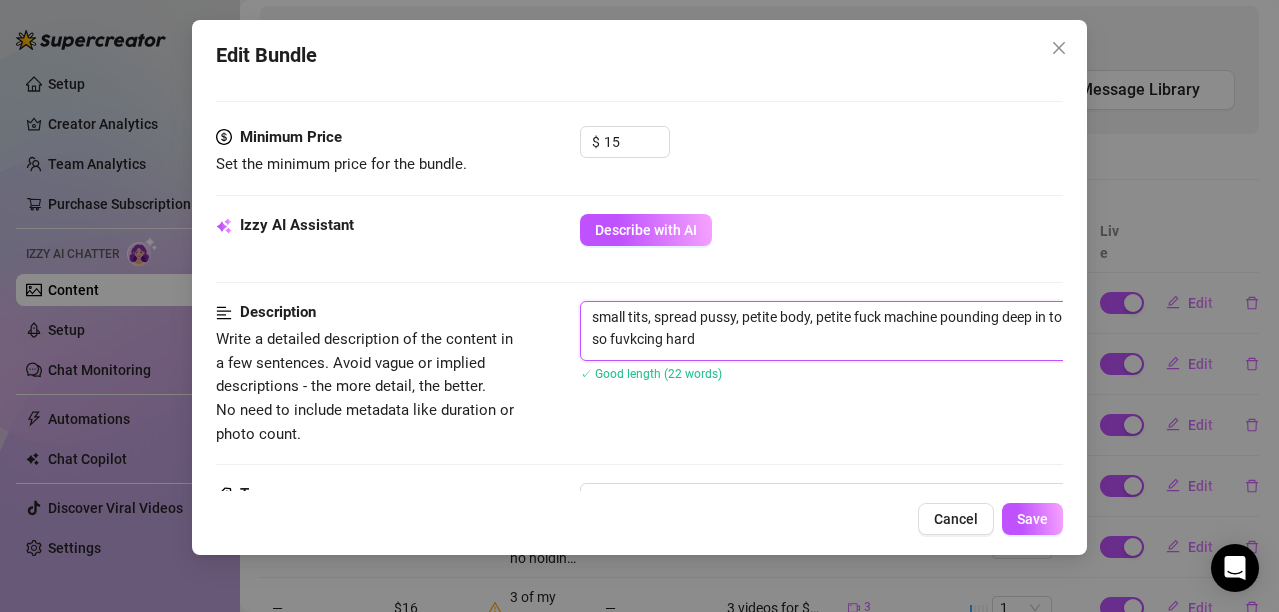 type on "small tits, spread pussy, petite body, petitefuck machine pounding deep in to my tight pussy making me cum so fuvkcing hard" 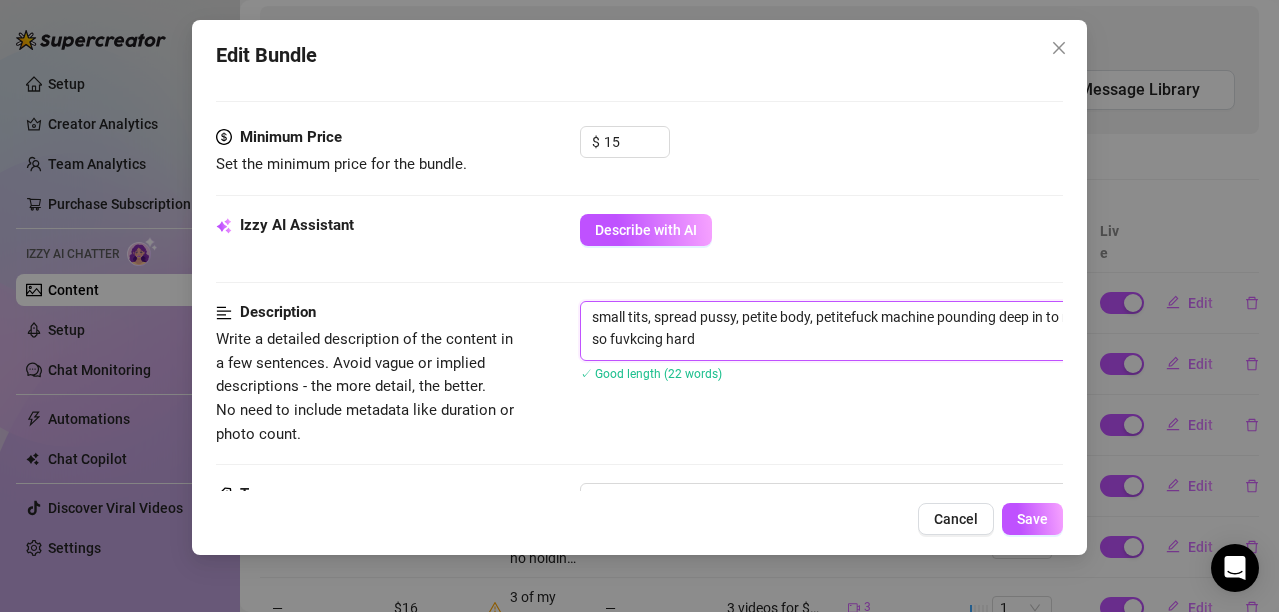 type on "small tits, spread pussy, petite body, petitfuck machine pounding deep in to my tight pussy making me cum so fuvkcing hard" 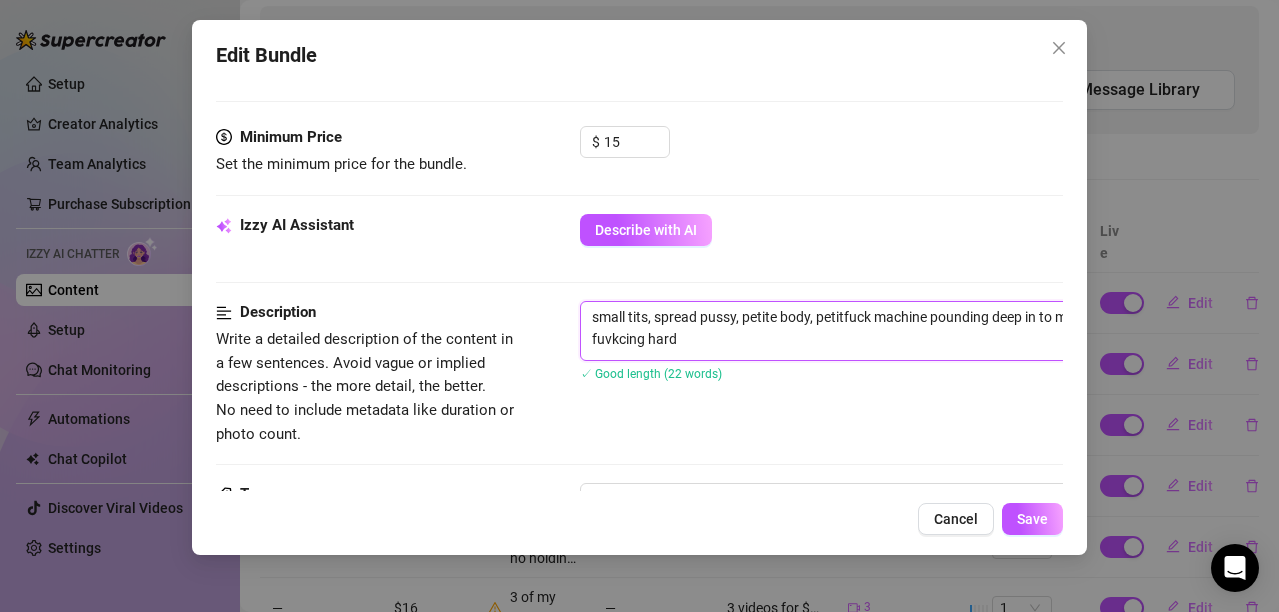 type on "small tits, spread pussy, petite body, petifuck machine pounding deep in to my tight pussy making me cum so fuvkcing hard" 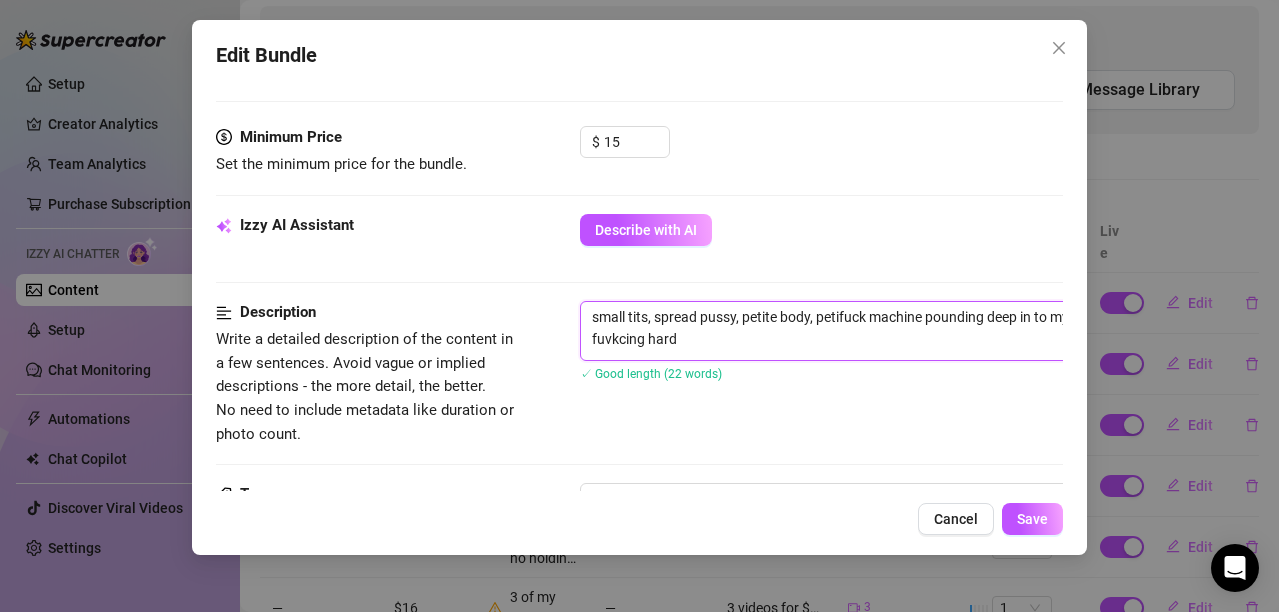type on "small tits, spread pussy, petite body, petfuck machine pounding deep in to my tight pussy making me cum so fuvkcing hard" 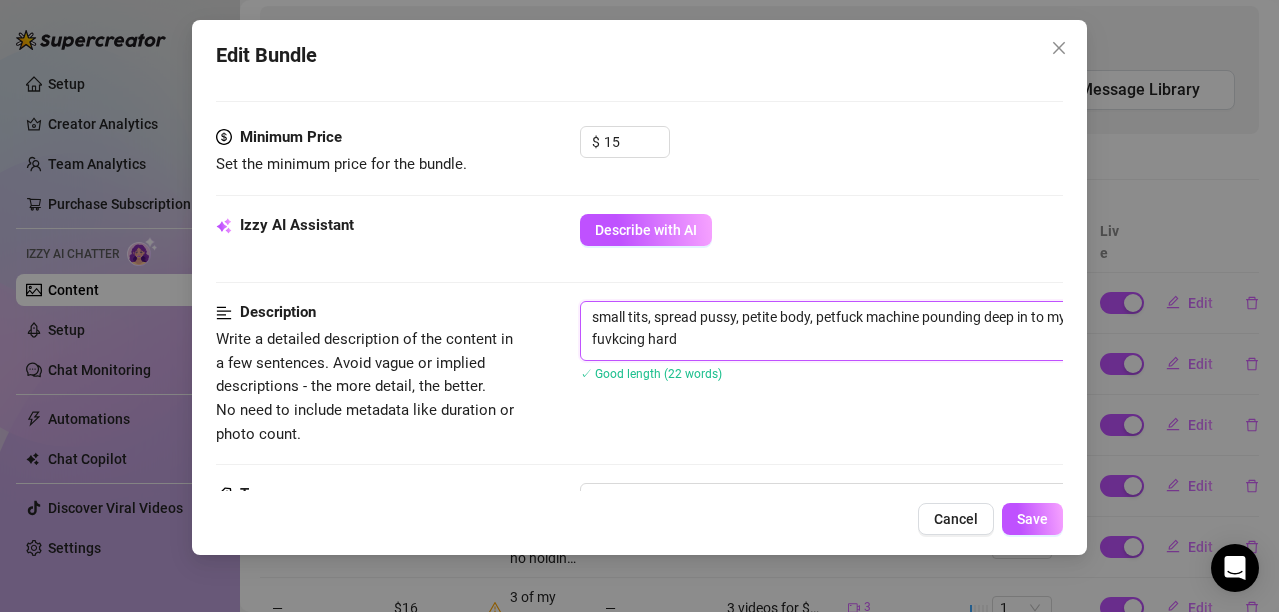 type on "small tits, spread pussy, petite body, pefuck machine pounding deep in to my tight pussy making me cum so fuvkcing hard" 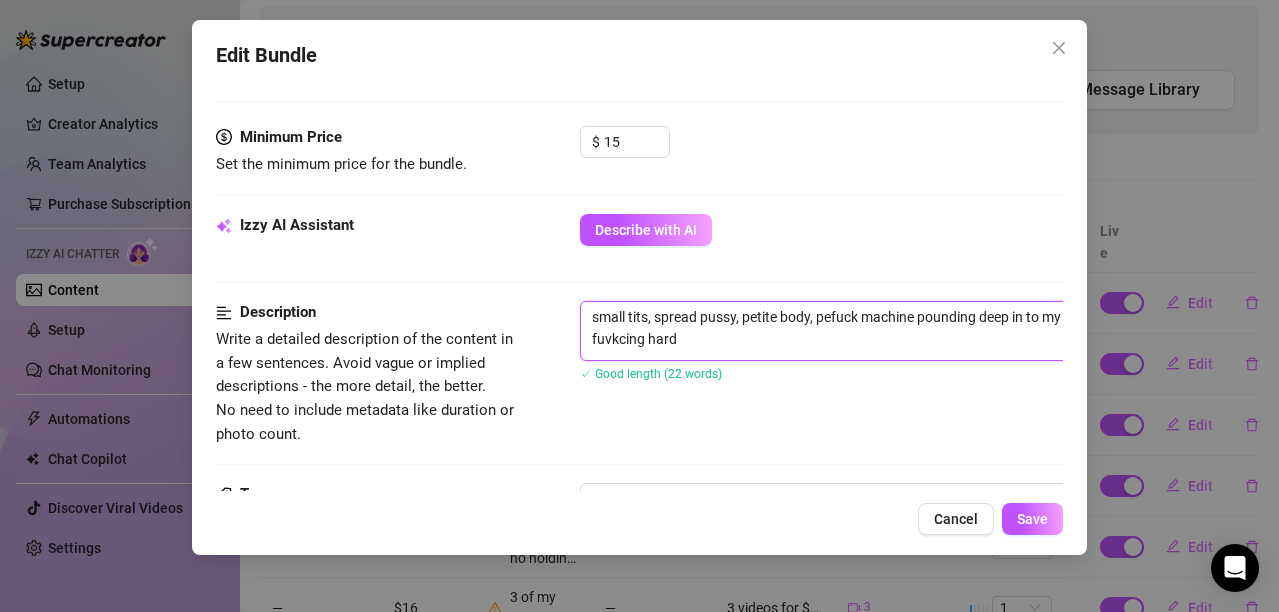 type on "small tits, spread pussy, petite body, pfuck machine pounding deep in to my tight pussy making me cum so fuvkcing hard" 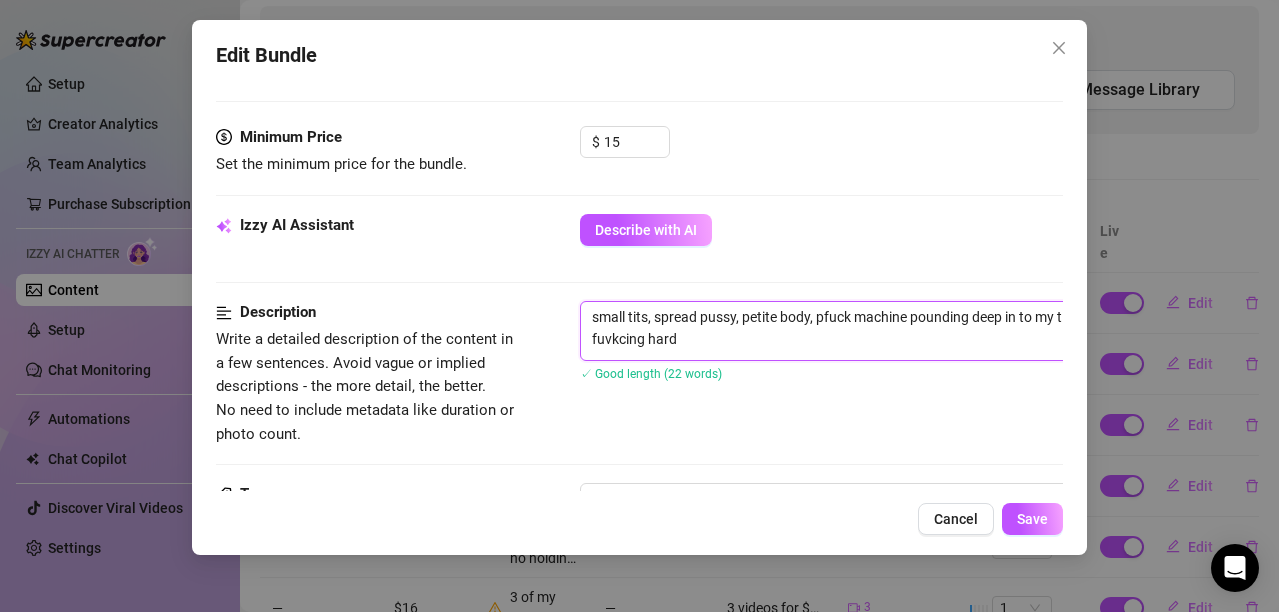 type on "small tits, spread pussy, petite body, fuck machine pounding deep in to my tight pussy making me cum so fuvkcing hard" 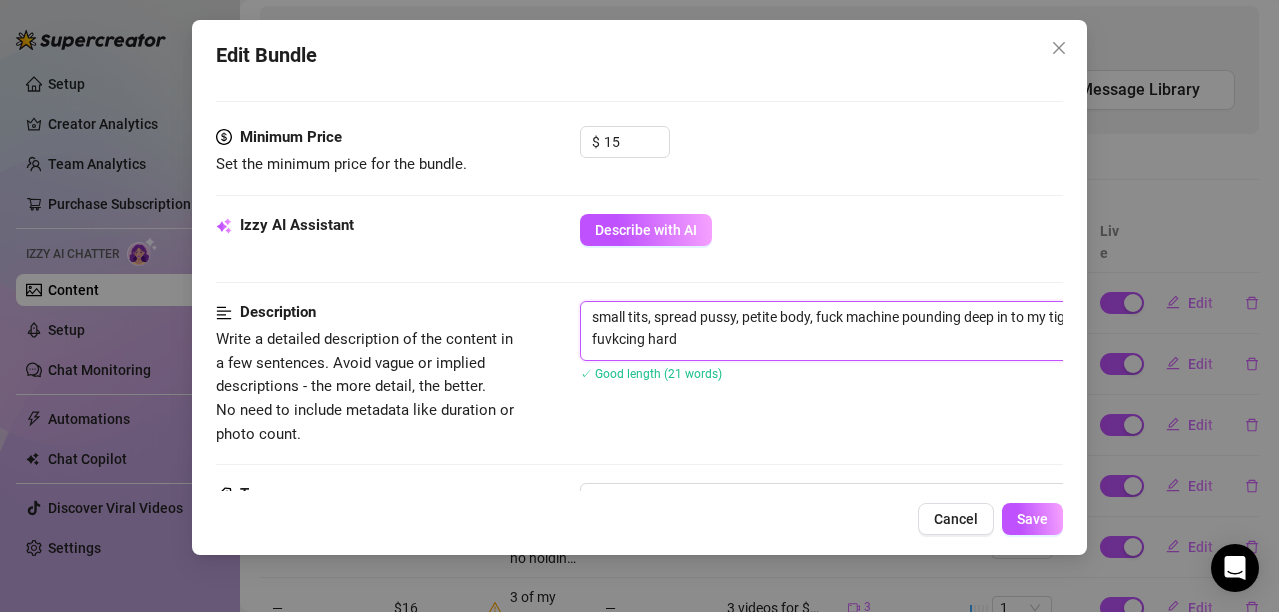 type on "small tits, spread pussy, petite body, gfuck machine pounding deep in to my tight pussy making me cum so fuvkcing hard" 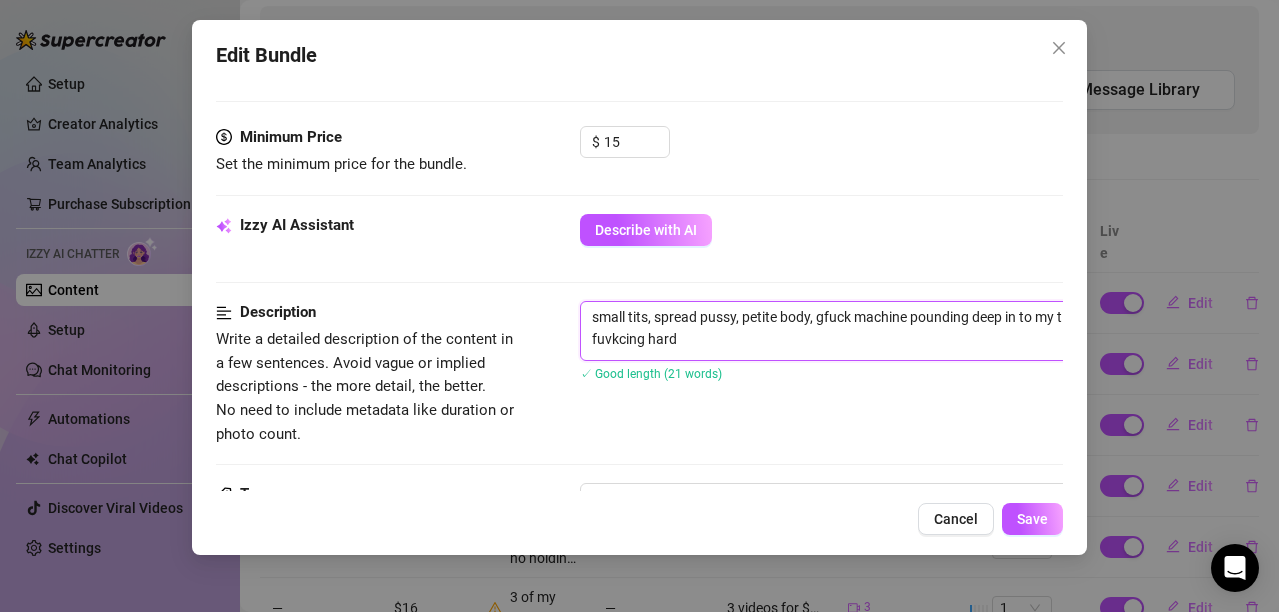 type on "small tits, spread pussy, petite body, gefuck machine pounding deep in to my tight pussy making me cum so fuvkcing hard" 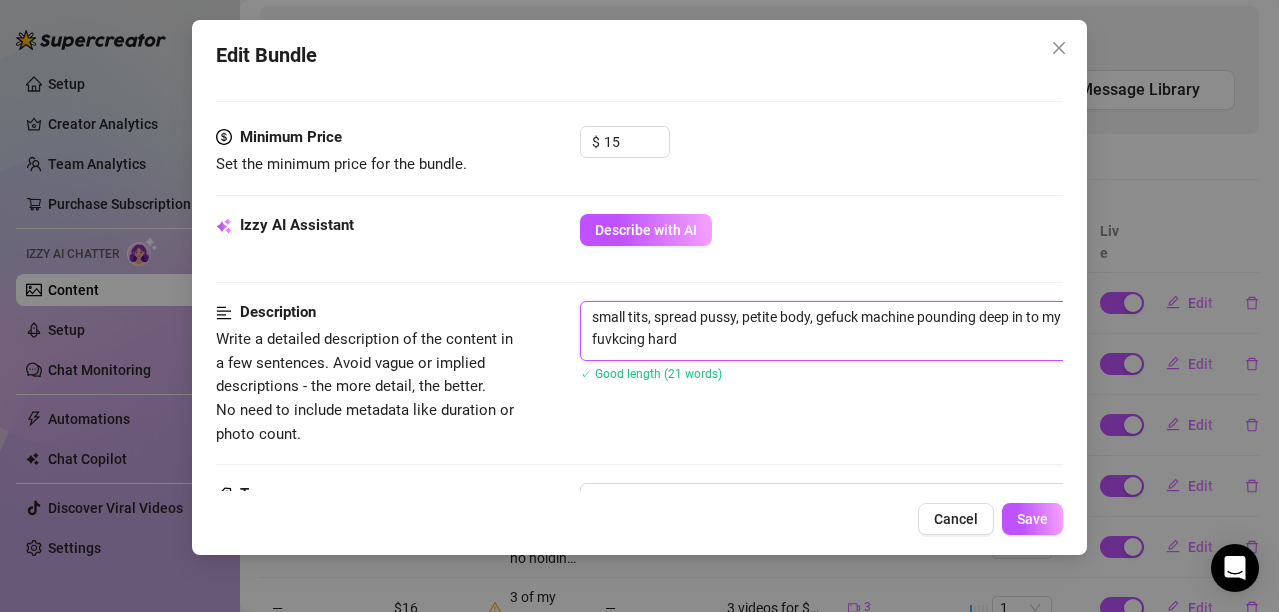 type on "small tits, spread pussy, petite body, getfuck machine pounding deep in to my tight pussy making me cum so fuvkcing hard" 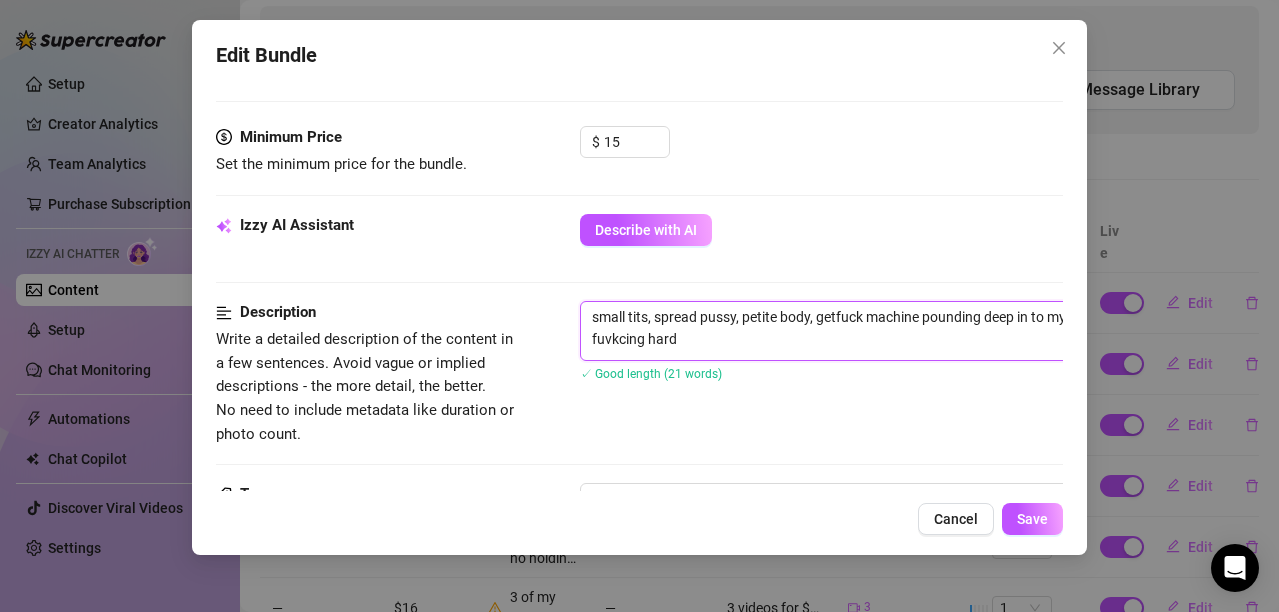 type on "small tits, spread pussy, petite body, gettfuck machine pounding deep in to my tight pussy making me cum so fuvkcing hard" 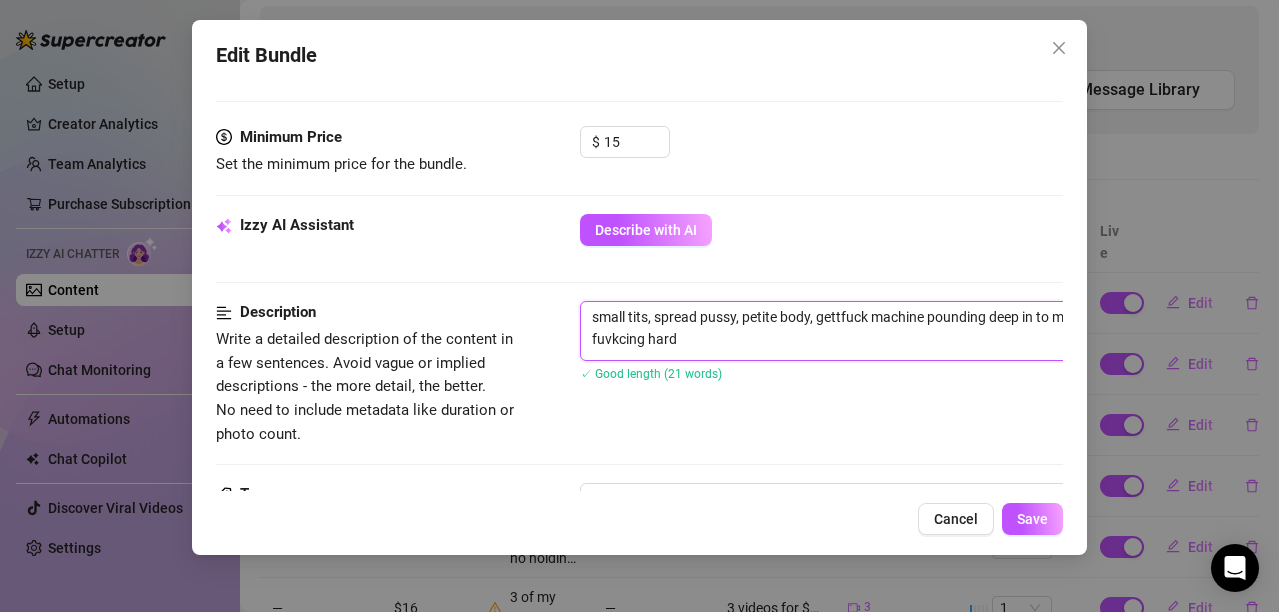 type on "small tits, spread pussy, petite body, gettifuck machine pounding deep in to my tight pussy making me cum so fuvkcing hard" 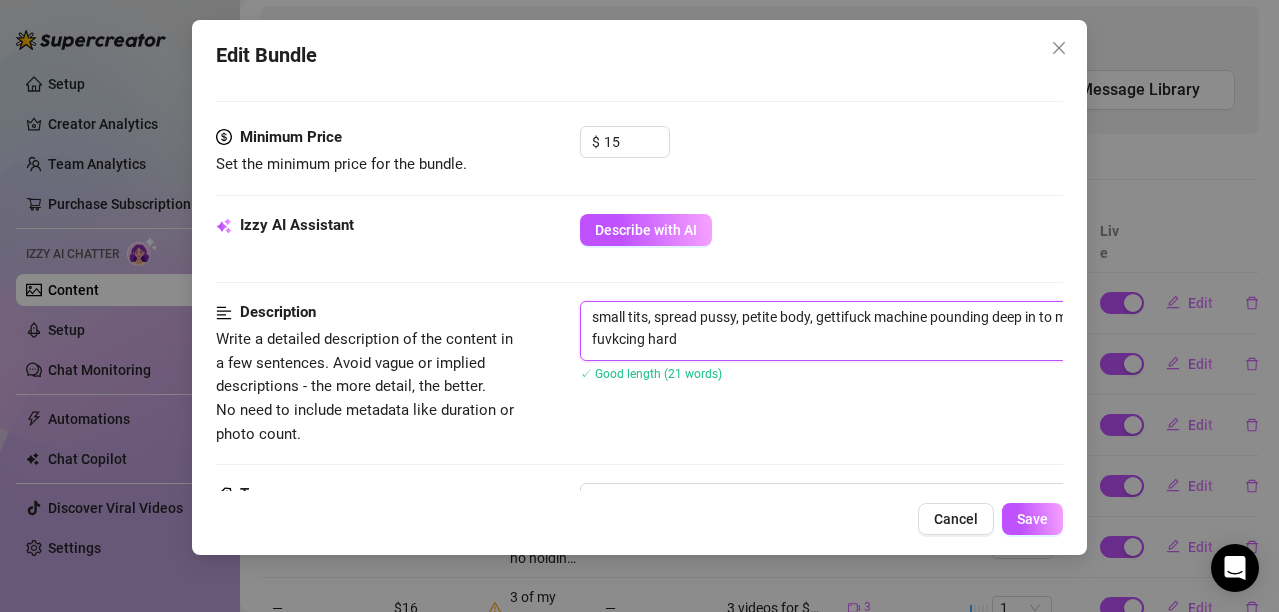 type on "small tits, spread pussy, petite body, gettinfuck machine pounding deep in to my tight pussy making me cum so fuvkcing hard" 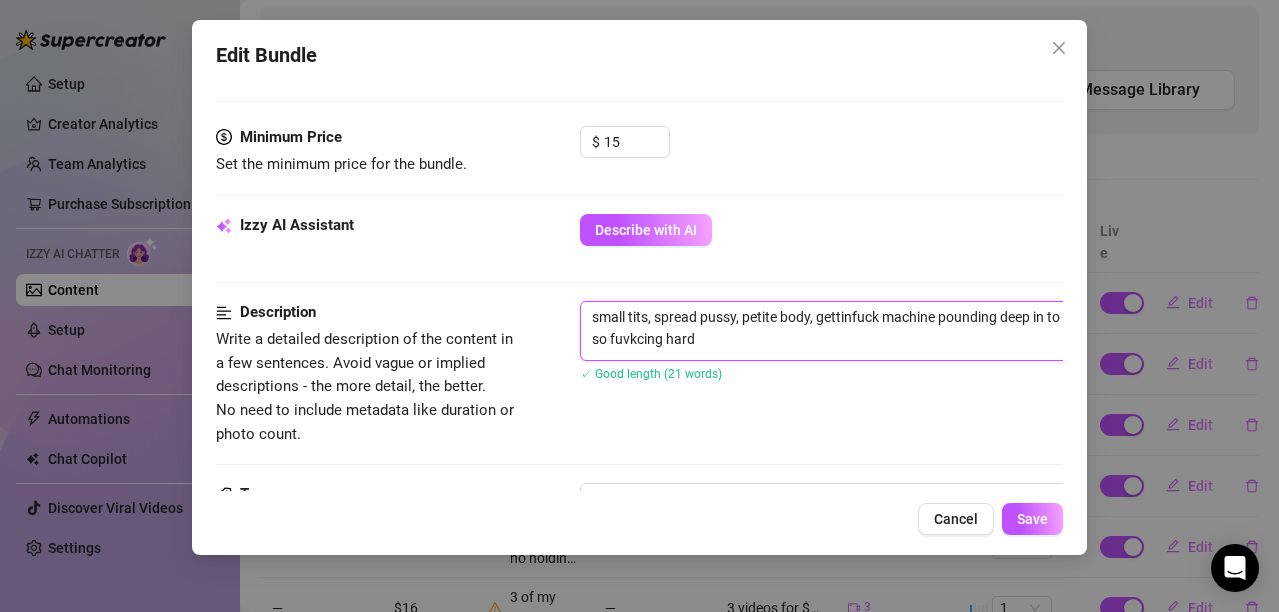 type on "small tits, spread pussy, petite body, gettingfuck machine pounding deep in to my tight pussy making me cum so fuvkcing hard" 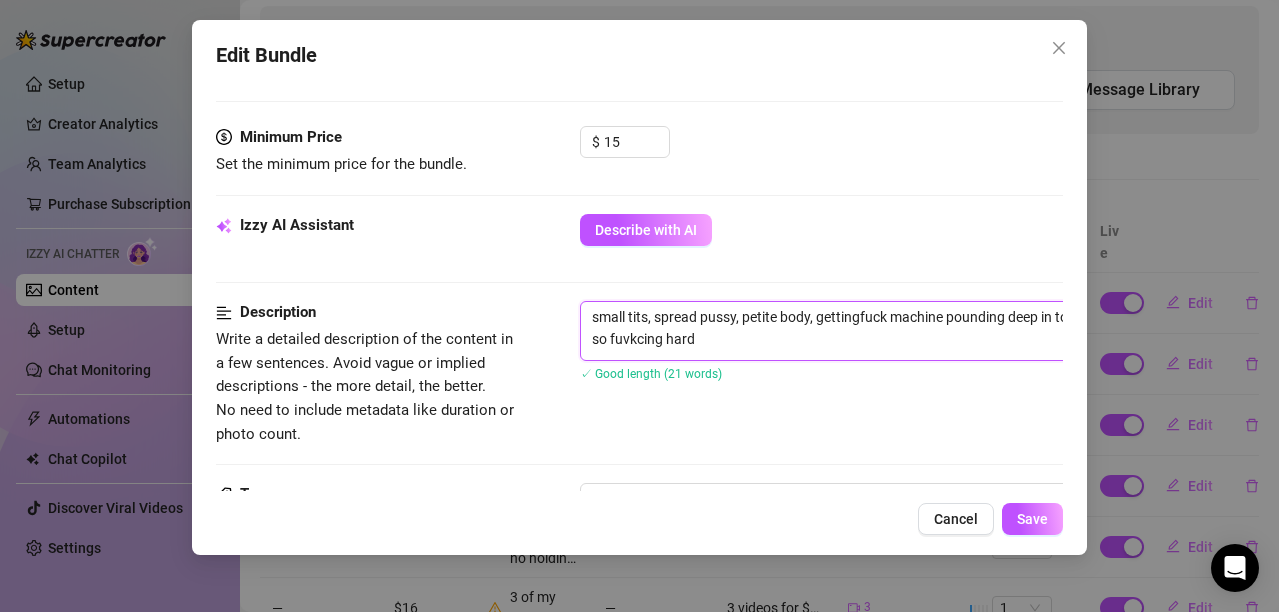 type on "small tits, spread pussy, petite body, getting fuck machine pounding deep in to my tight pussy making me cum so fuvkcing hard" 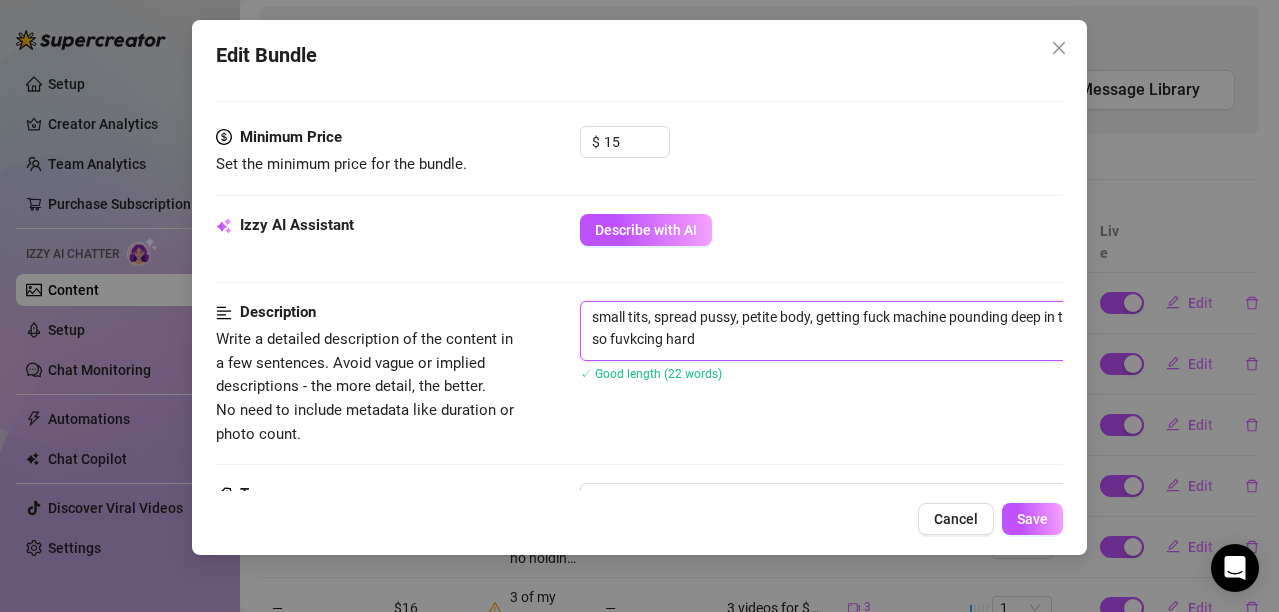 type on "small tits, spread pussy, petite body, getting ofuck machine pounding deep in to my tight pussy making me cum so fuvkcing hard" 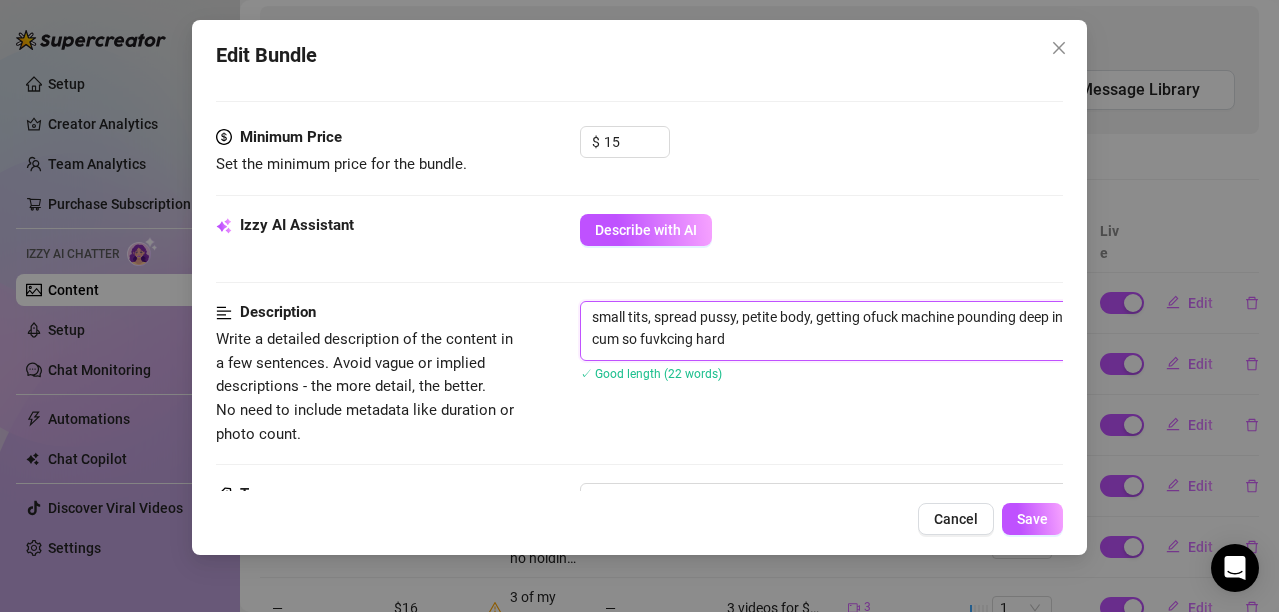type on "small tits, spread pussy, petite body, getting fuck machine pounding deep in to my tight pussy making me cum so fuvkcing hard" 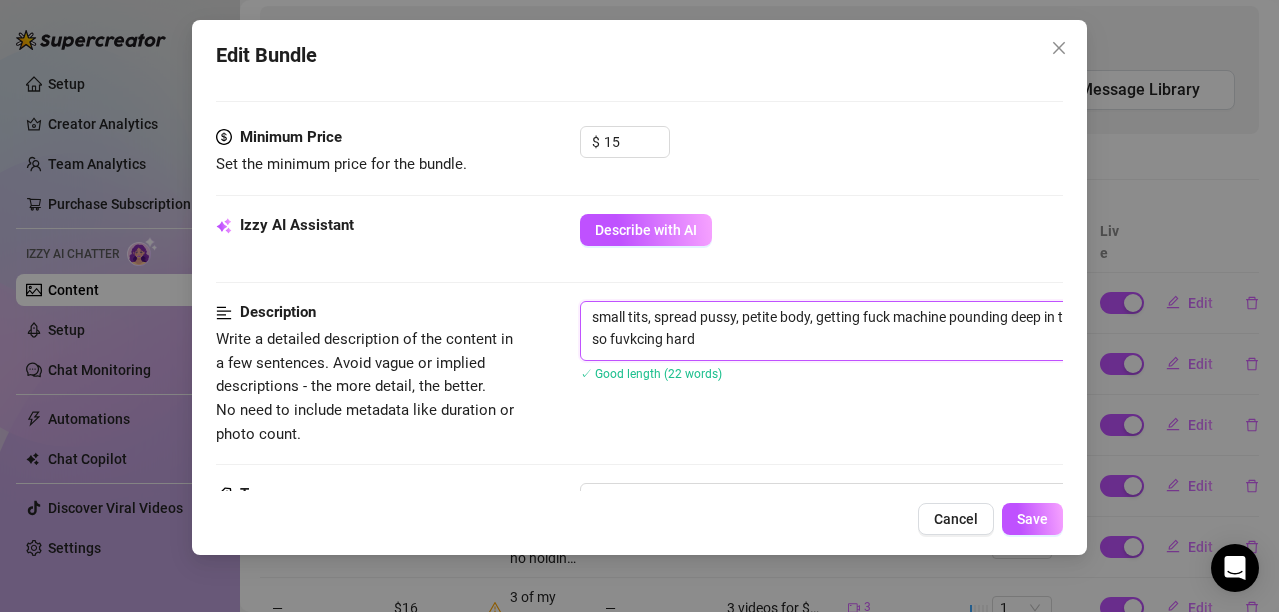 type on "small tits, spread pussy, petite body, getting pfuck machine pounding deep in to my tight pussy making me cum so fuvkcing hard" 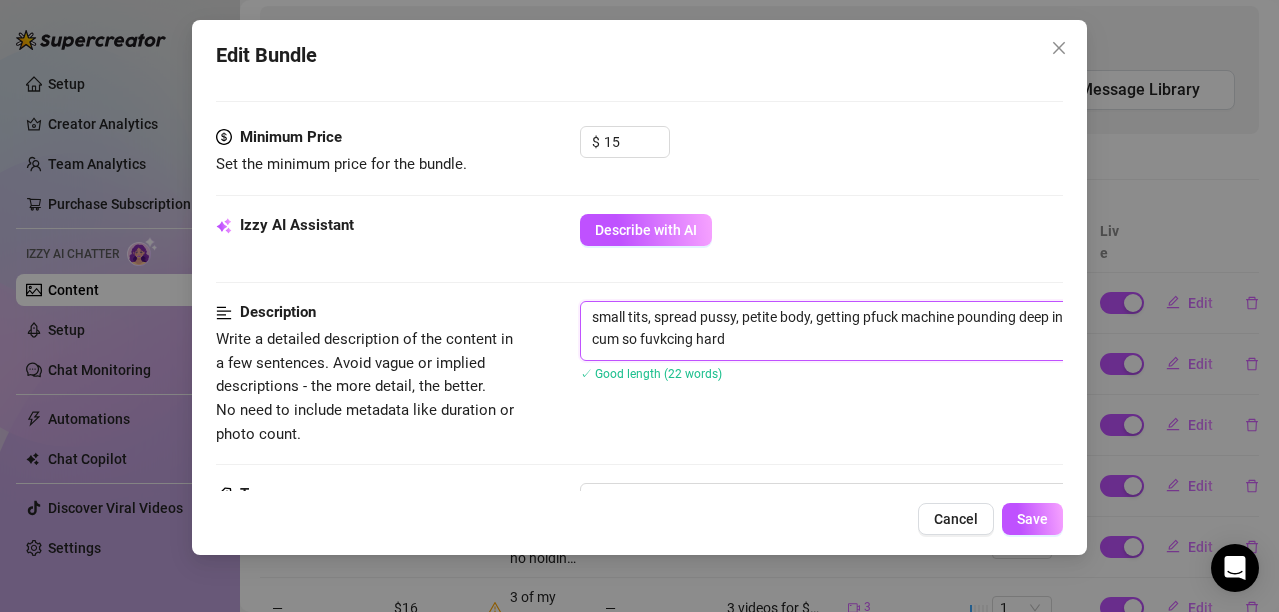 type on "small tits, spread pussy, petite body, getting pofuck machine pounding deep in to my tight pussy making me cum so fuvkcing hard" 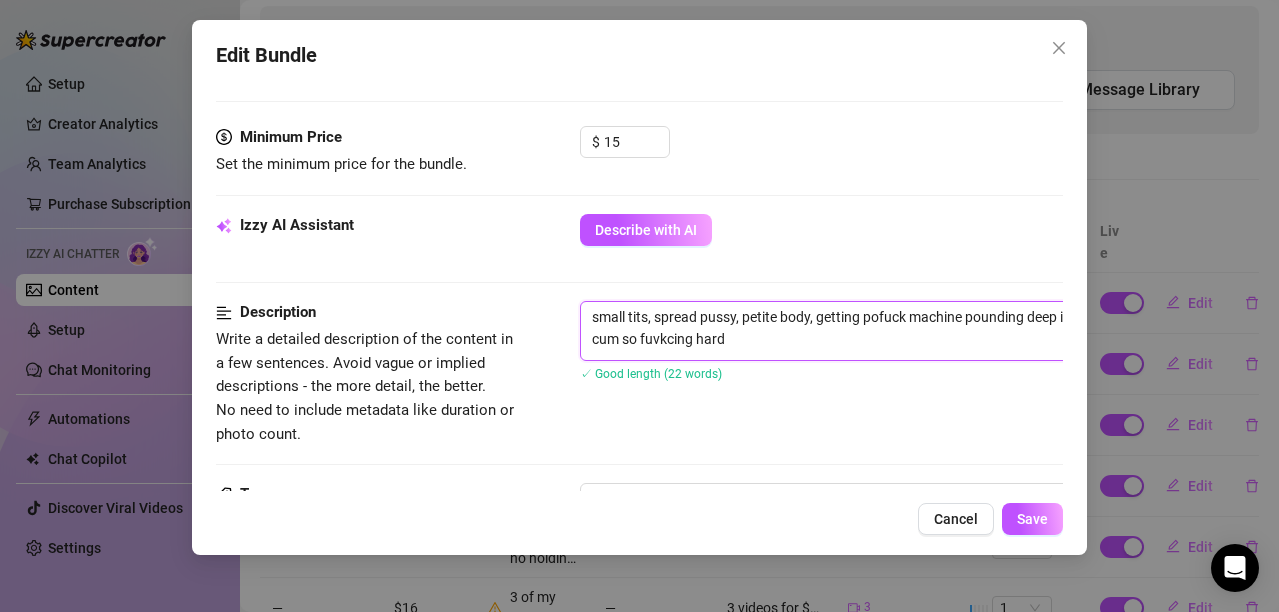type on "small tits, spread pussy, petite body, getting poufuck machine pounding deep in to my tight pussy making me cum so fuvkcing hard" 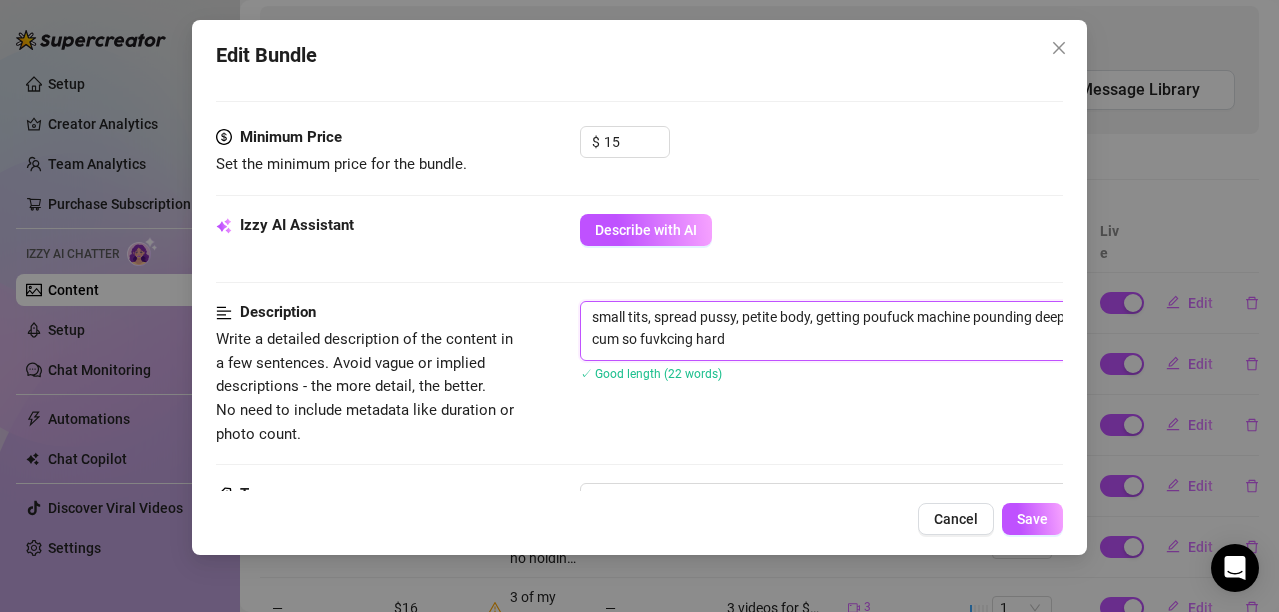 type on "small tits, spread pussy, petite body, getting pounfuck machine pounding deep in to my tight pussy making me cum so fuvkcing hard" 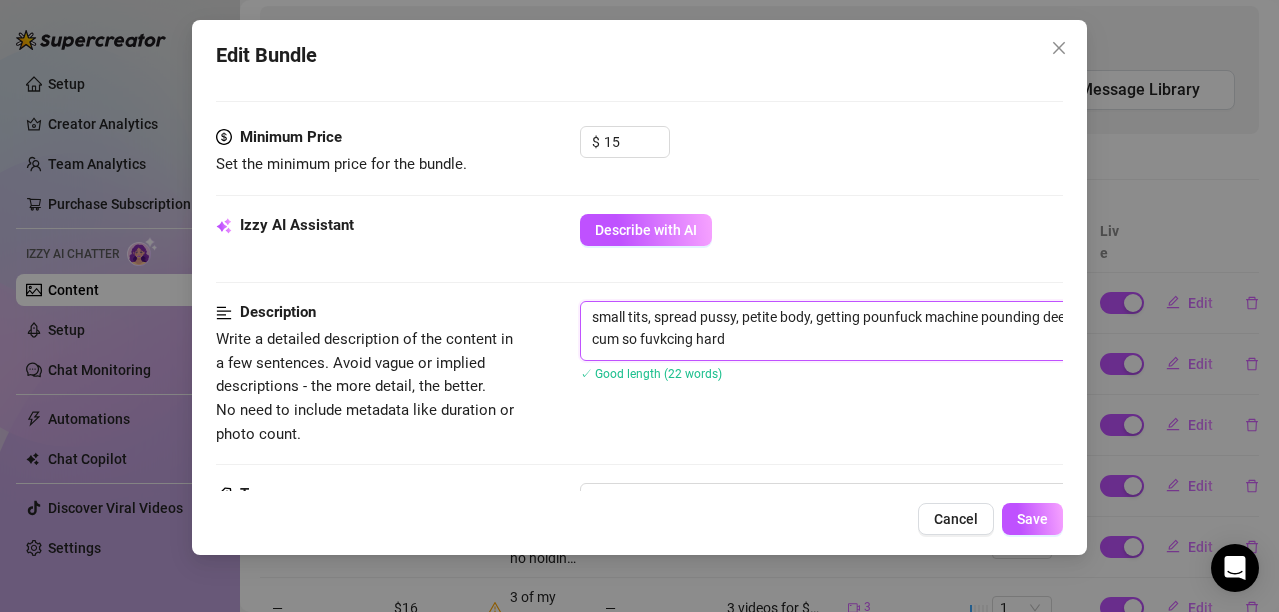 type on "small tits, spread pussy, petite body, getting poundfuck machine pounding deep in to my tight pussy making me cum so fuvkcing hard" 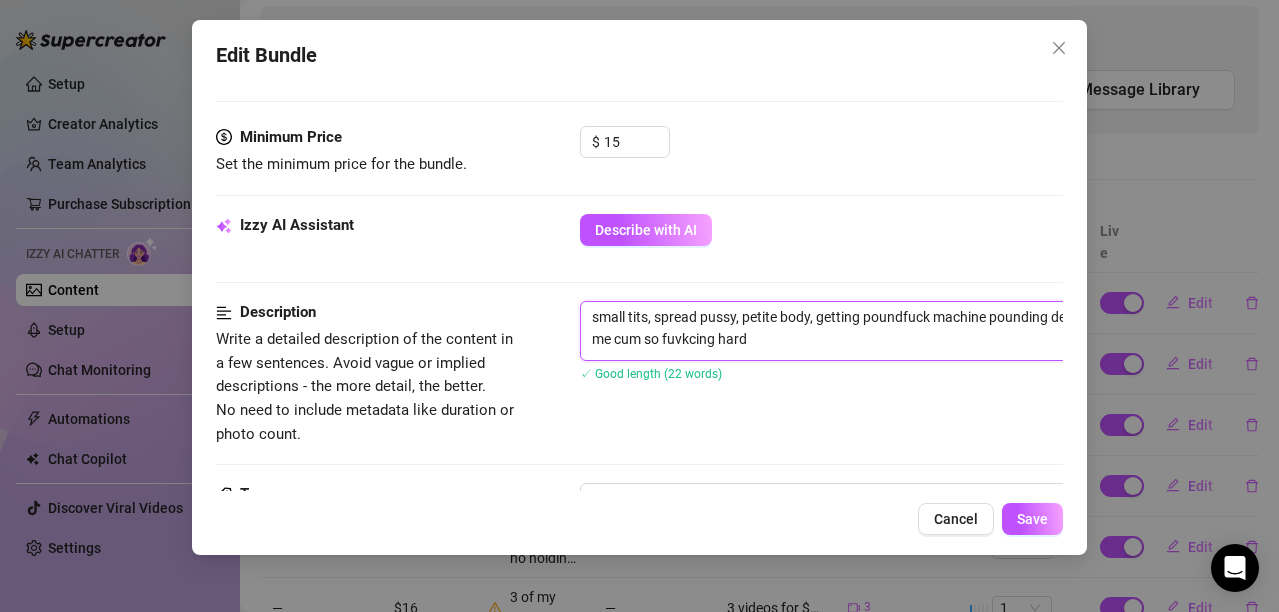 type on "small tits, spread pussy, petite body, getting poundefuck machine pounding deep in to my tight pussy making me cum so fuvkcing hard" 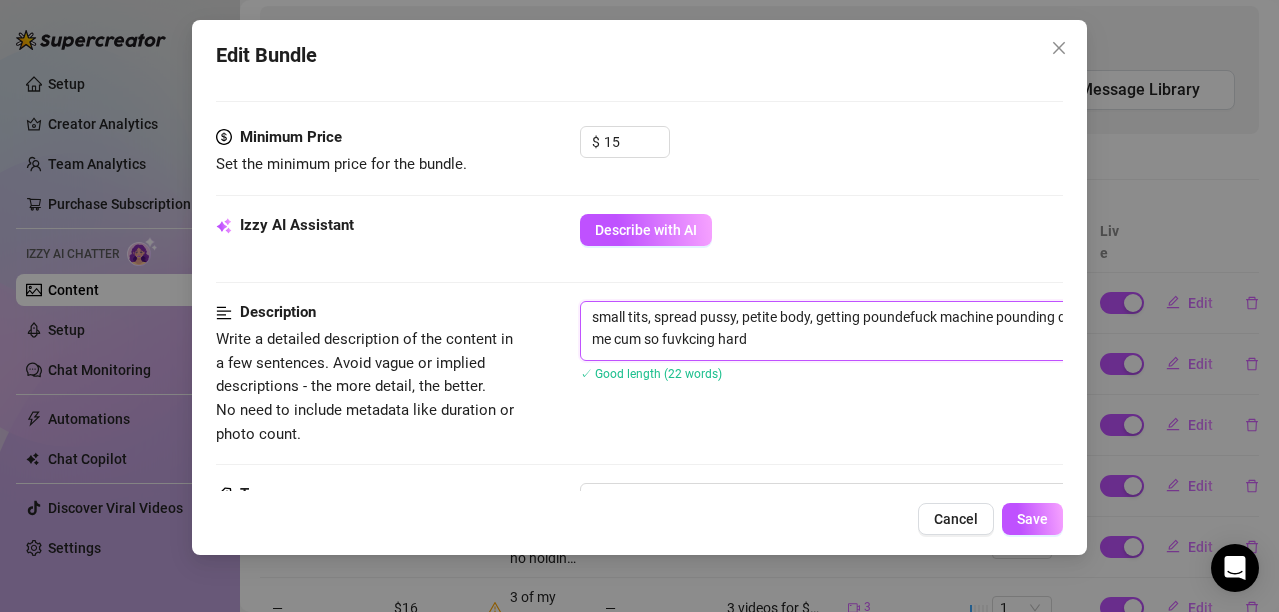 type on "small tits, spread pussy, petite body, getting poundedfuck machine pounding deep in to my tight pussy making me cum so fuvkcing hard" 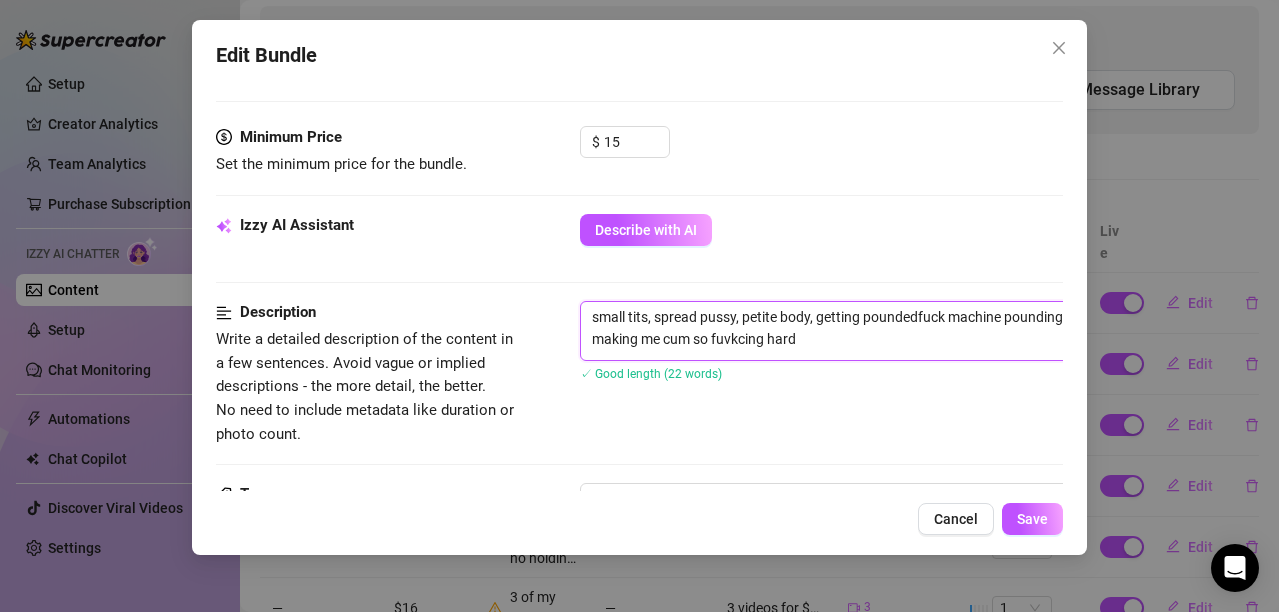 type on "small tits, spread pussy, petite body, getting pounded fuck machine pounding deep in to my tight pussy making me cum so fuvkcing hard" 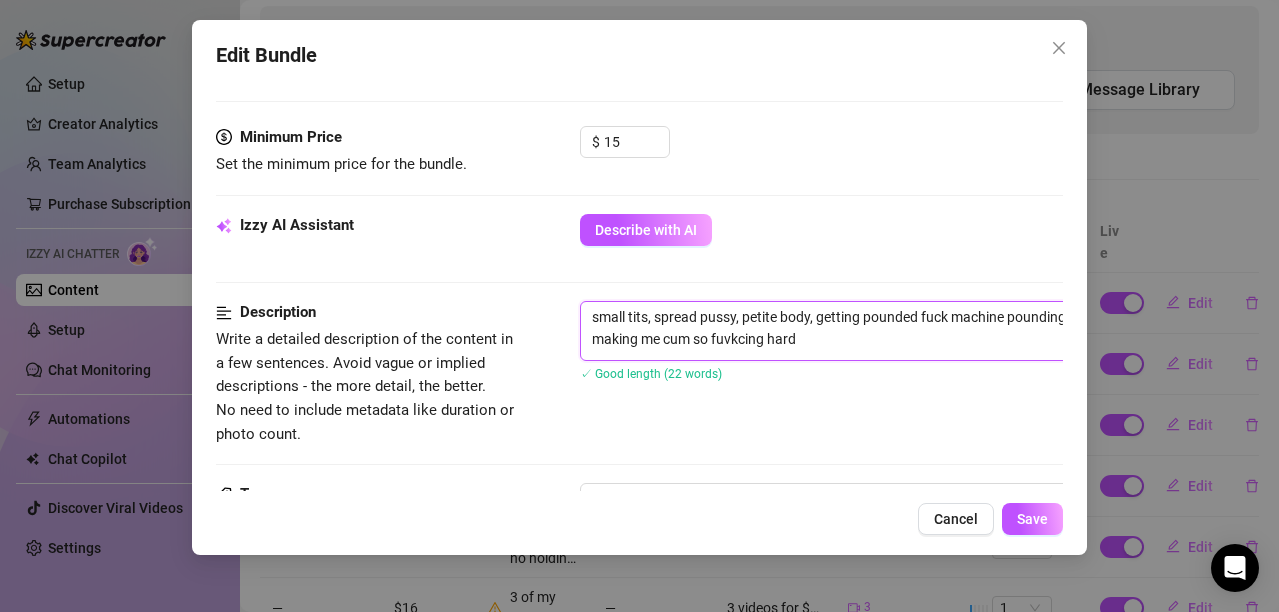 type on "small tits, spread pussy, petite body, getting pounded bfuck machine pounding deep in to my tight pussy making me cum so fuvkcing hard" 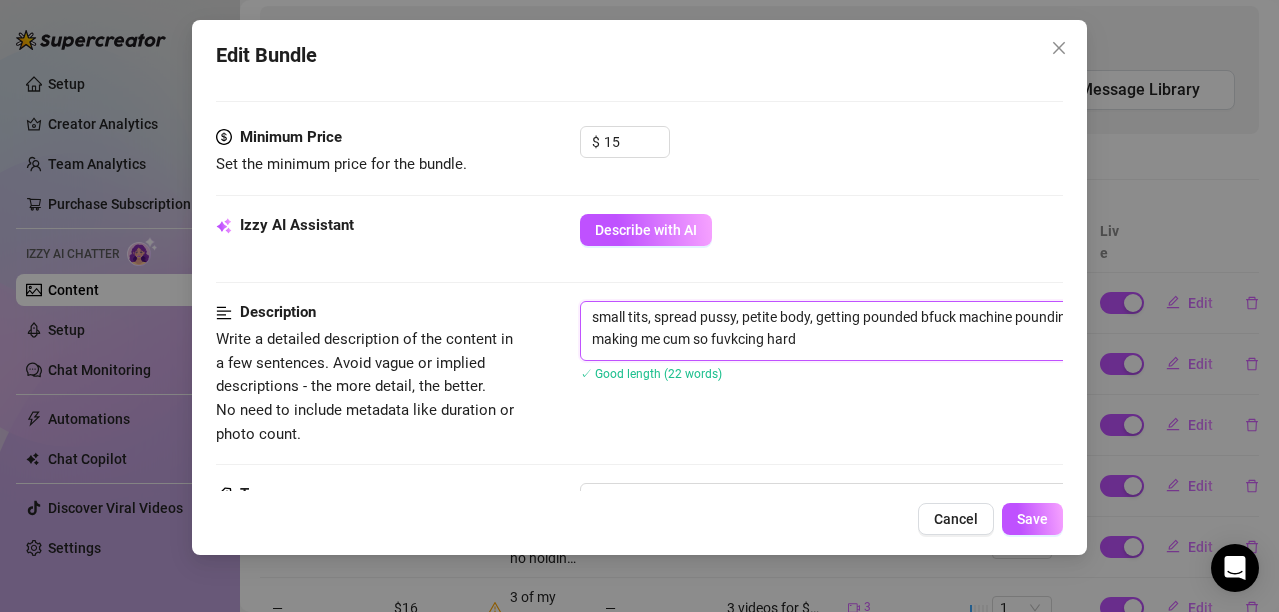 type on "small tits, spread pussy, petite body, getting pounded byfuck machine pounding deep in to my tight pussy making me cum so fuvkcing hard" 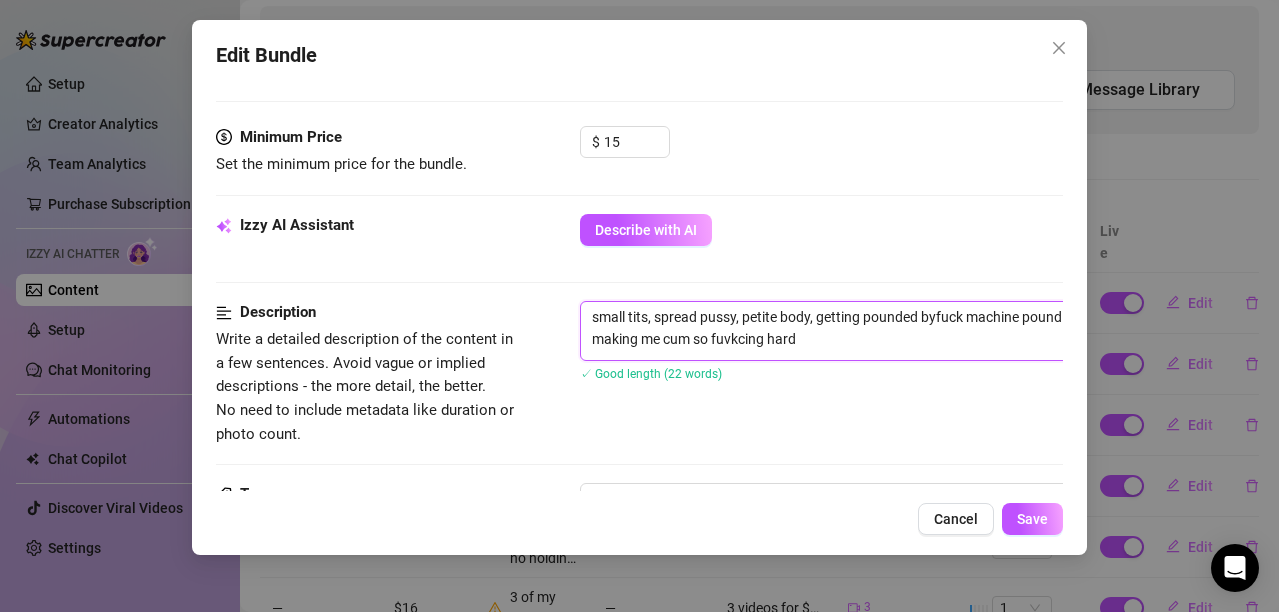 type on "small tits, spread pussy, petite body, getting pounded by fuck machine pounding deep in to my tight pussy making me cum so fuvkcing hard" 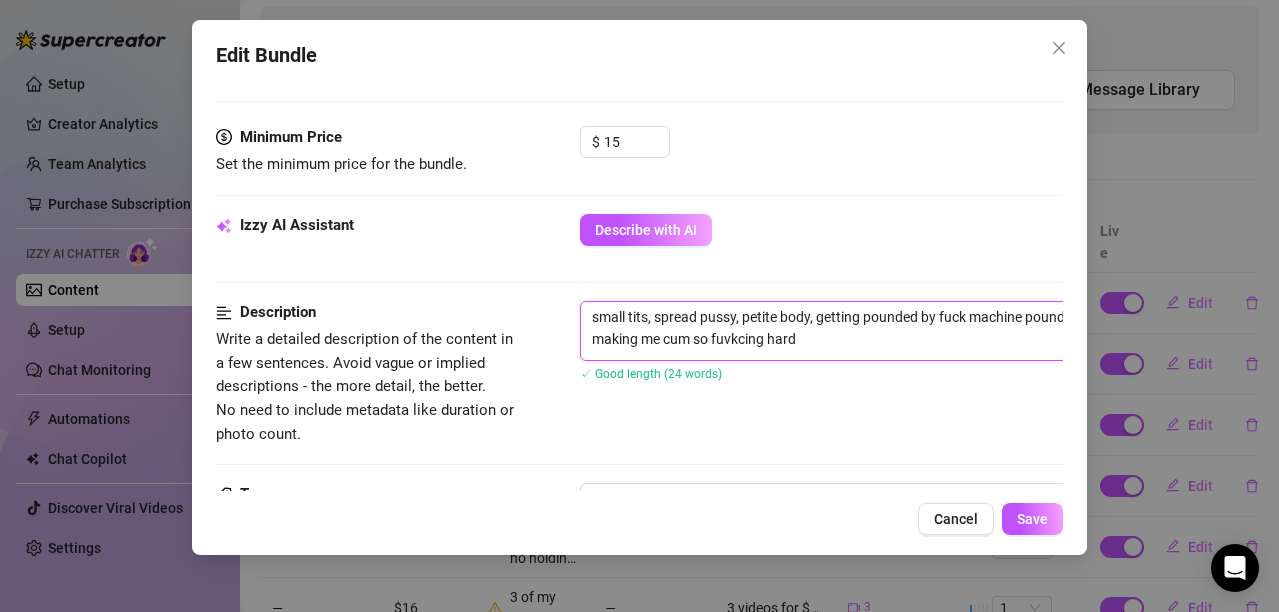 scroll, scrollTop: 600, scrollLeft: 234, axis: both 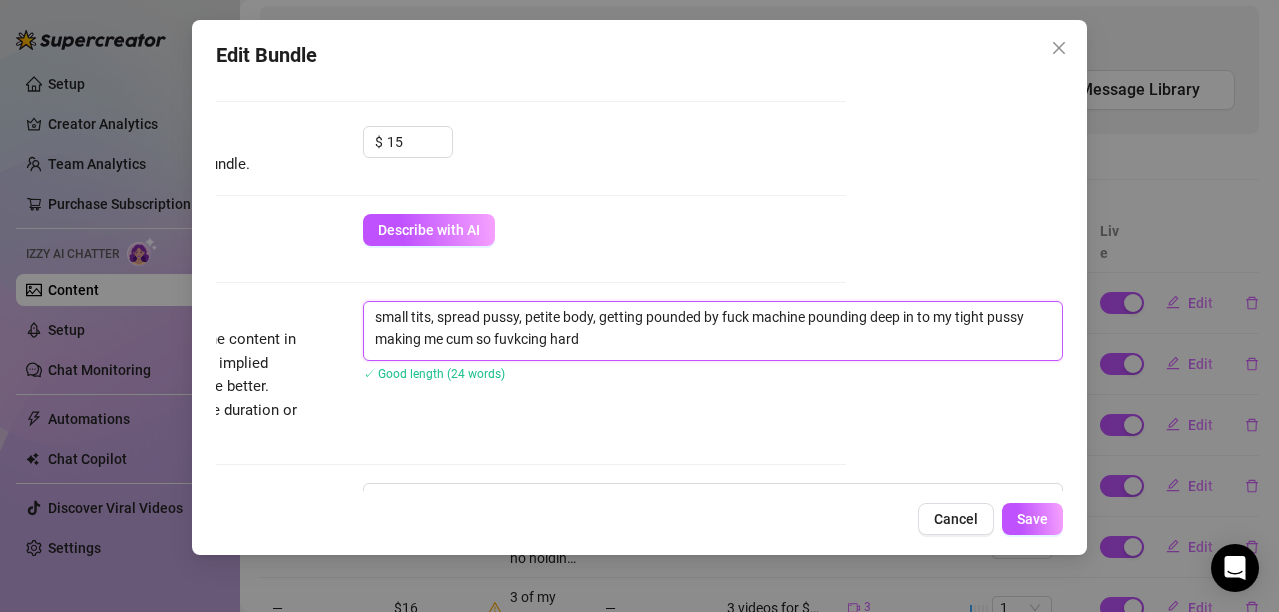 drag, startPoint x: 845, startPoint y: 312, endPoint x: 1169, endPoint y: 328, distance: 324.39484 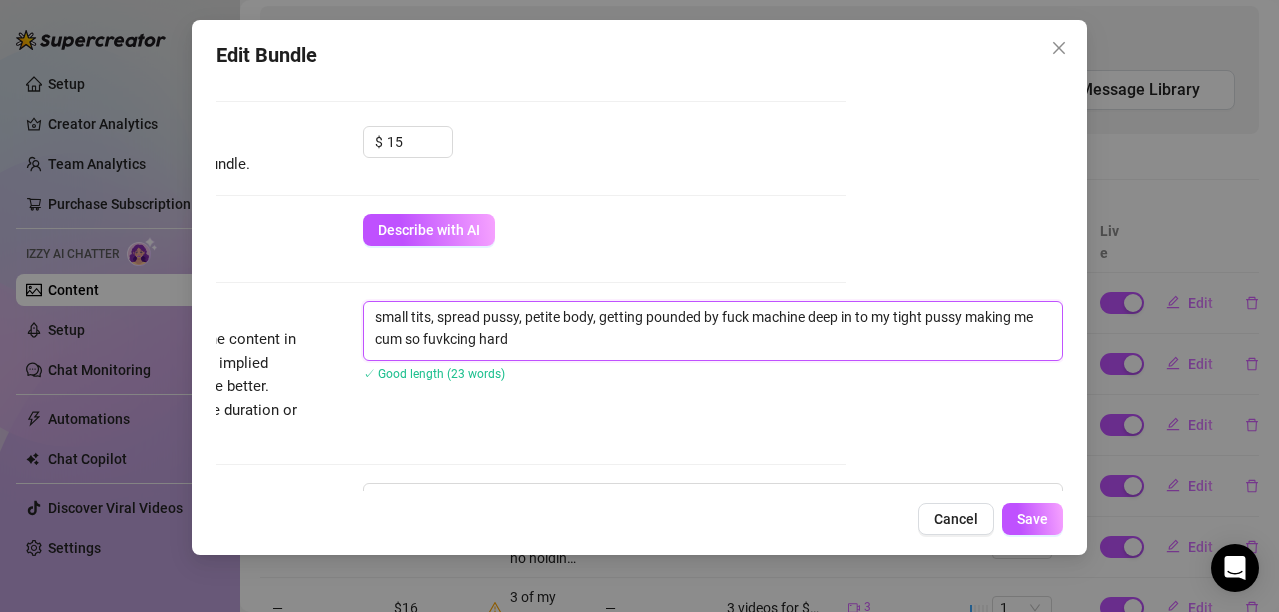drag, startPoint x: 459, startPoint y: 341, endPoint x: 410, endPoint y: 336, distance: 49.25444 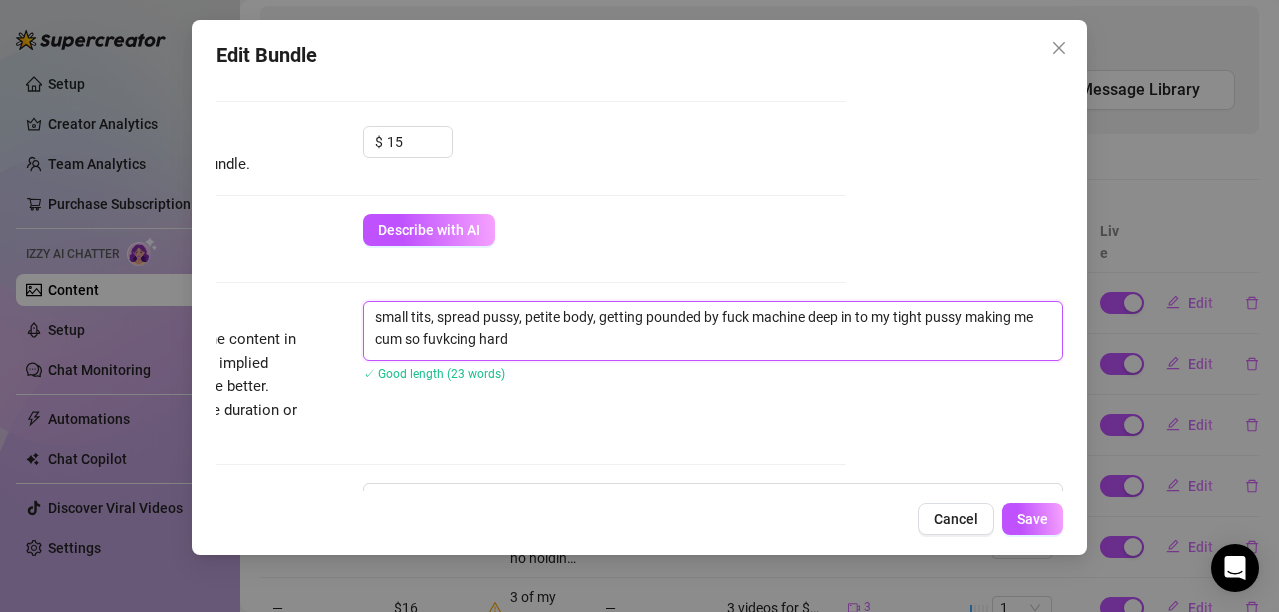 type on "small tits, spread pussy, petite body, getting pounded by fuck machine deep in to my tight pussy making me cum so f hard" 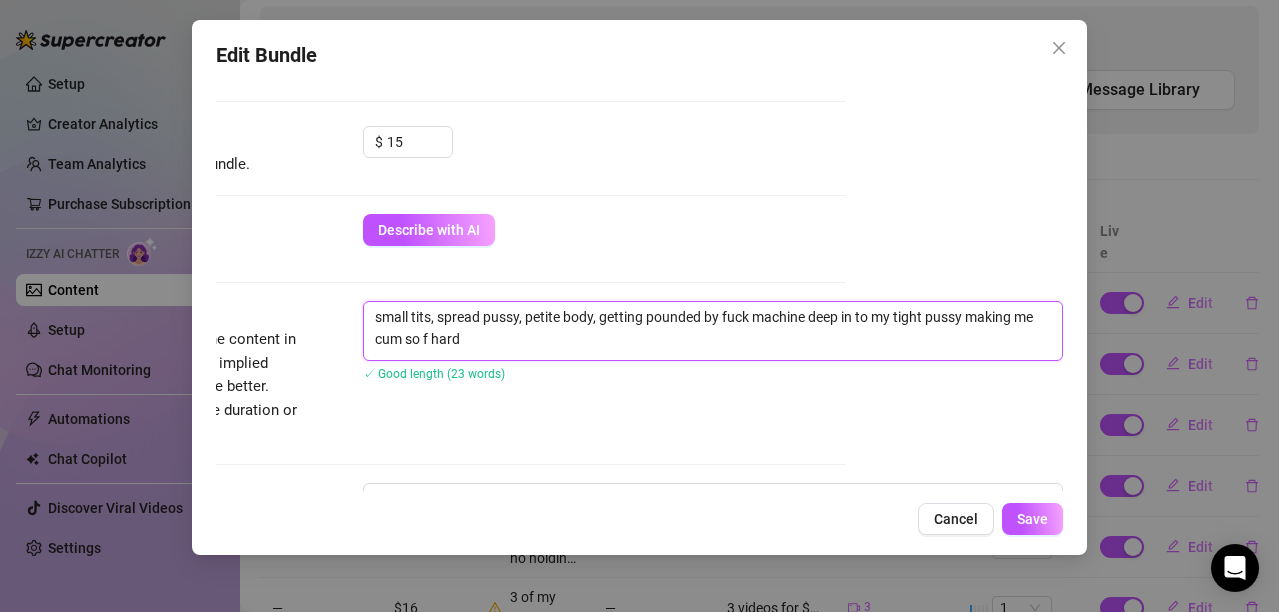 type on "small tits, spread pussy, petite body, getting pounded by fuck machine deep in to my tight pussy making me cum so  hard" 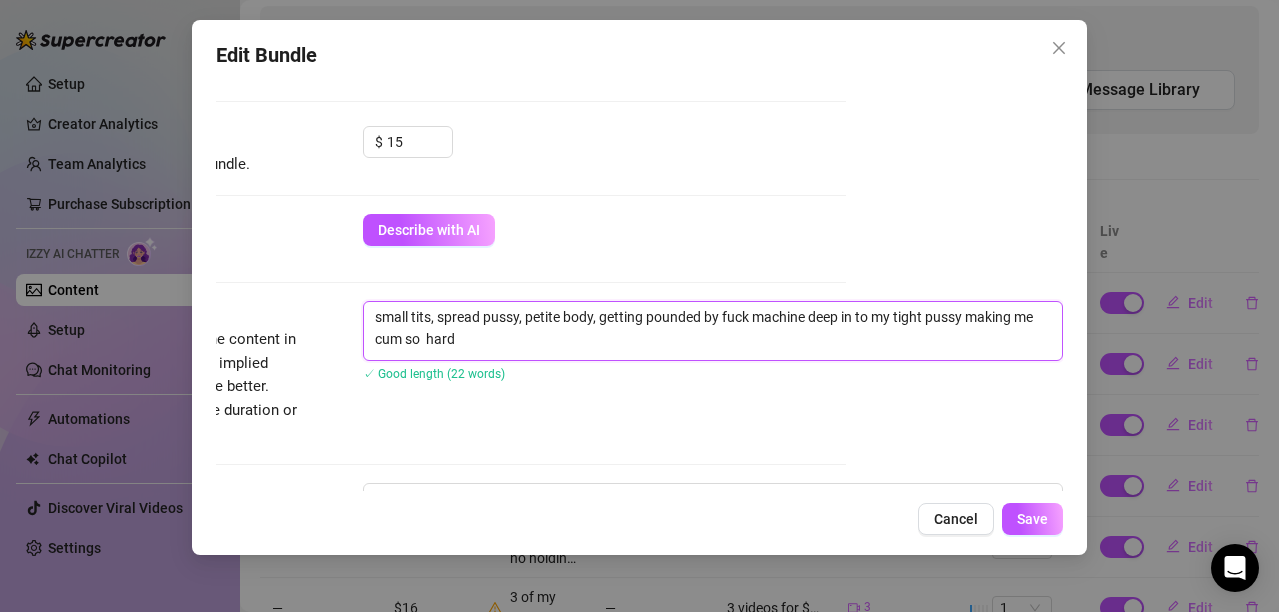 scroll, scrollTop: 900, scrollLeft: 234, axis: both 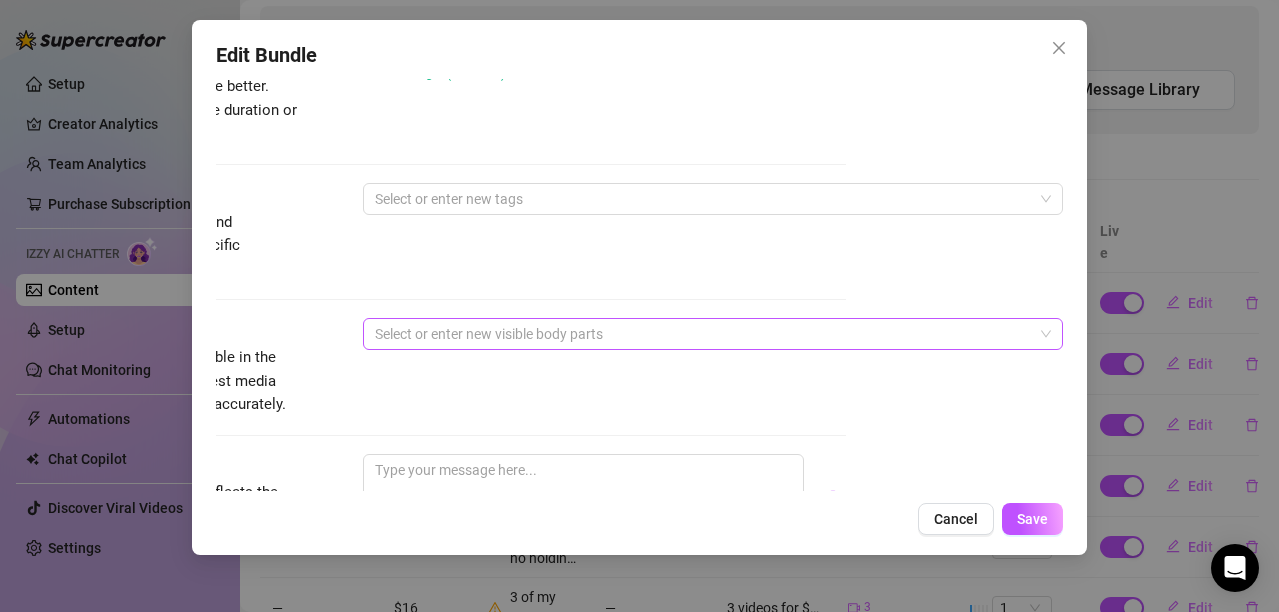 click at bounding box center [702, 334] 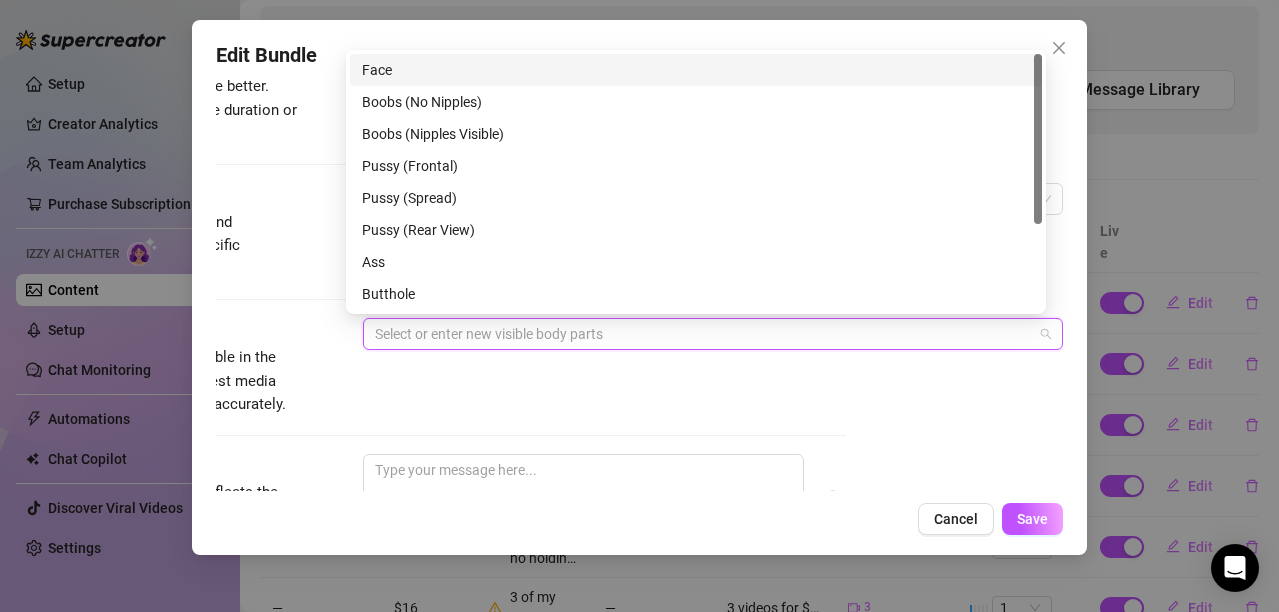 click on "Face" at bounding box center [696, 70] 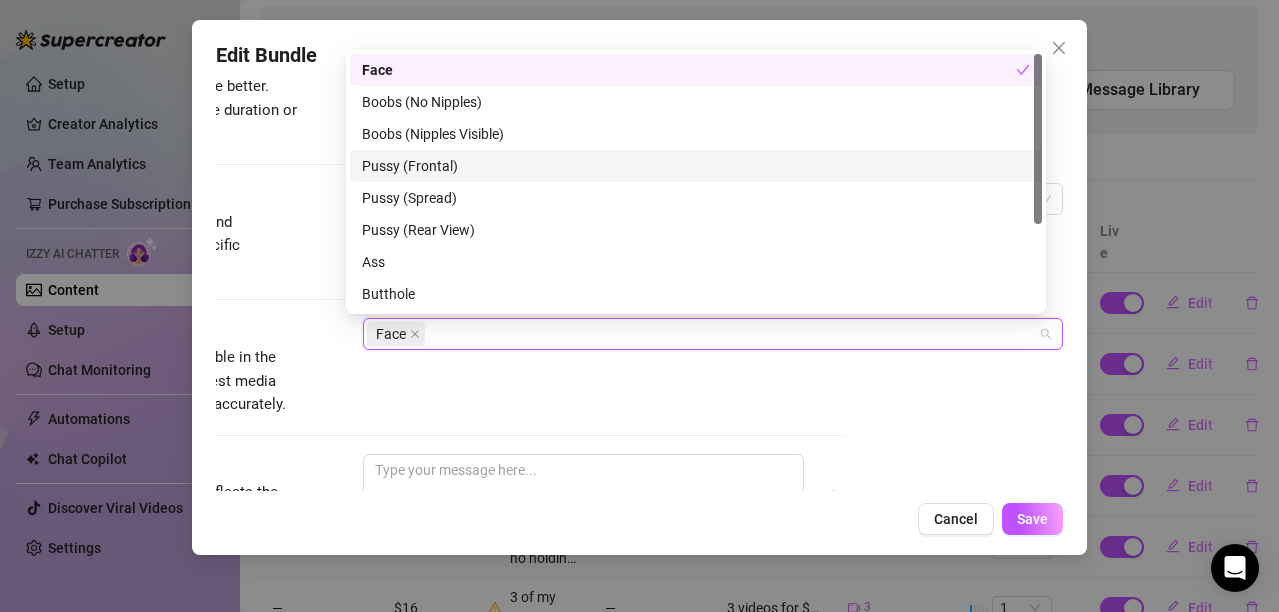 click on "Pussy (Frontal)" at bounding box center [696, 166] 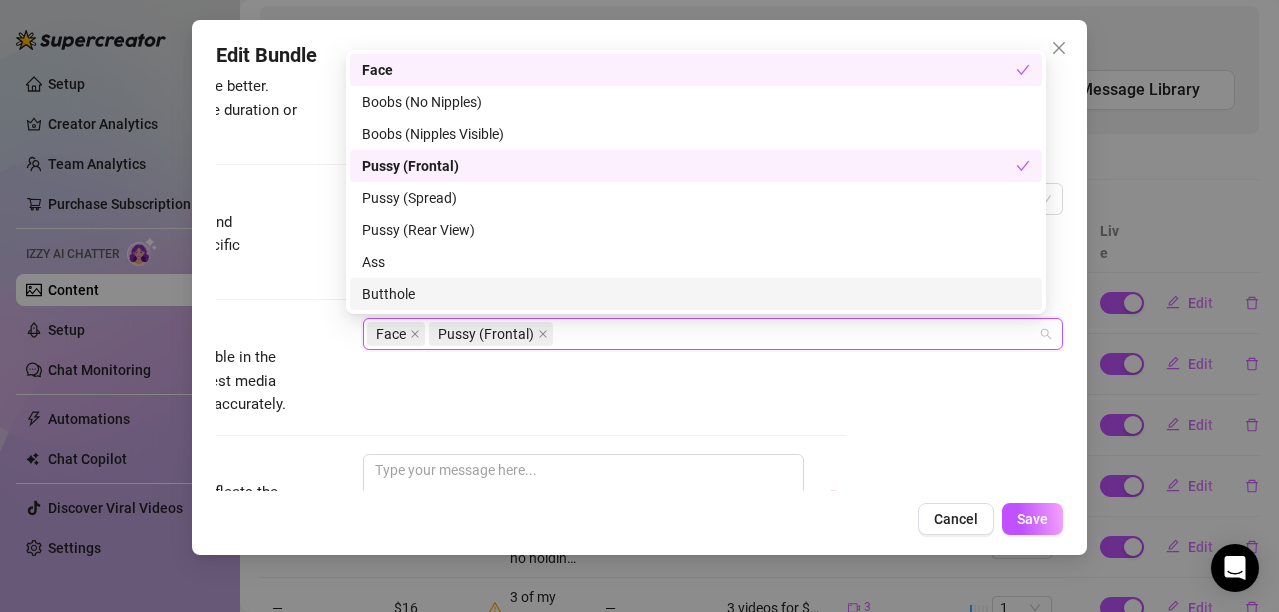 click on "Face Pussy (Frontal)" at bounding box center (702, 334) 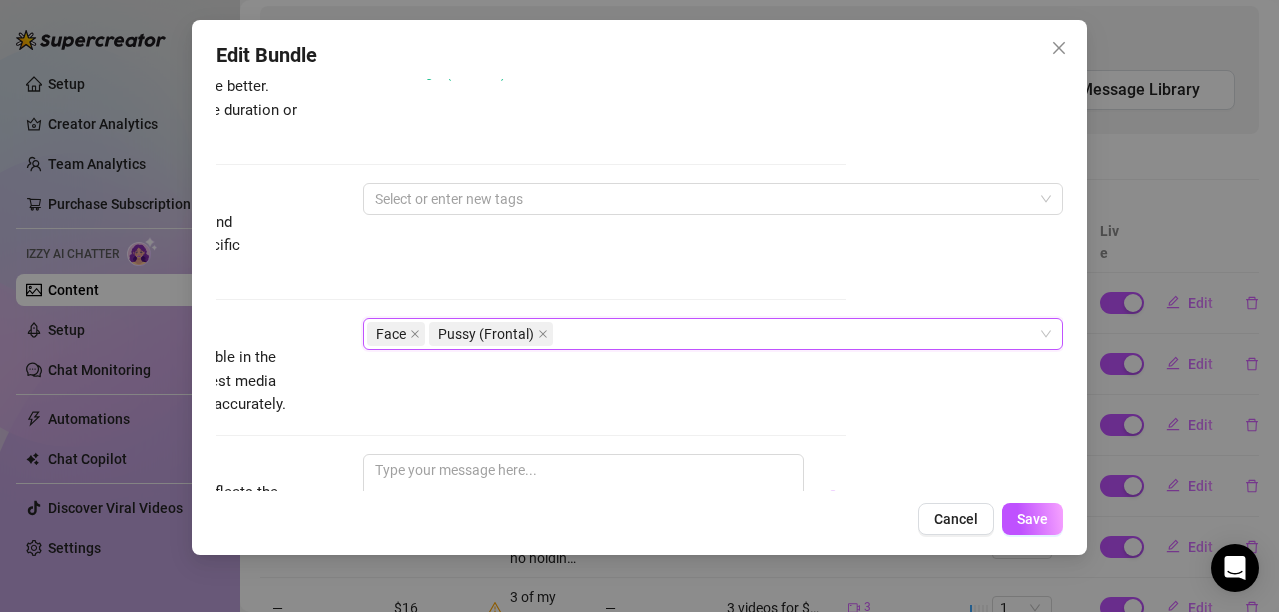 click on "Face Pussy (Frontal)" at bounding box center [702, 334] 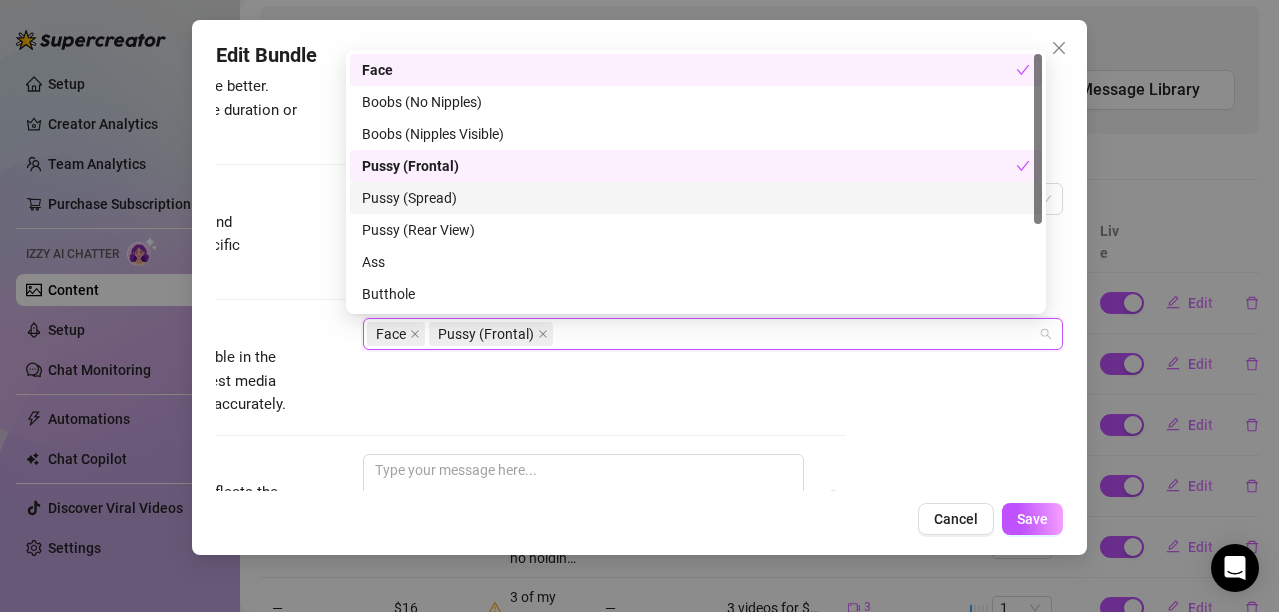 click on "Pussy (Spread)" at bounding box center (696, 198) 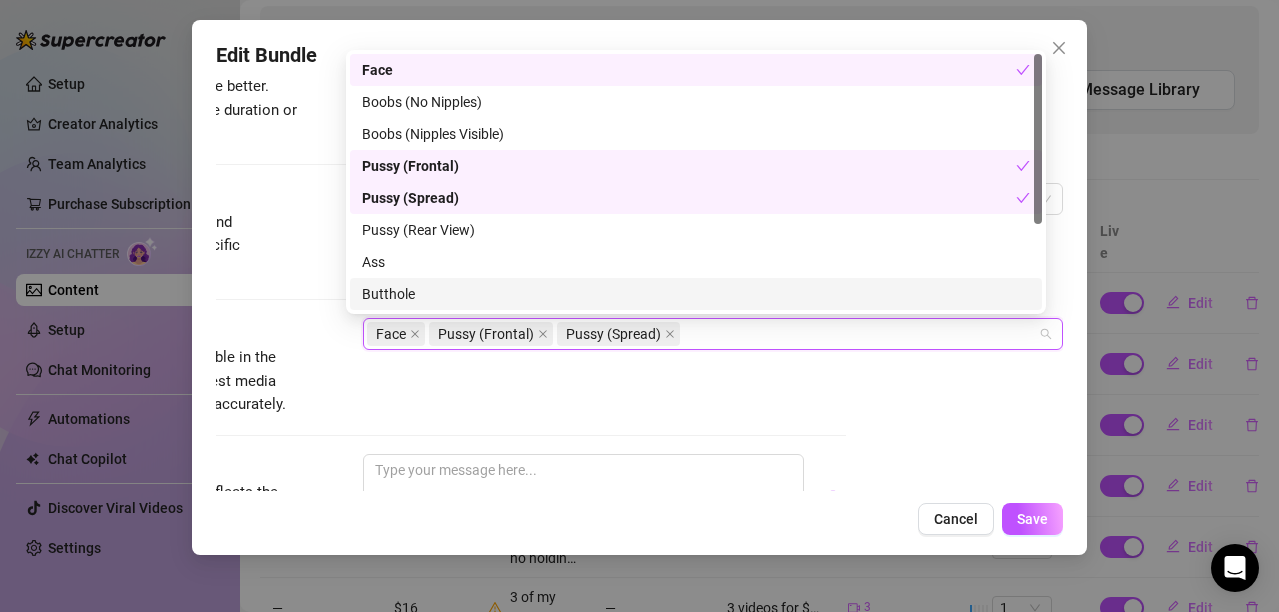 click on "Face Pussy (Frontal) Pussy (Spread)" at bounding box center (702, 334) 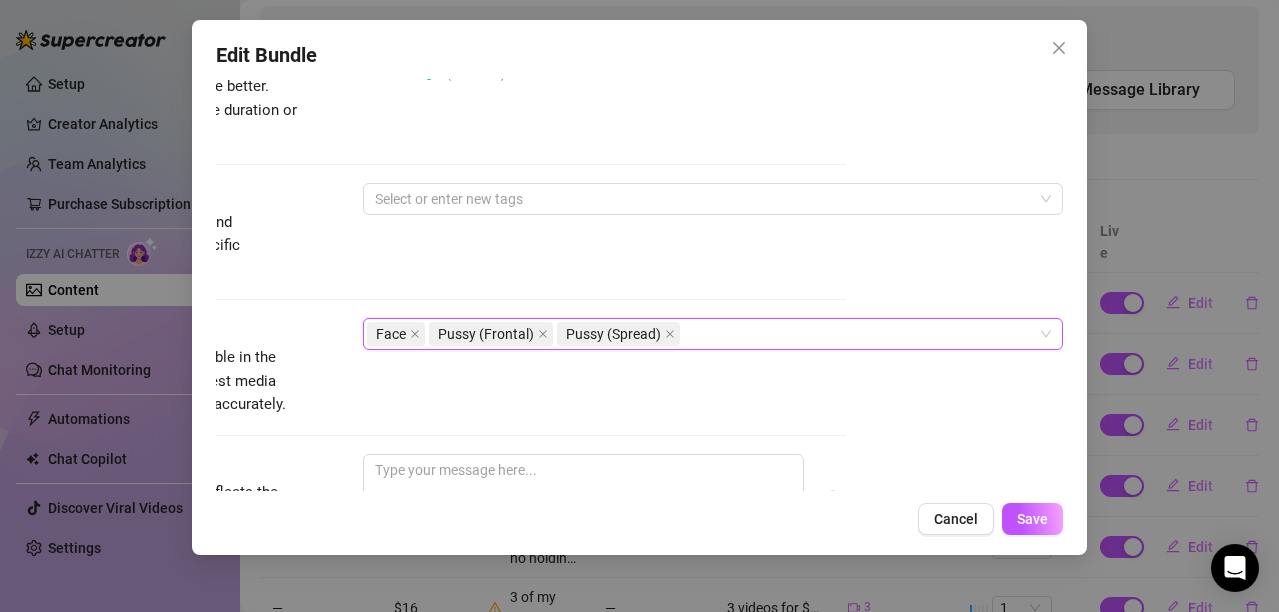 click on "Face Pussy (Frontal) Pussy (Spread)" at bounding box center [702, 334] 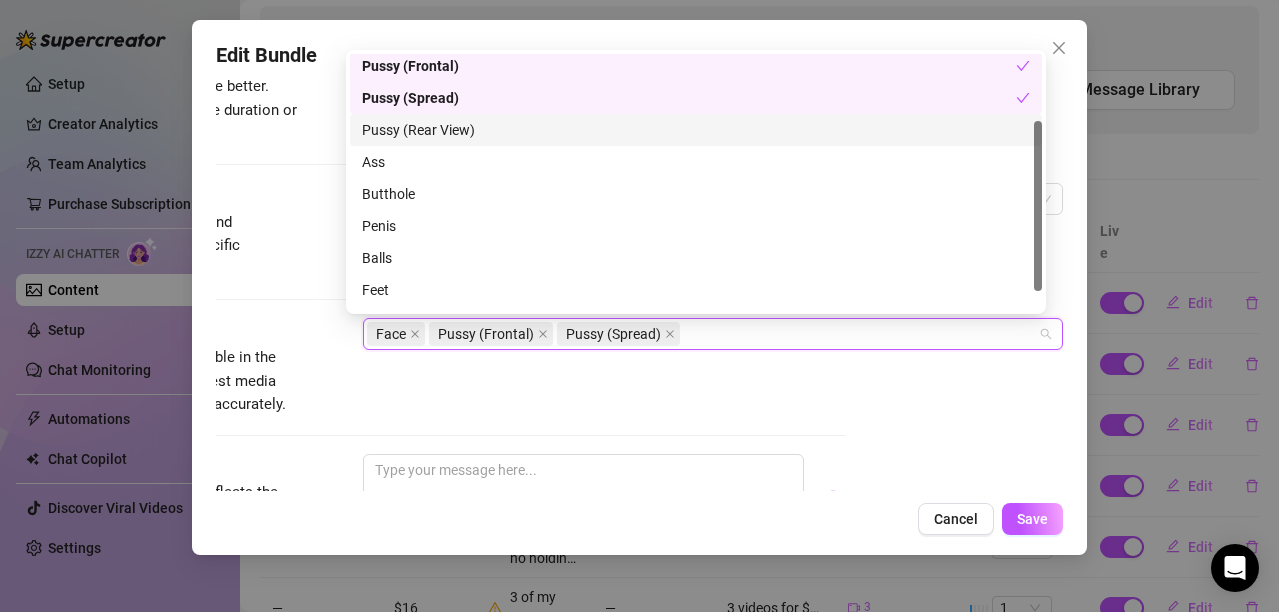 scroll, scrollTop: 128, scrollLeft: 0, axis: vertical 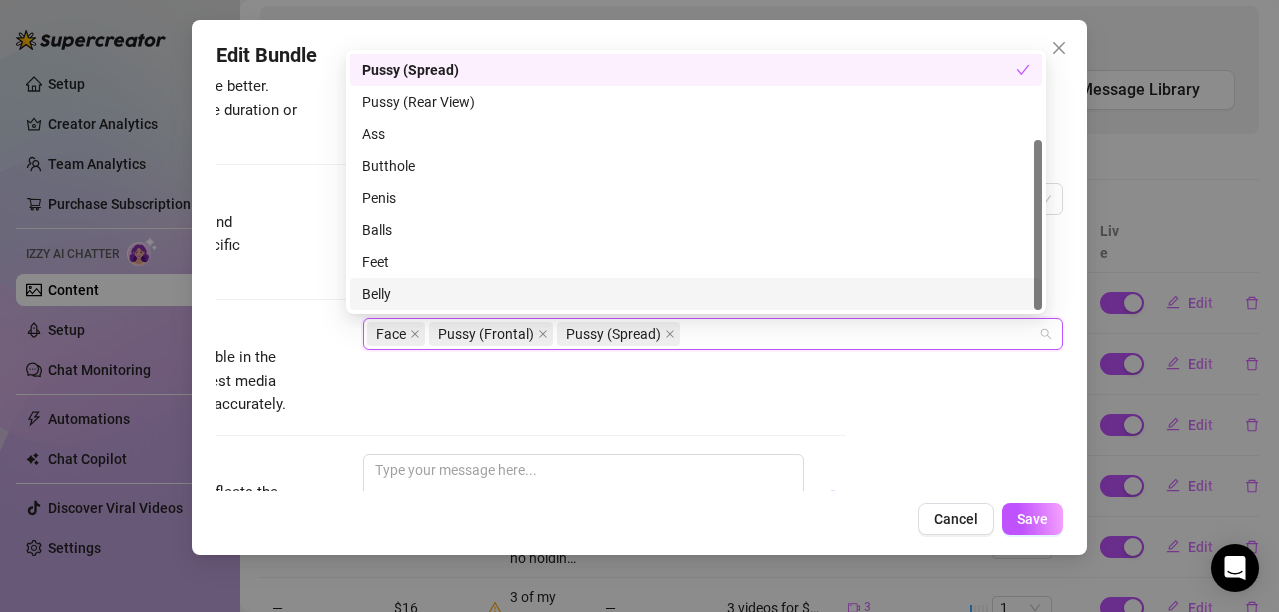 click on "Belly" at bounding box center [696, 294] 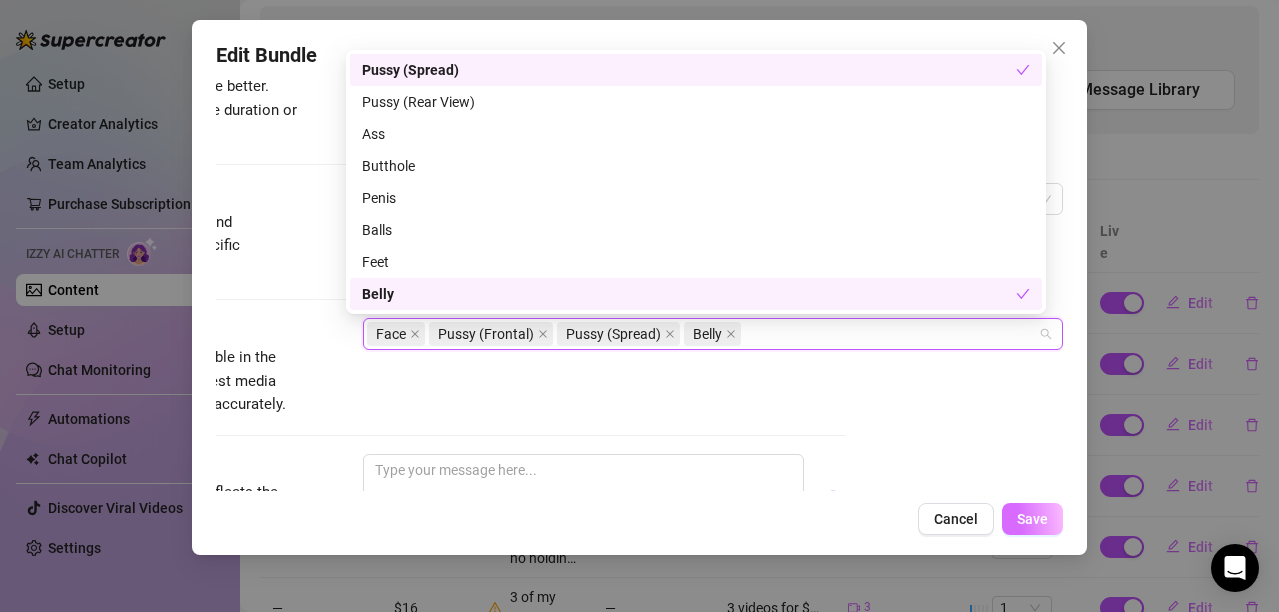 click on "Save" at bounding box center [1032, 519] 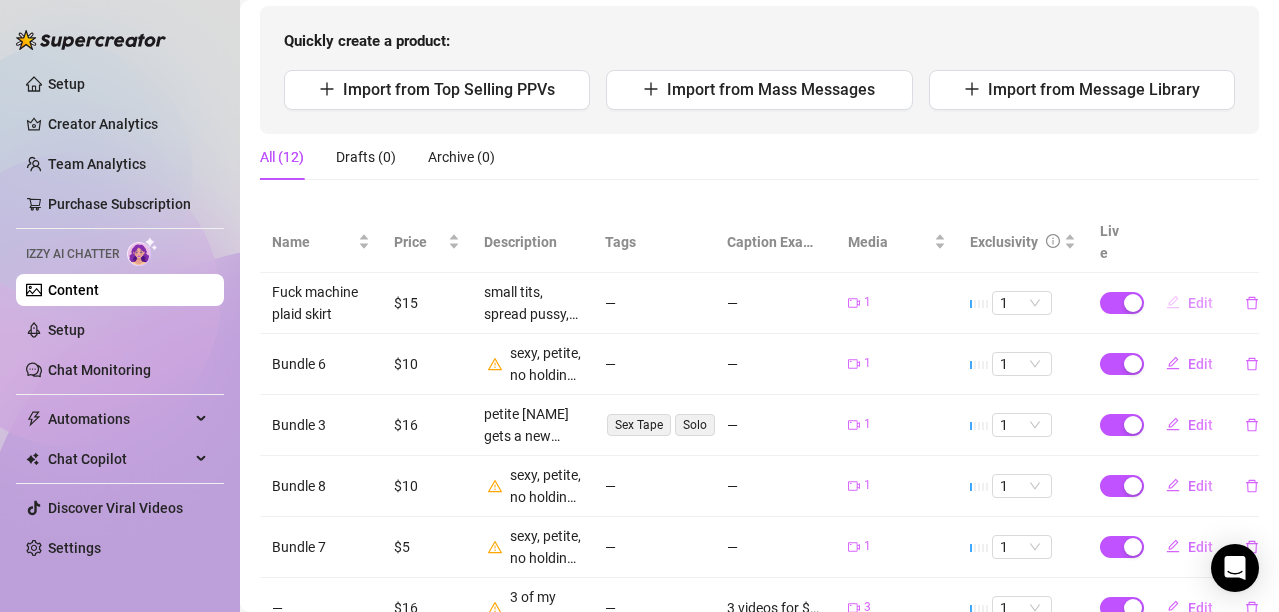 click on "Edit" at bounding box center (1189, 303) 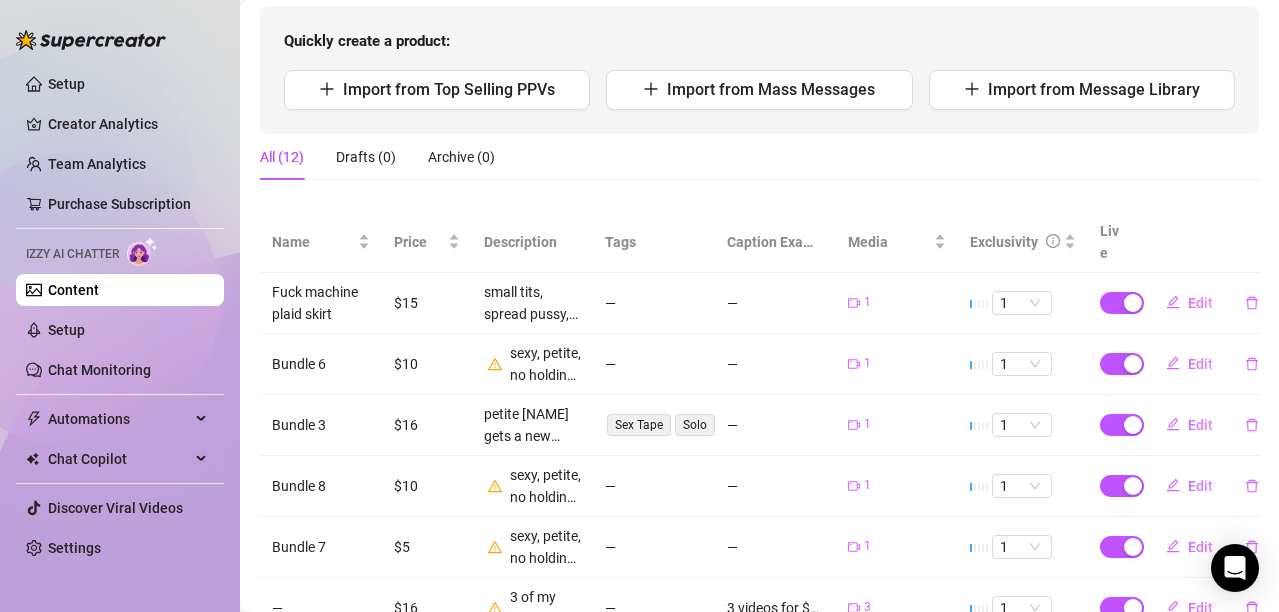 type on "Type your message here..." 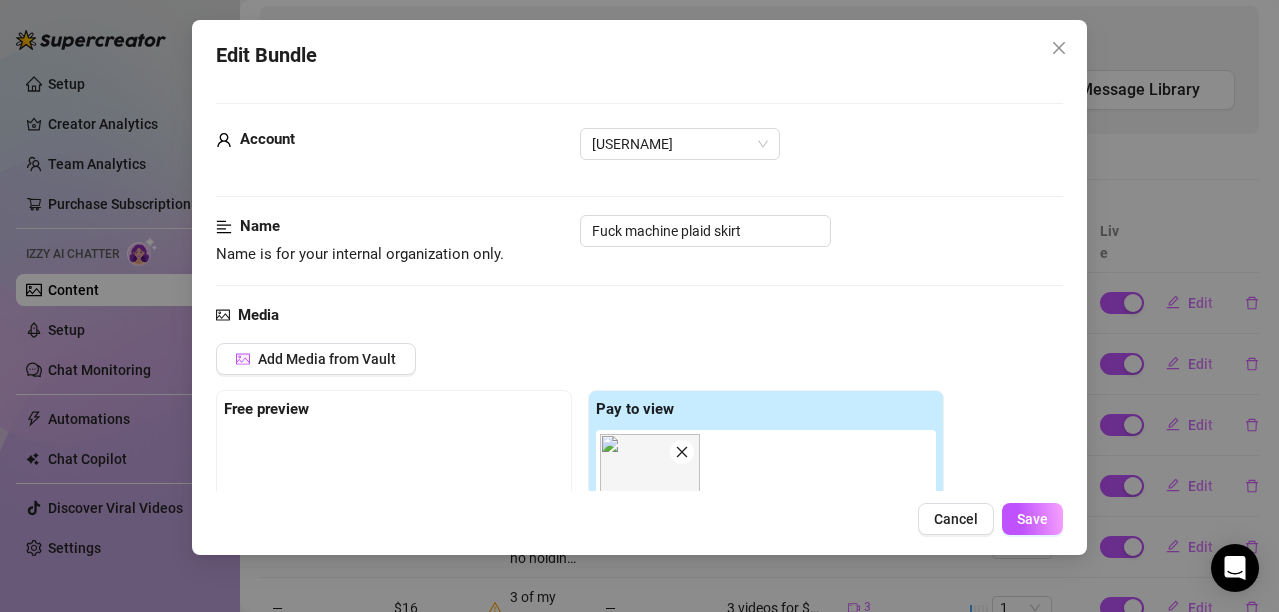 scroll, scrollTop: 100, scrollLeft: 0, axis: vertical 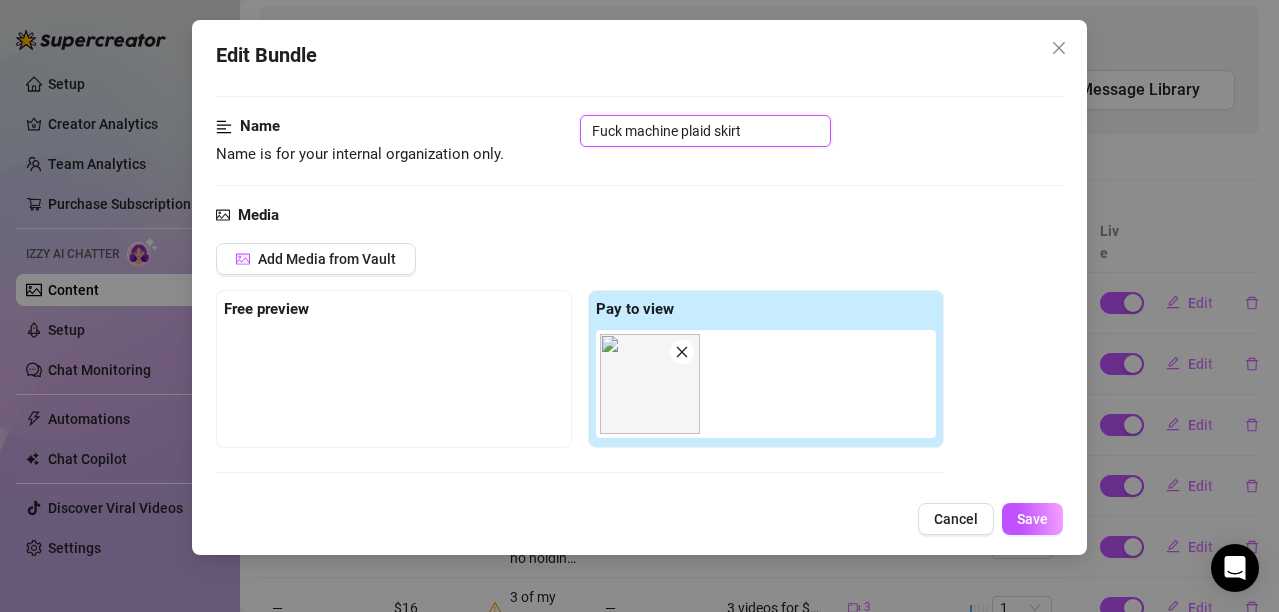 click on "Fuck machine plaid skirt" at bounding box center (705, 131) 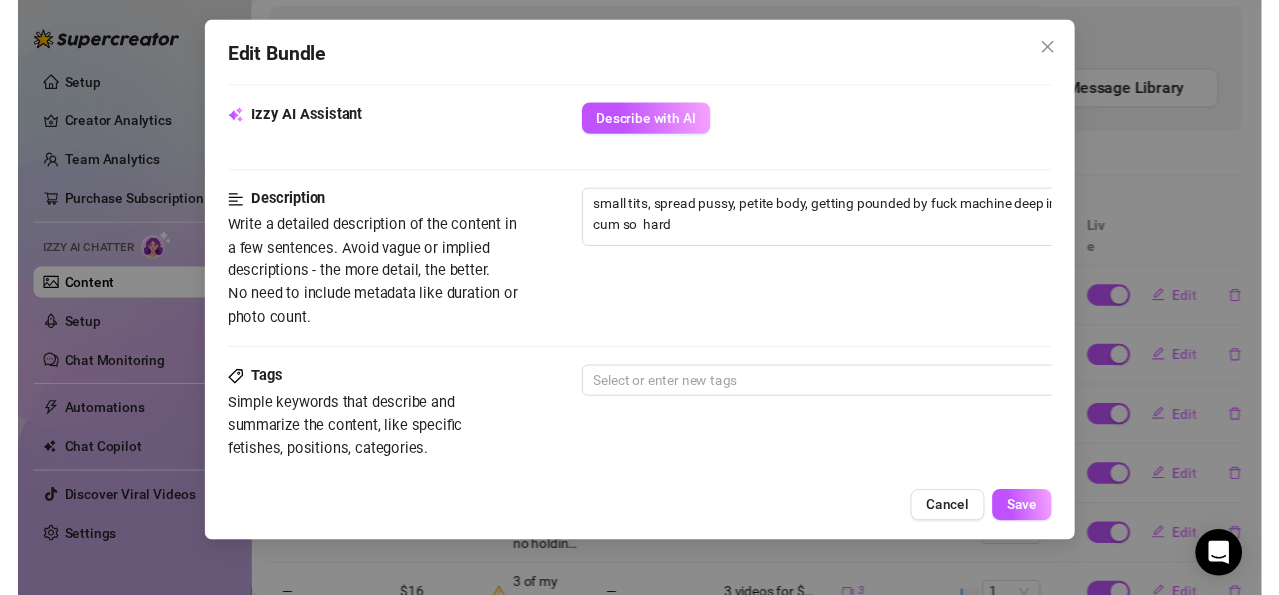 scroll, scrollTop: 800, scrollLeft: 0, axis: vertical 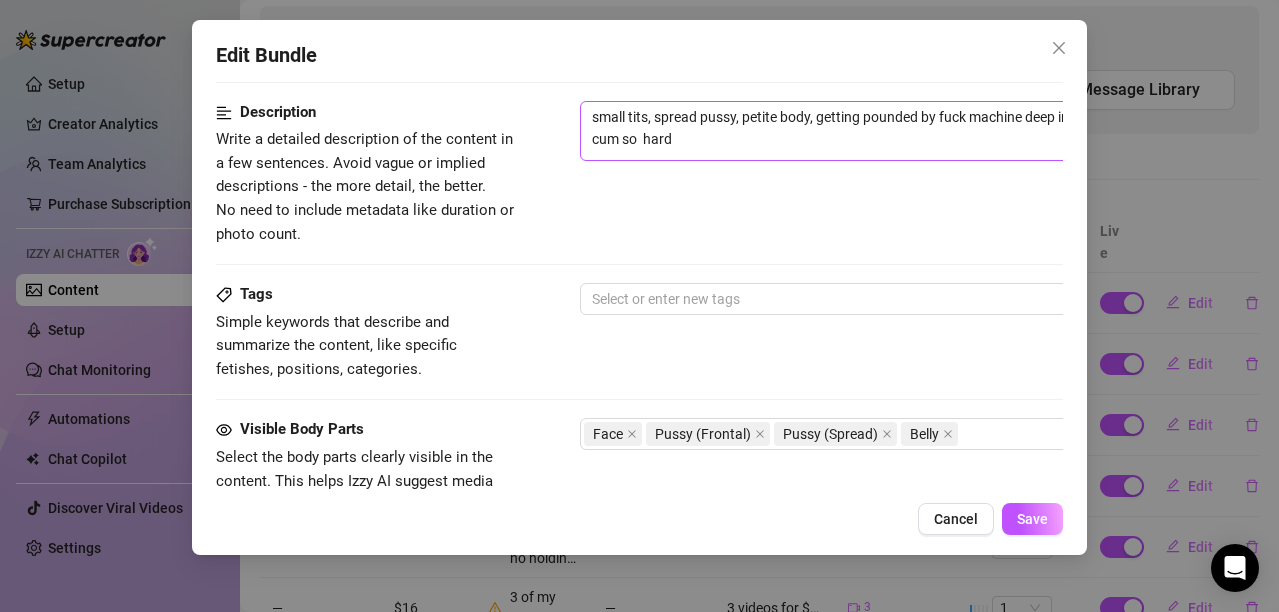 type on "Fuck machine plaid skirt butt plug" 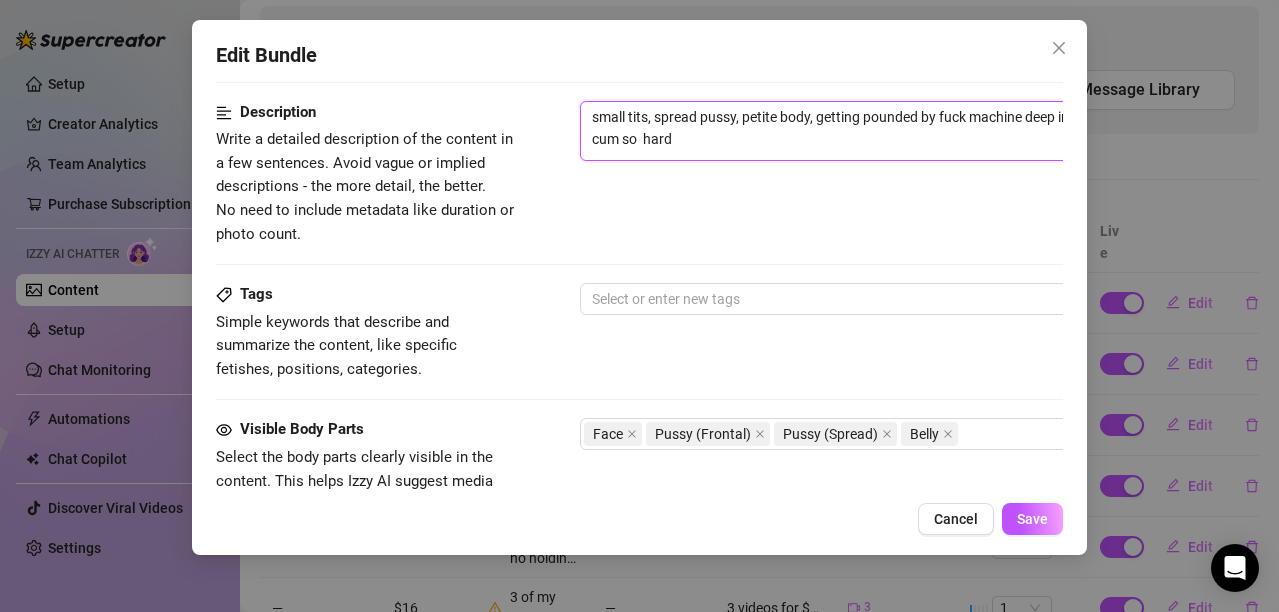 click on "small tits, spread pussy, petite body, getting pounded by fuck machine deep in to my tight pussy making me cum so  hard" at bounding box center [930, 131] 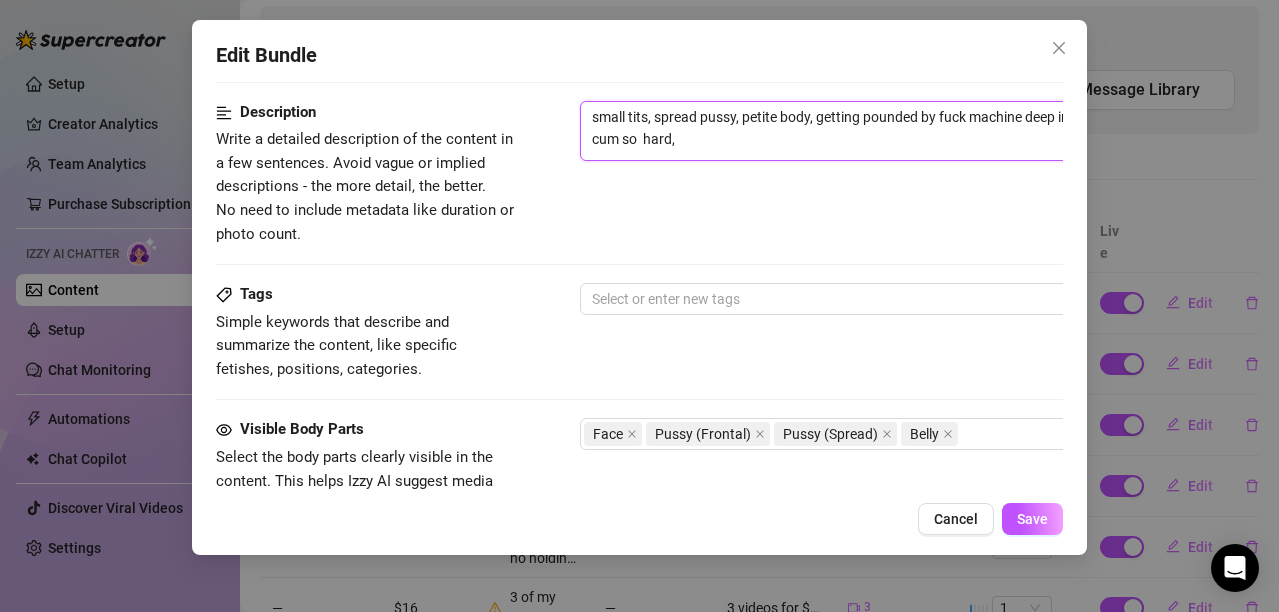 type on "small tits, spread pussy, petite body, getting pounded by fuck machine deep in to my tight pussy making me cum so  hard," 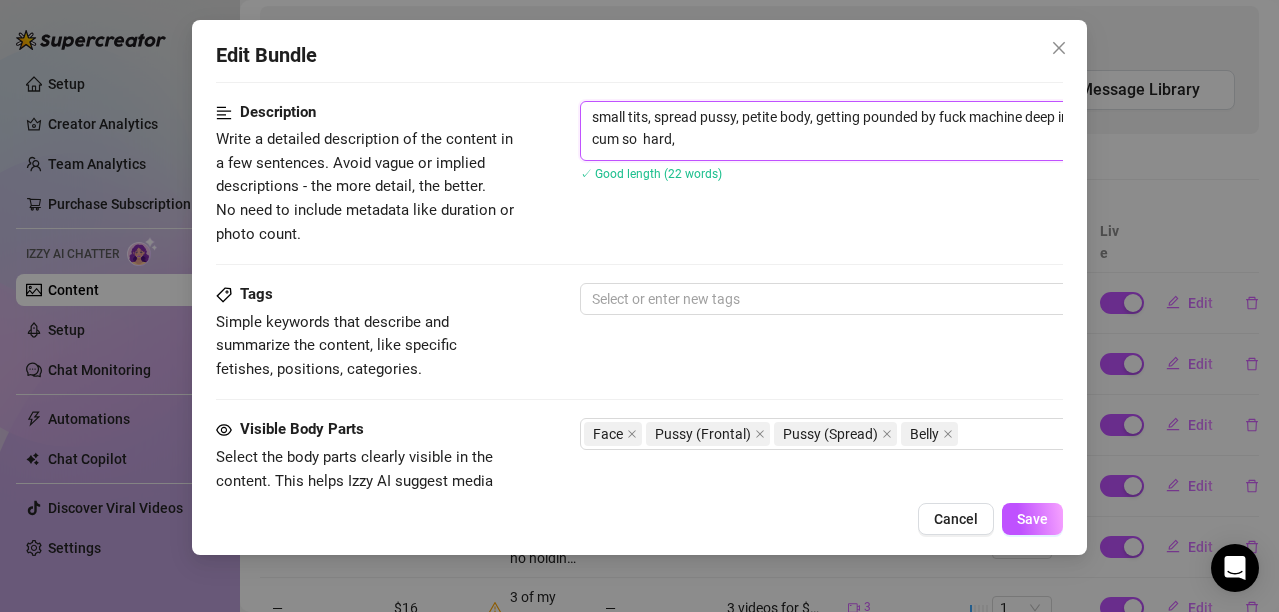type on "small tits, spread pussy, petite body, getting pounded by fuck machine deep in to my tight pussy making me cum so  hard, b" 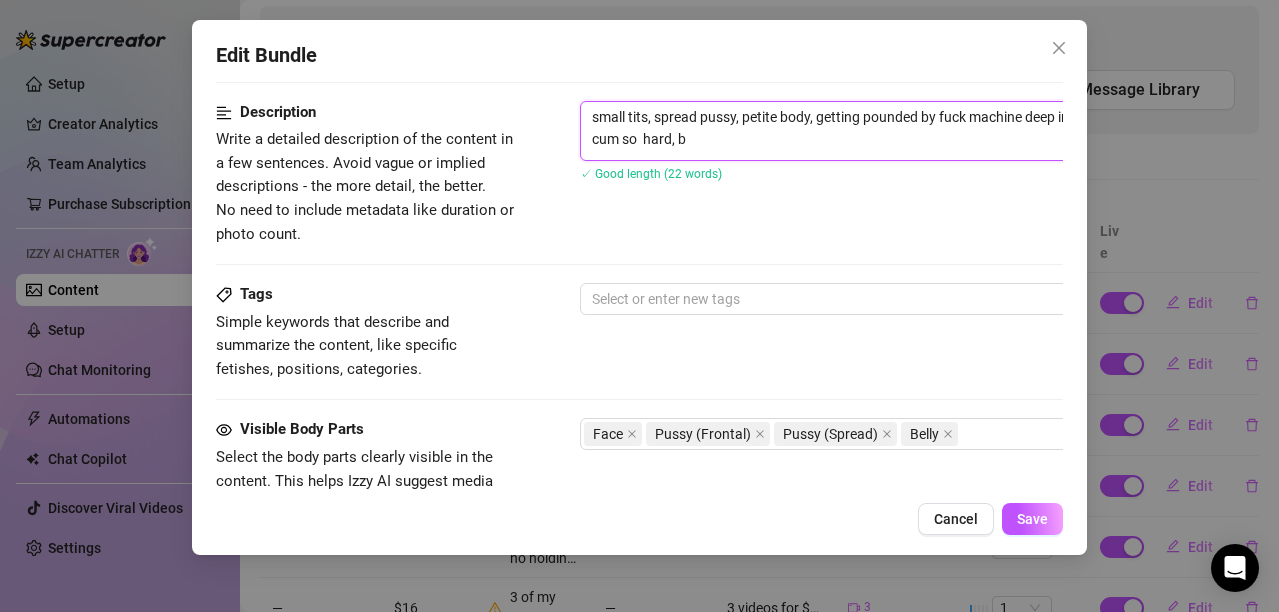 type 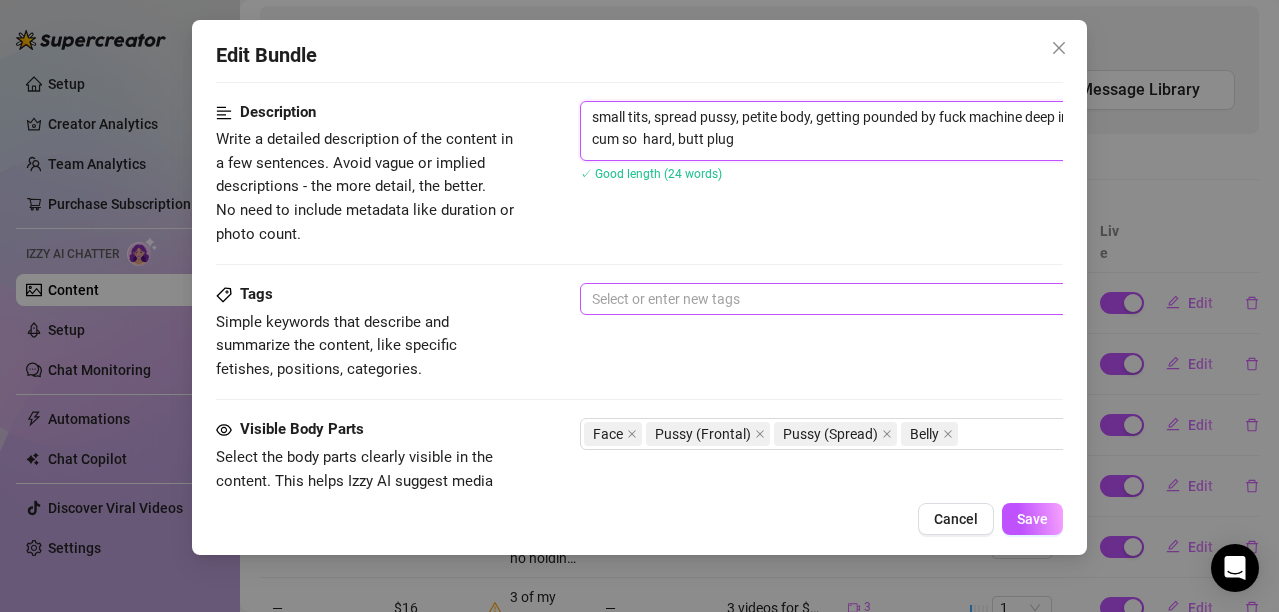 click at bounding box center [919, 299] 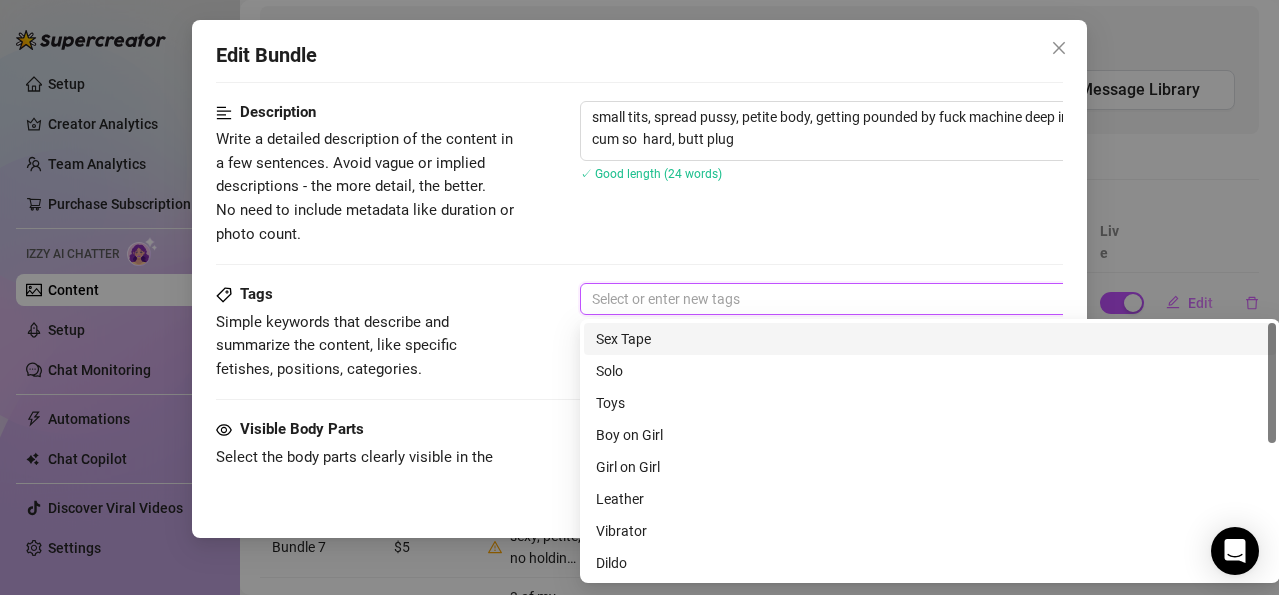 click on "Sex Tape" at bounding box center (930, 339) 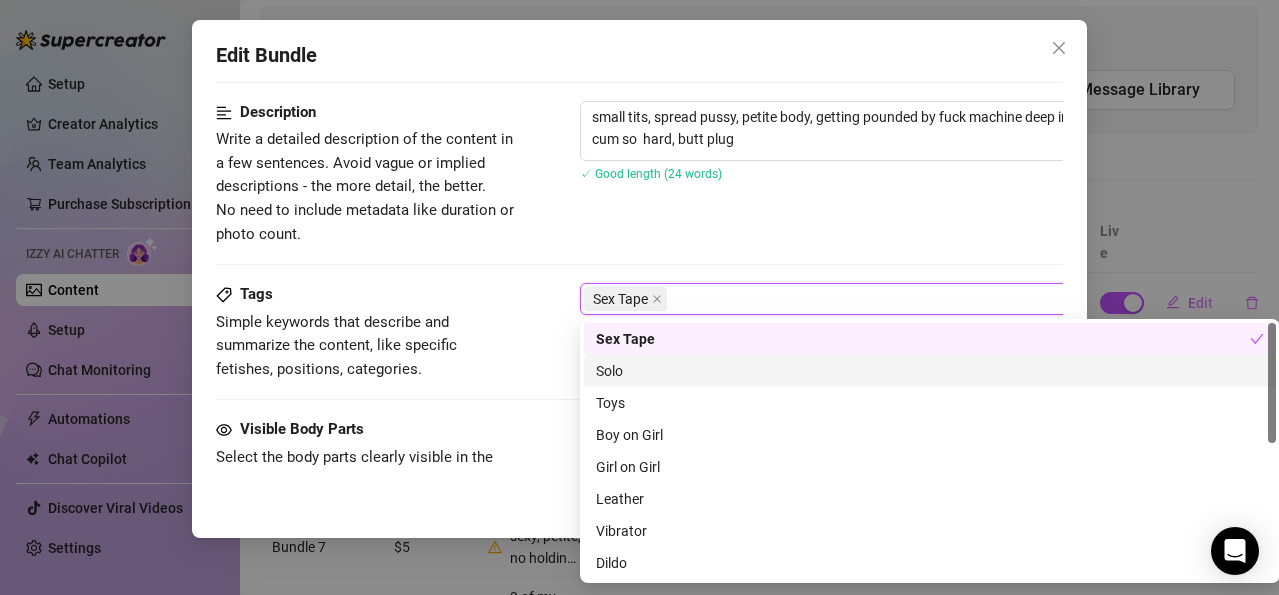 click on "Solo" at bounding box center [930, 371] 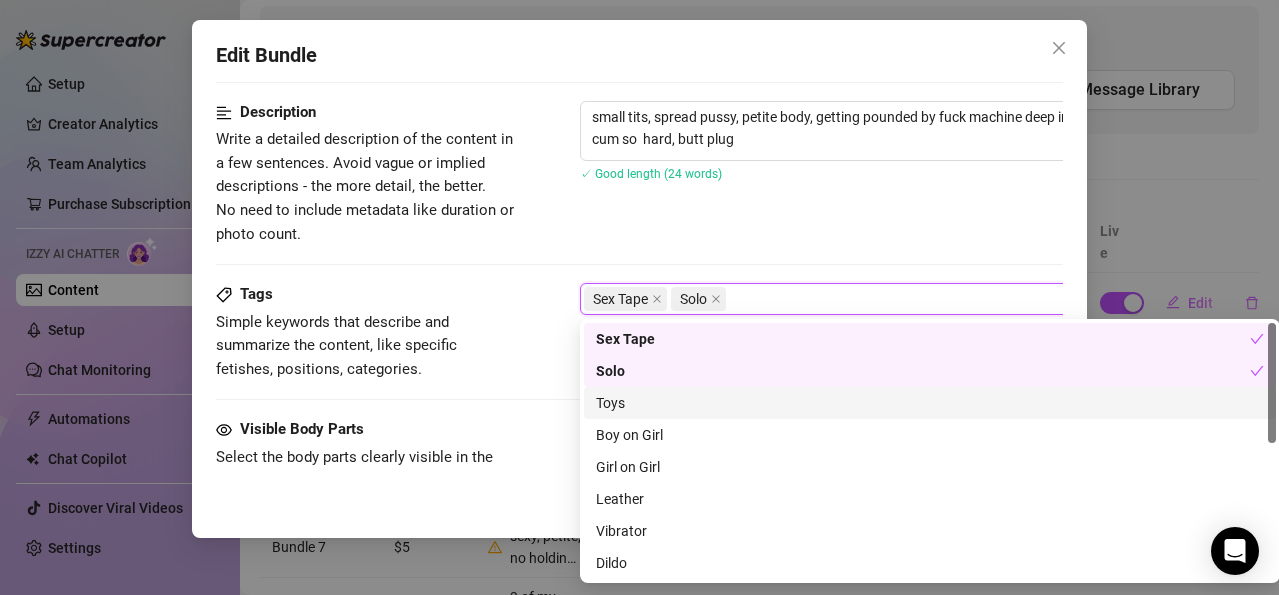 click on "Toys" at bounding box center [930, 403] 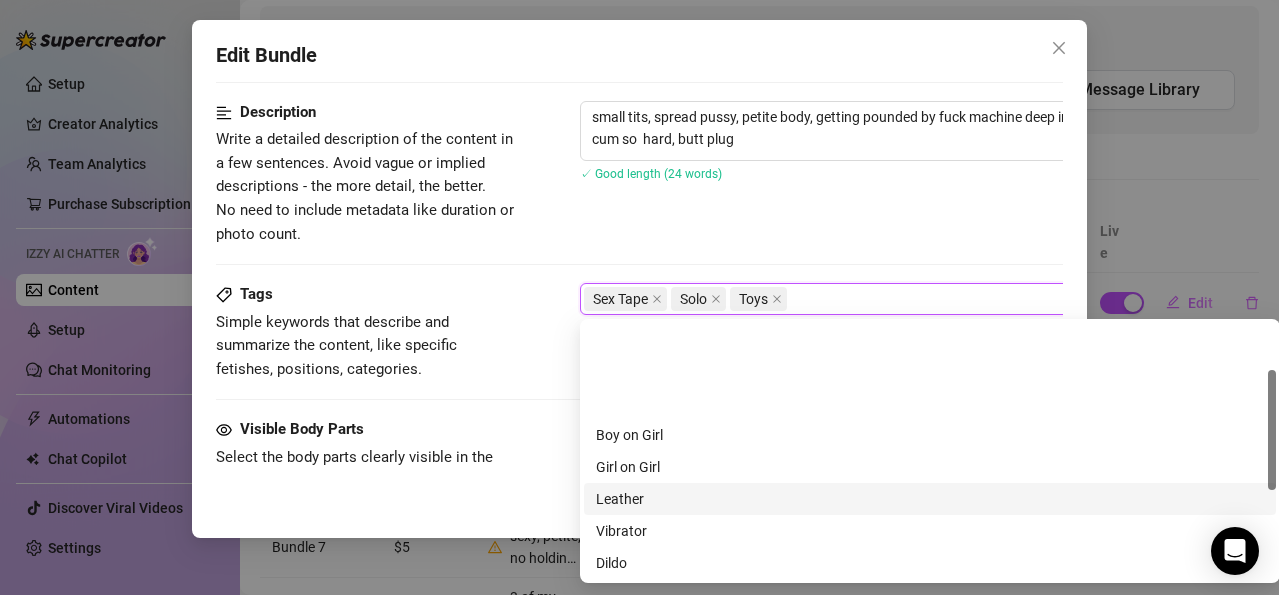 scroll, scrollTop: 100, scrollLeft: 0, axis: vertical 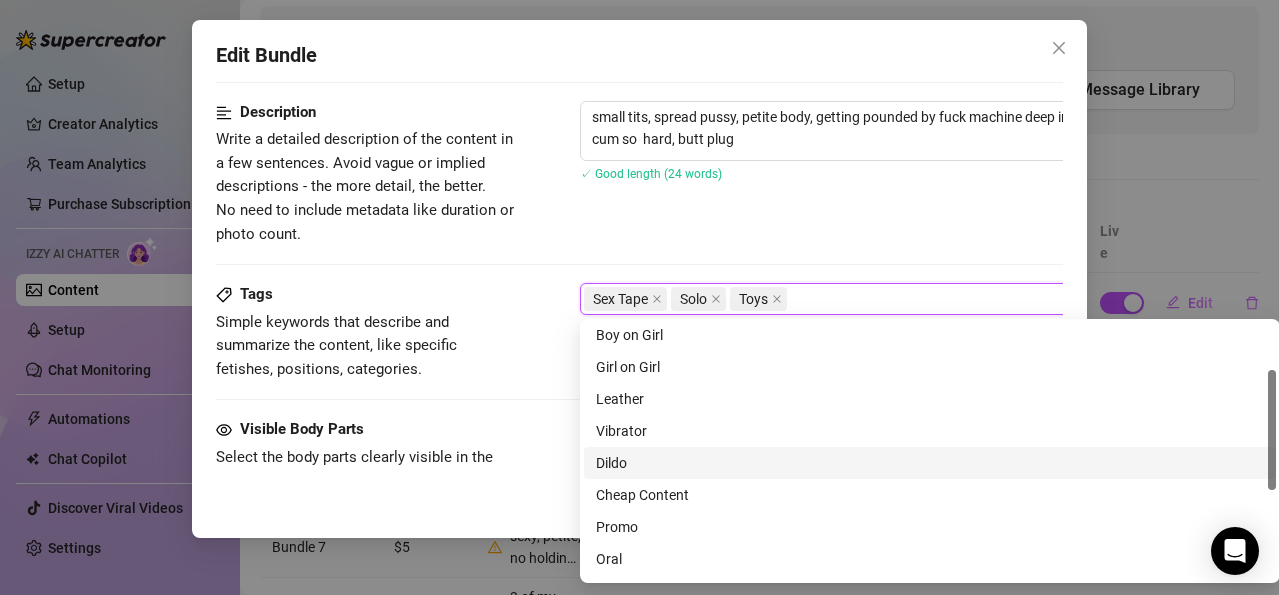 click on "Dildo" at bounding box center [930, 463] 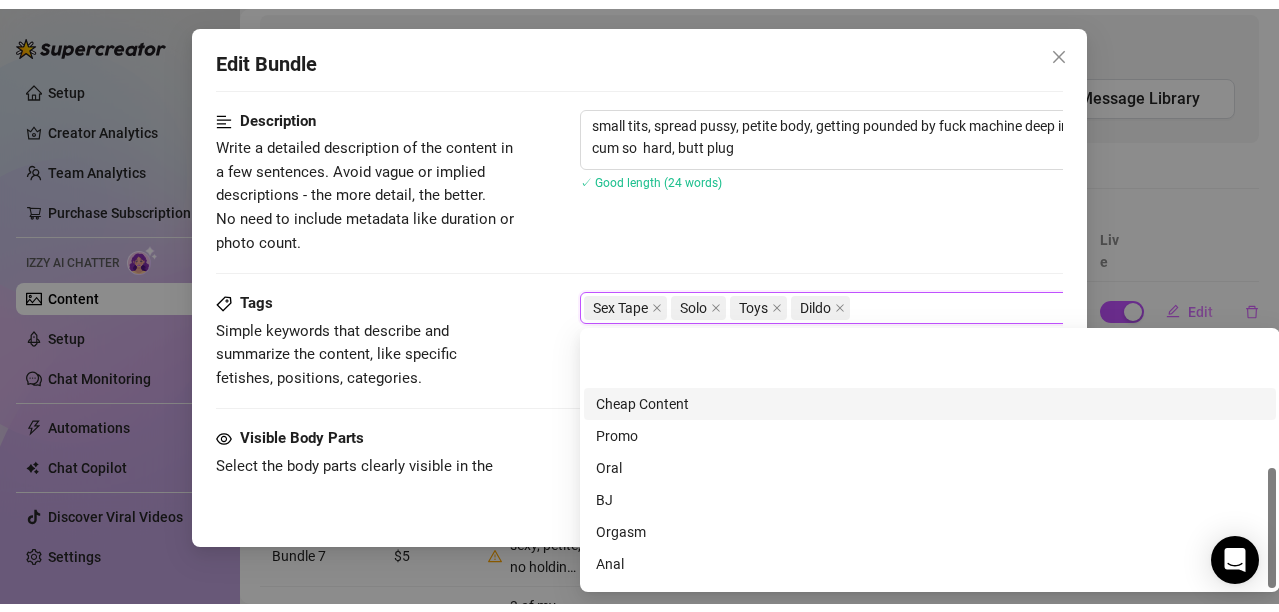 scroll, scrollTop: 288, scrollLeft: 0, axis: vertical 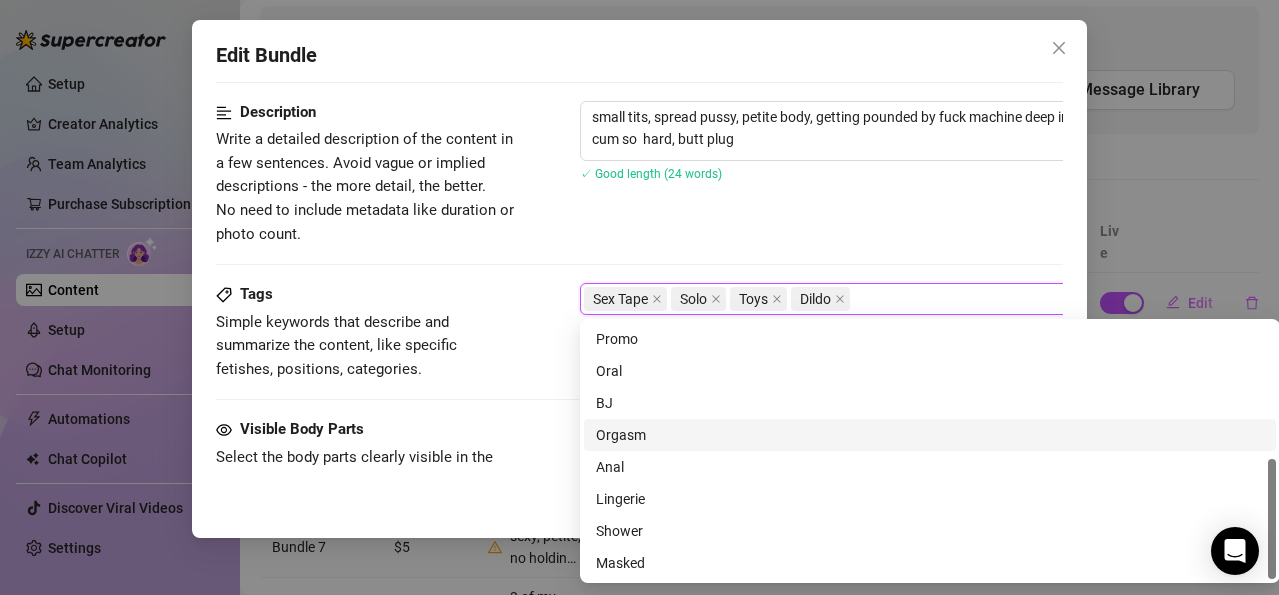 click on "Orgasm" at bounding box center (930, 435) 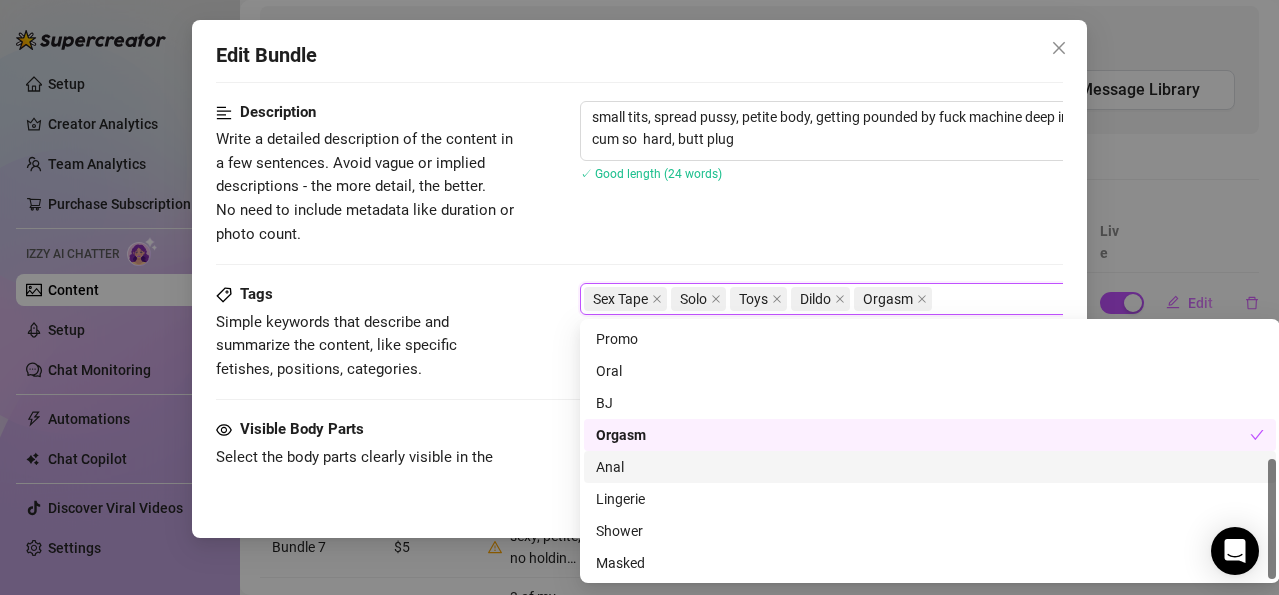 click on "Anal" at bounding box center (930, 467) 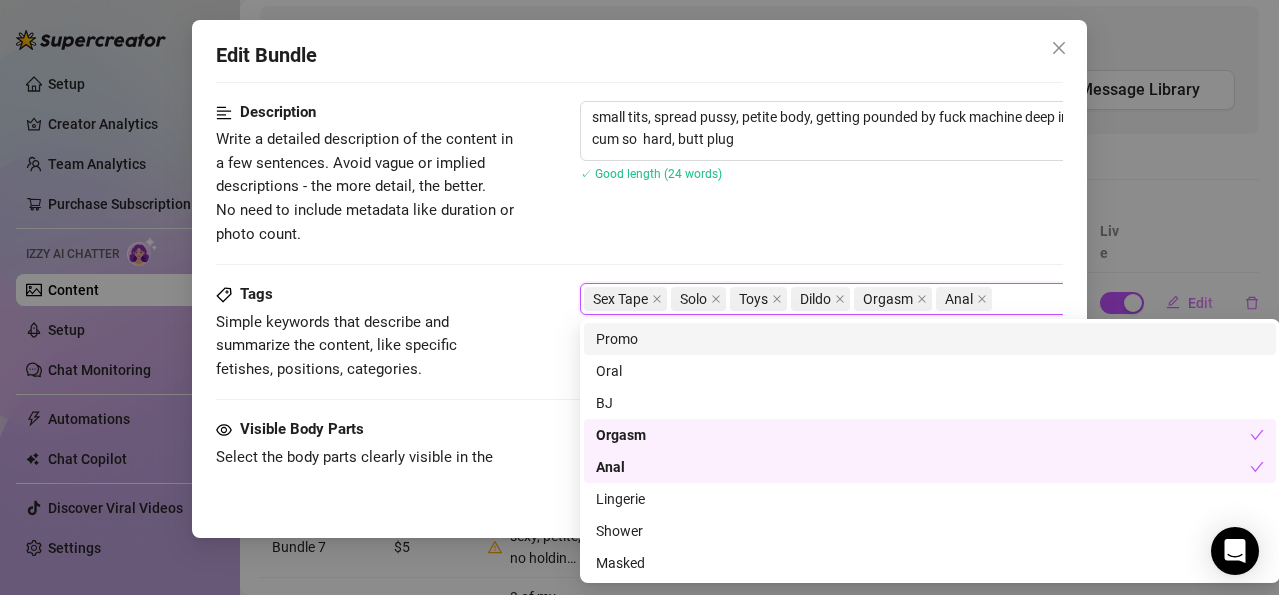 click on "✓ Good length (24 words)" at bounding box center (930, 174) 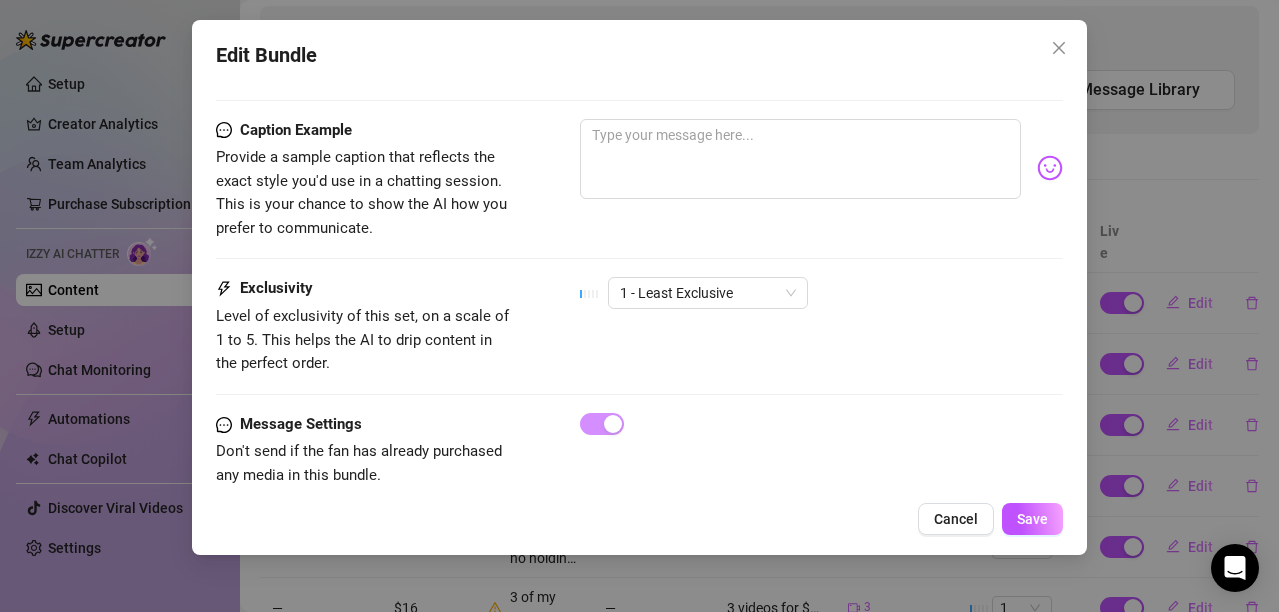 scroll, scrollTop: 1285, scrollLeft: 0, axis: vertical 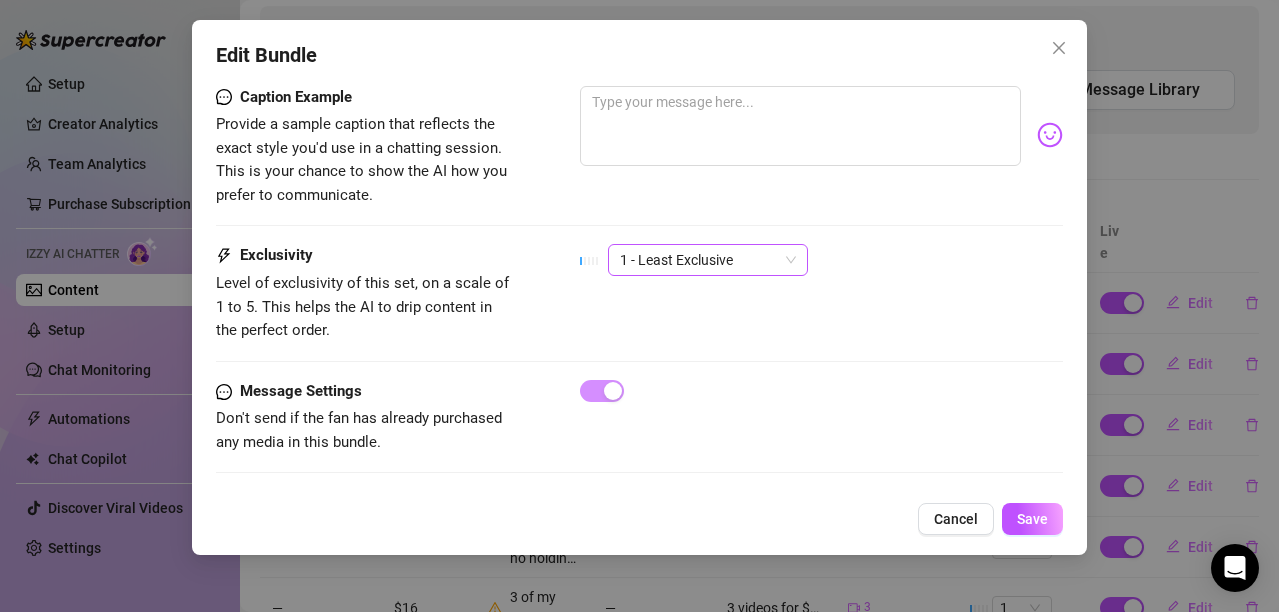 click on "1 - Least Exclusive" at bounding box center [708, 260] 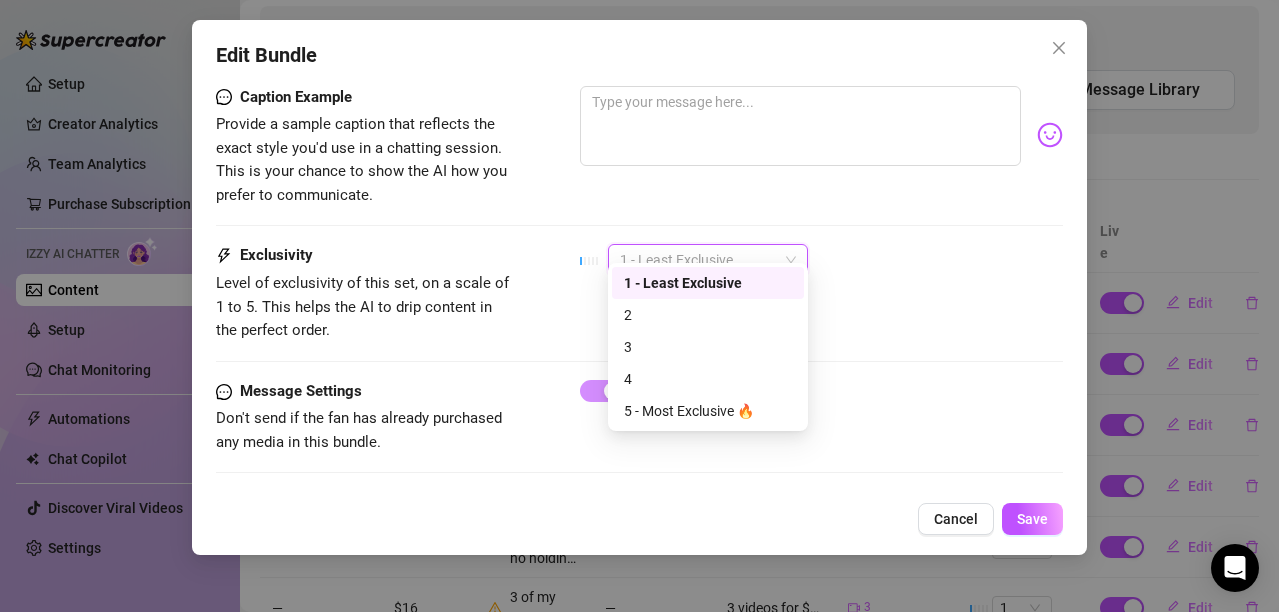 click on "1 - Least Exclusive" at bounding box center [708, 283] 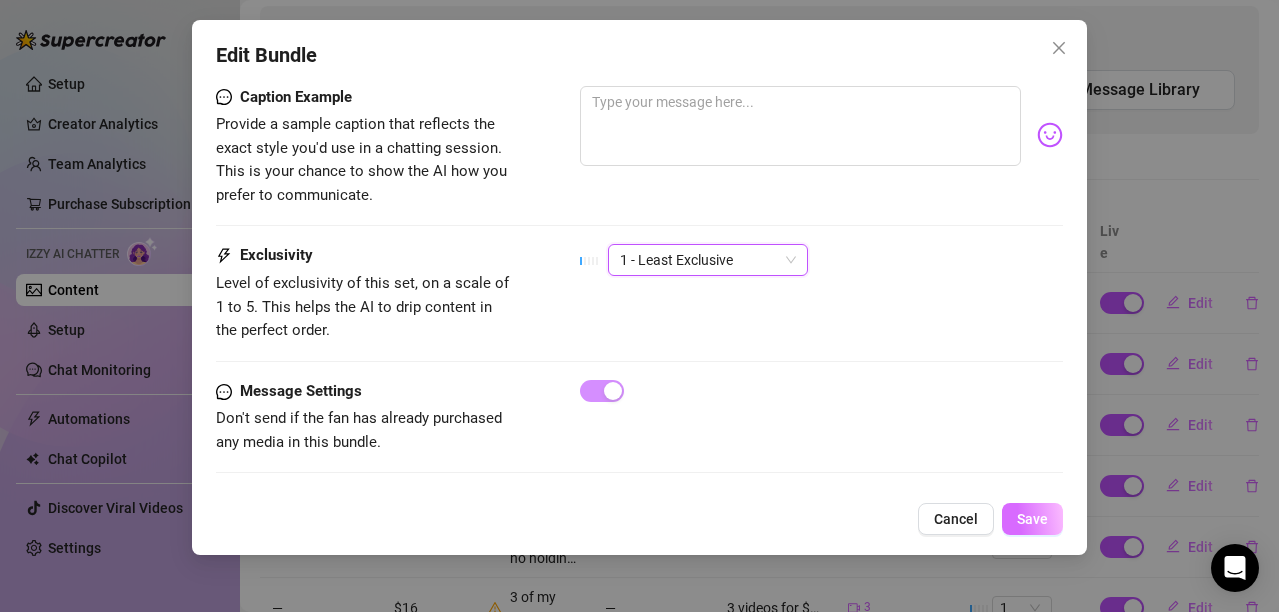click on "Save" at bounding box center [1032, 519] 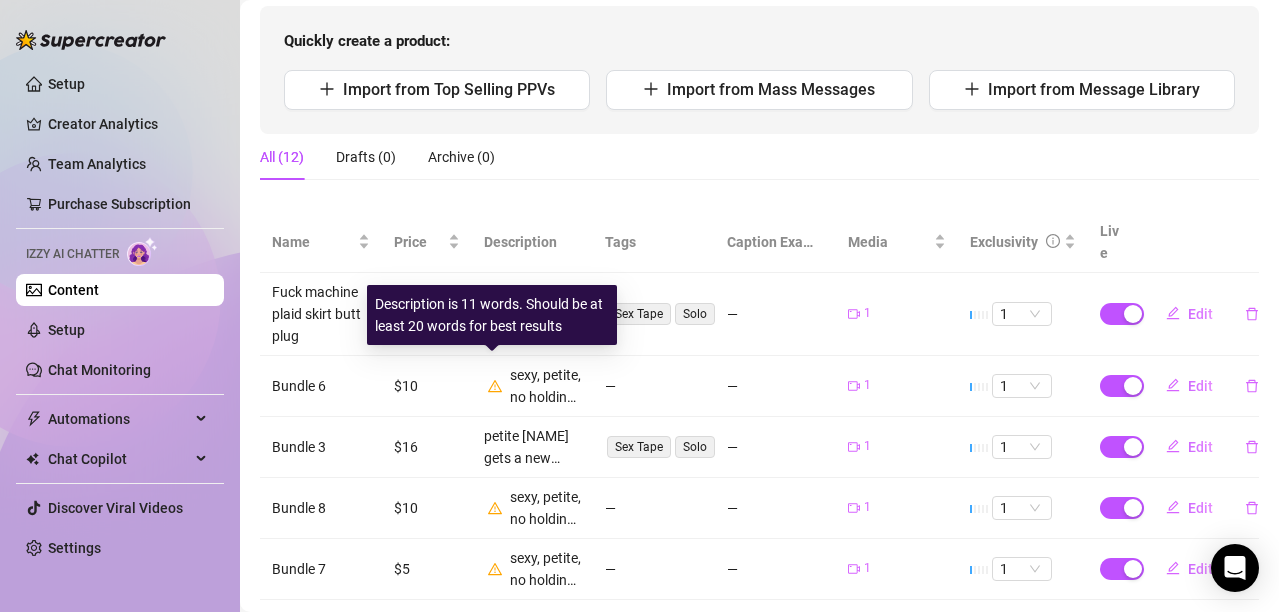 click 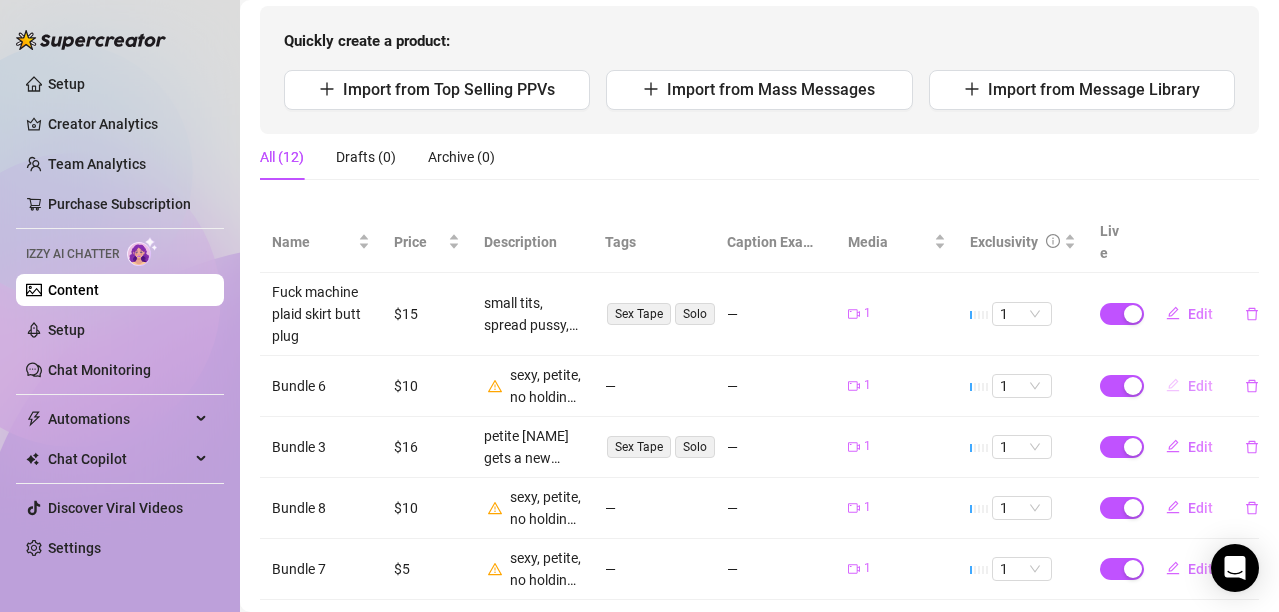 click on "Edit" at bounding box center (1200, 386) 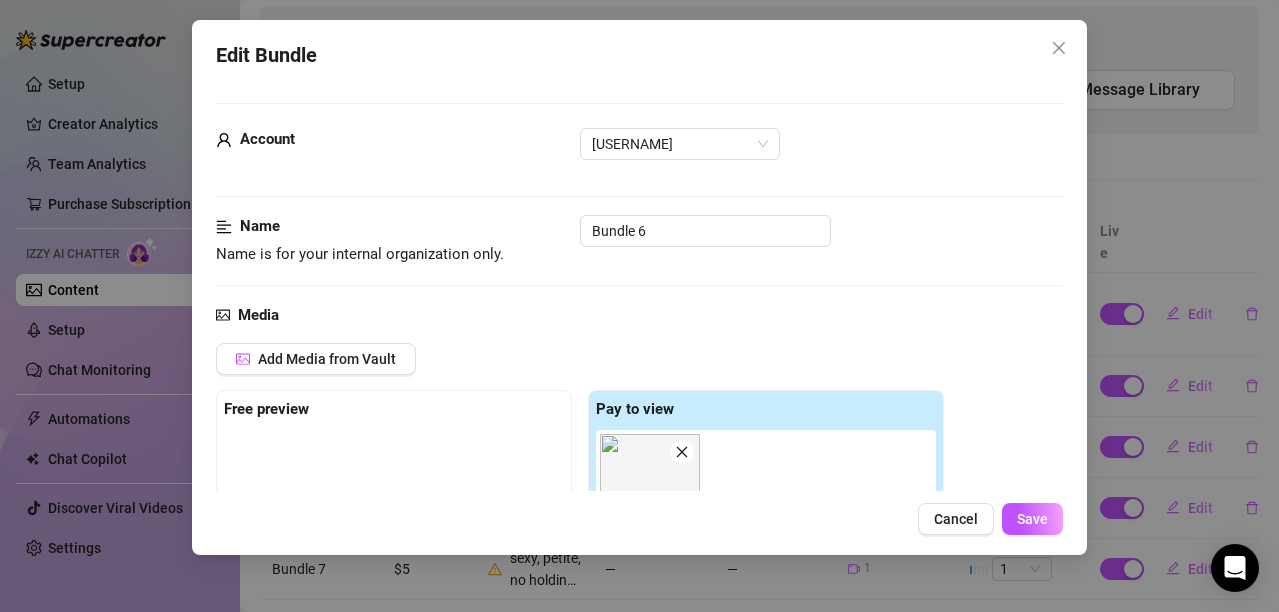 scroll, scrollTop: 100, scrollLeft: 0, axis: vertical 